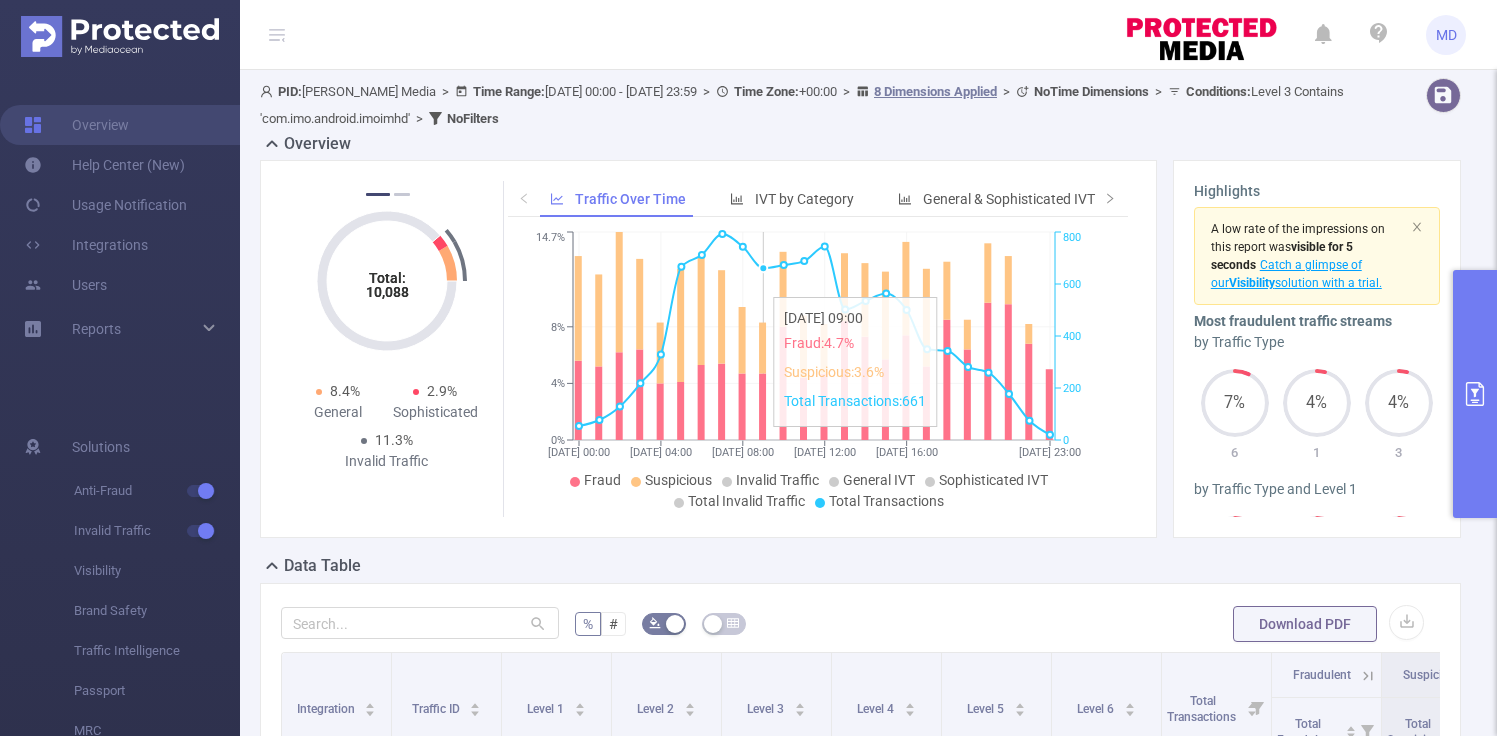 scroll, scrollTop: 0, scrollLeft: 0, axis: both 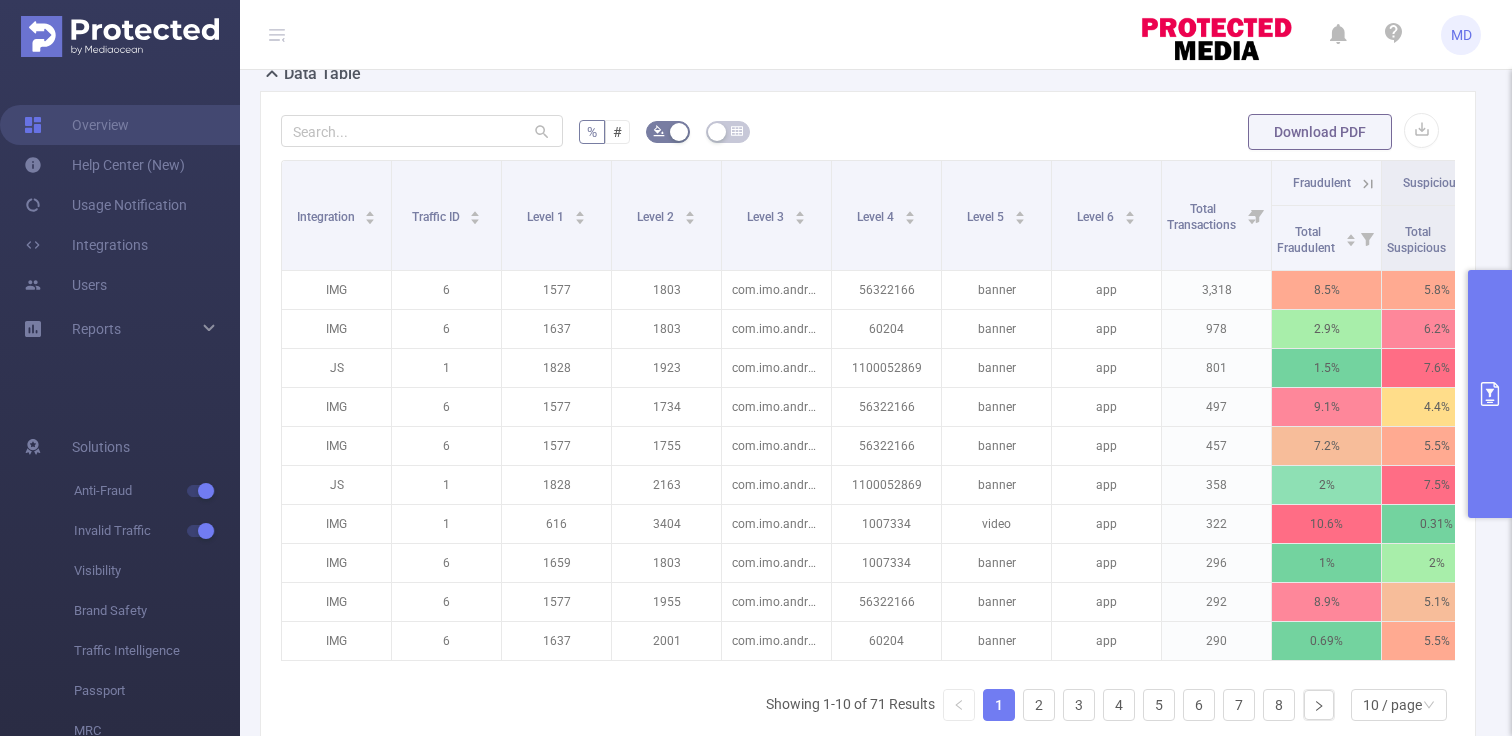 click at bounding box center [1490, 394] 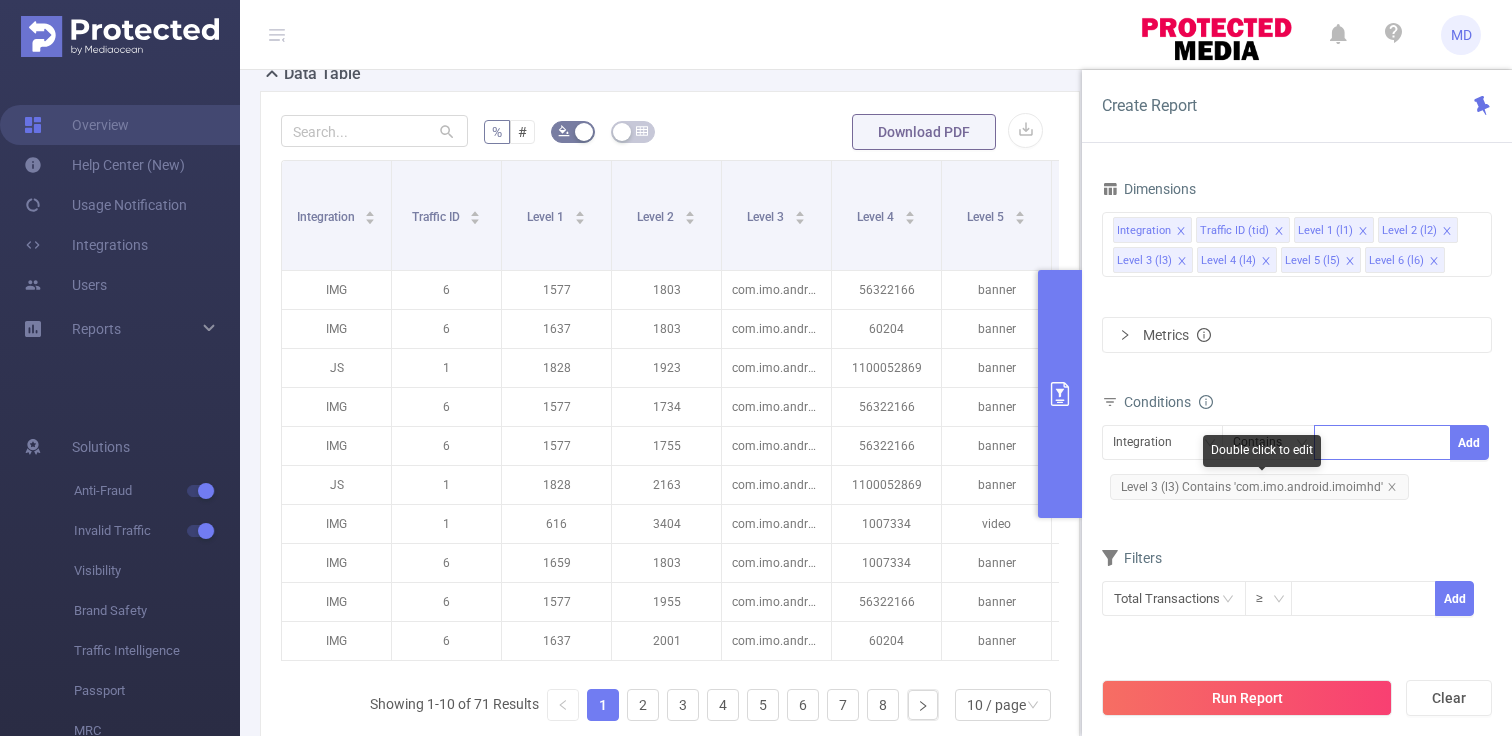 click at bounding box center (1382, 442) 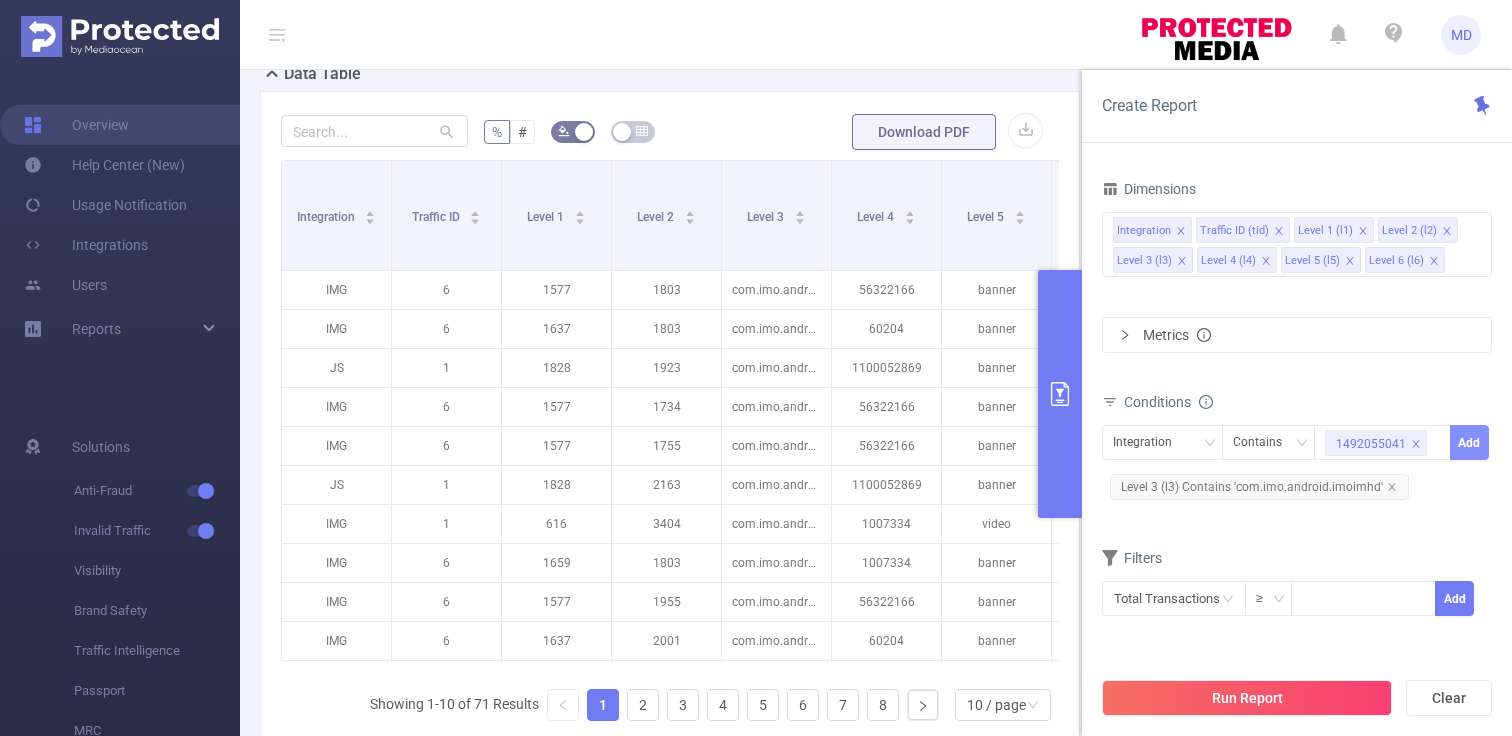 click on "Add" at bounding box center [1469, 442] 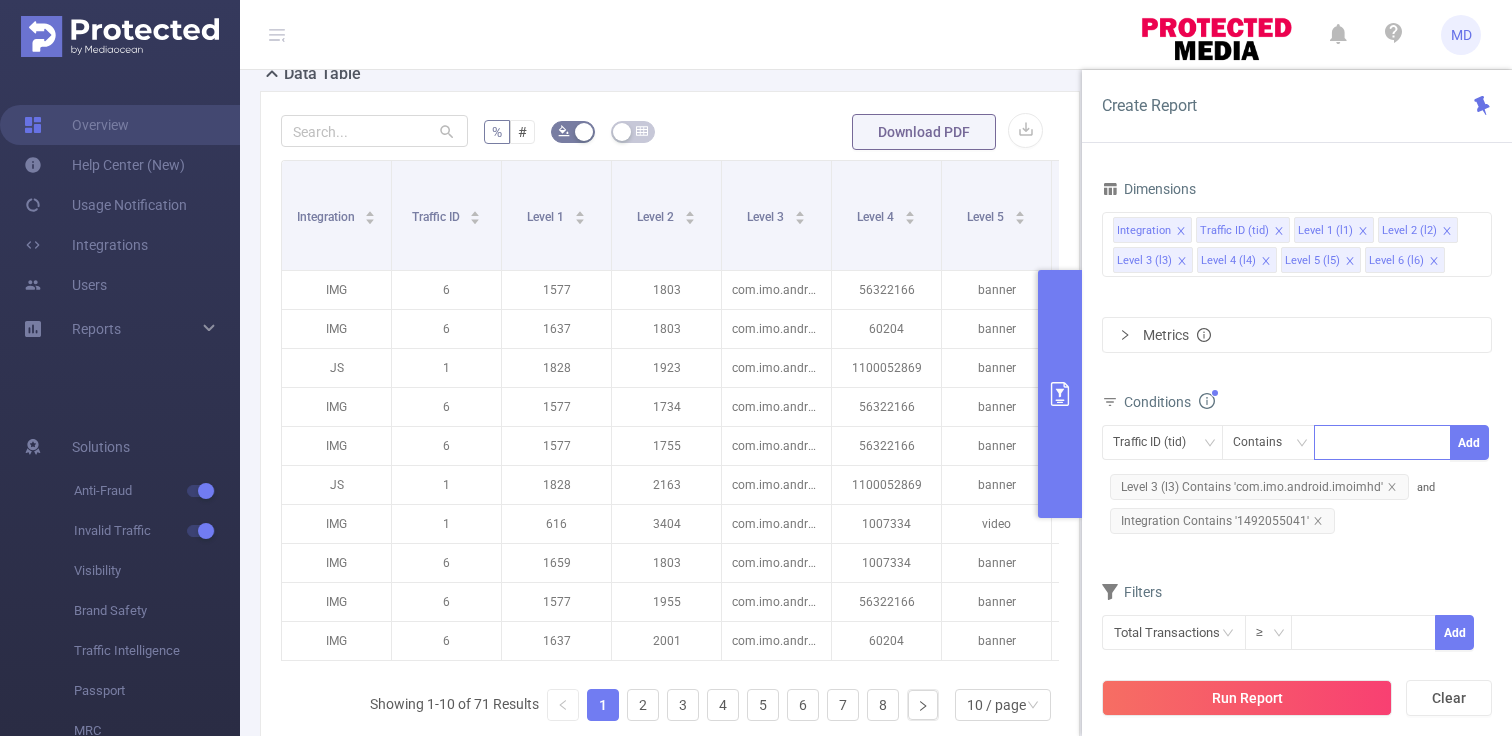 click at bounding box center [1382, 442] 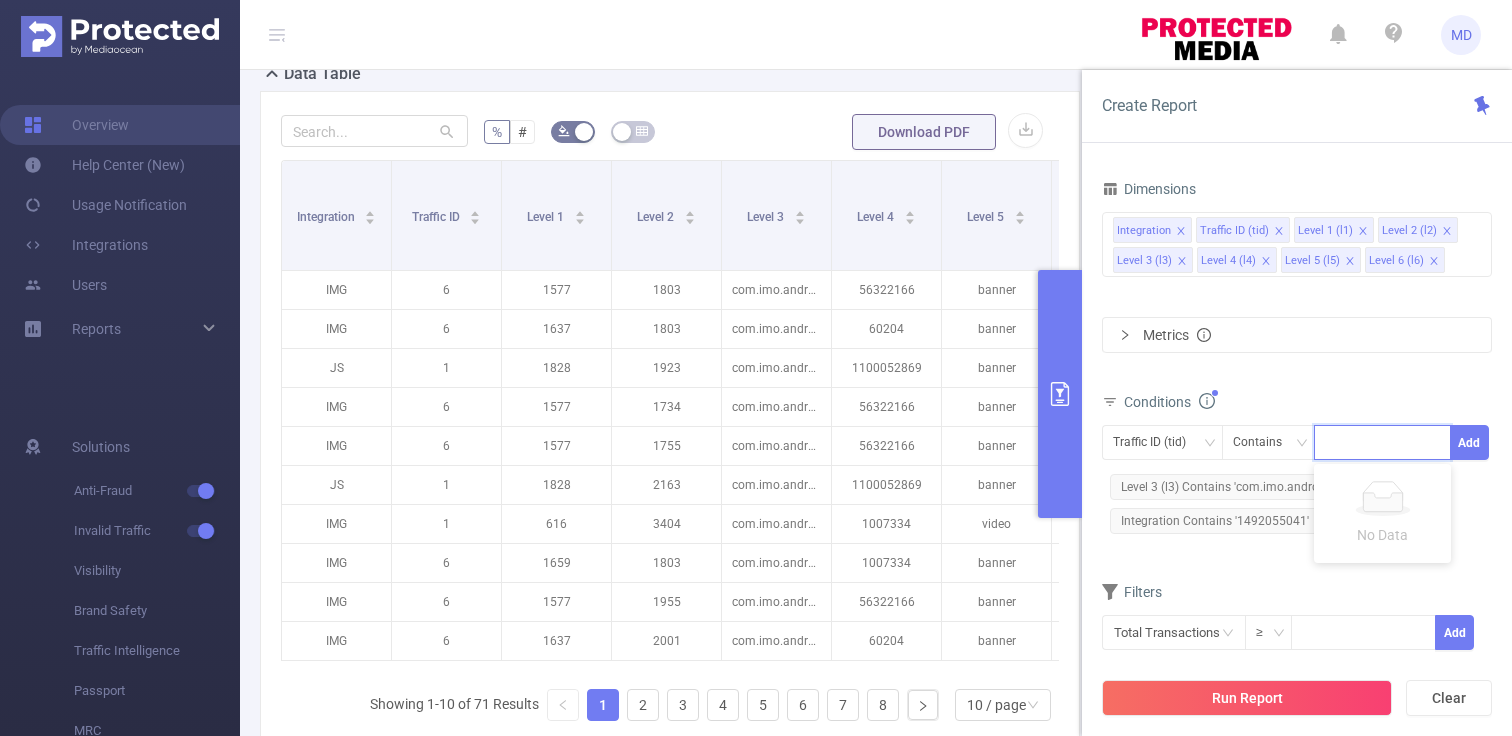 paste on "com.water.balls" 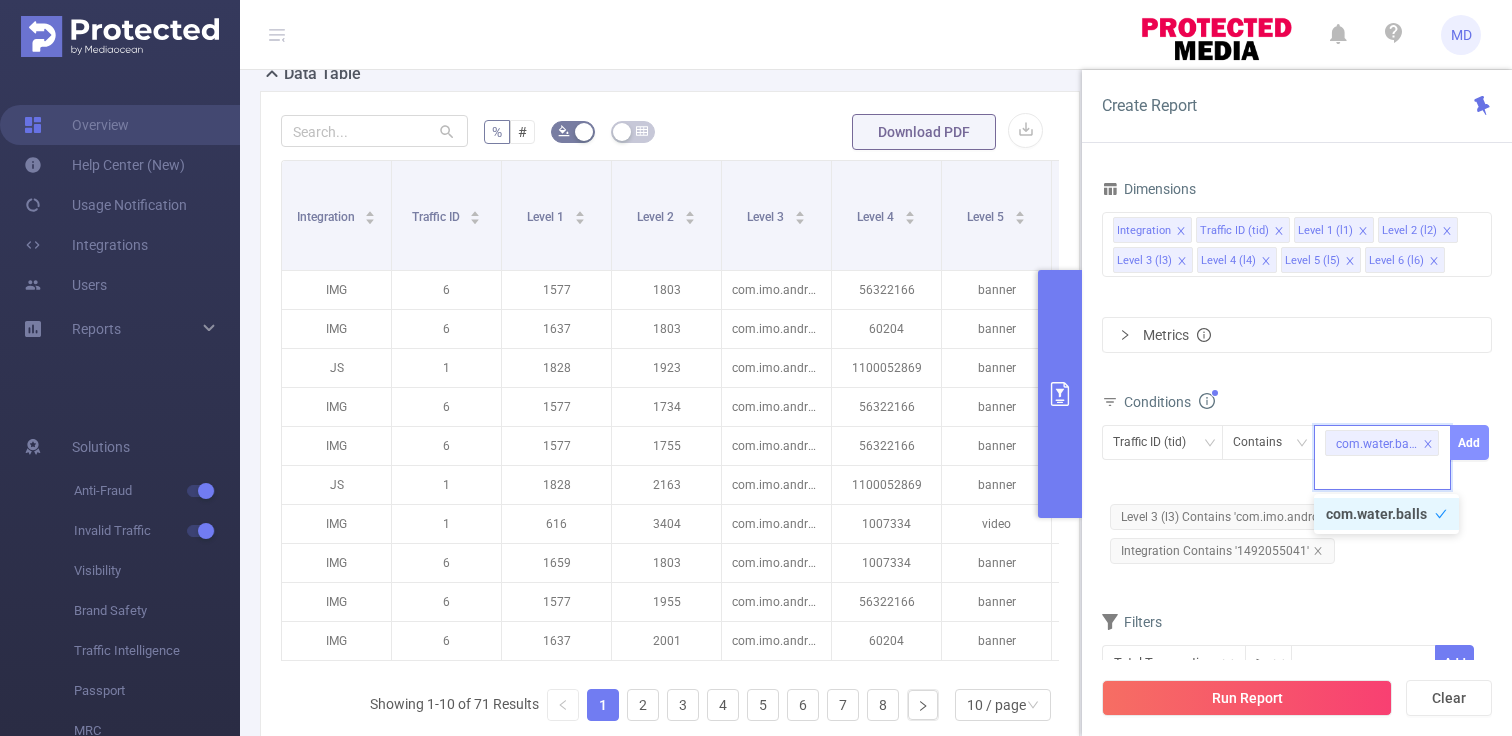 click on "Add" at bounding box center (1469, 442) 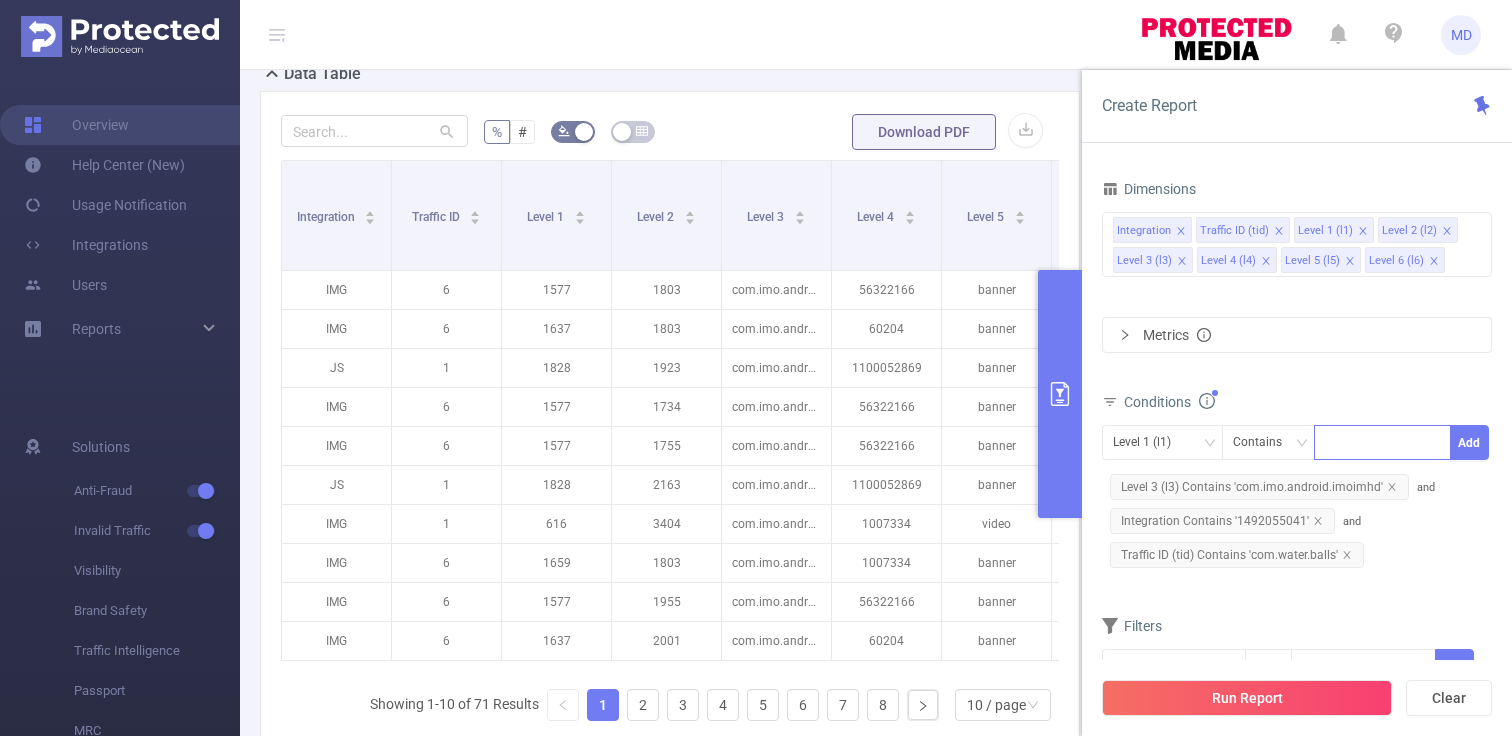click at bounding box center (1382, 442) 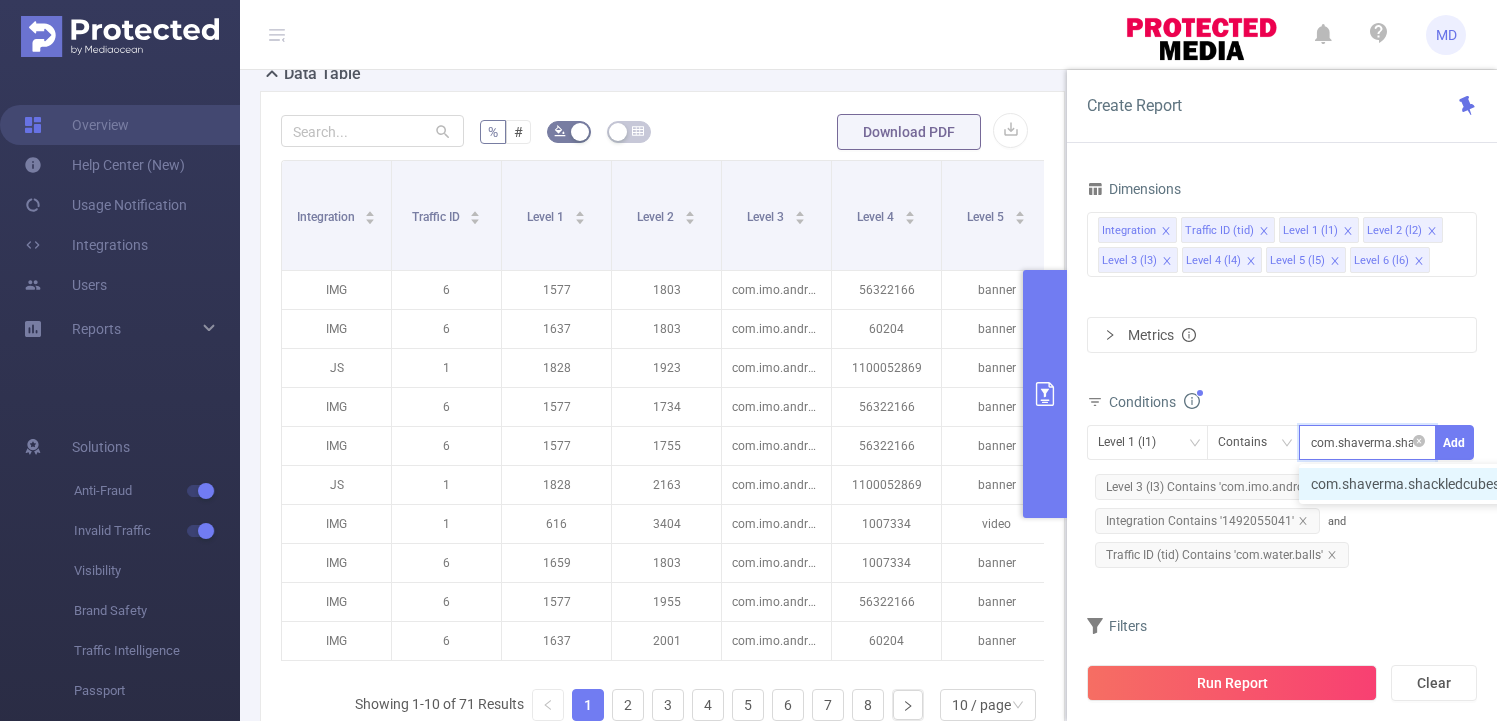 scroll, scrollTop: 0, scrollLeft: 49, axis: horizontal 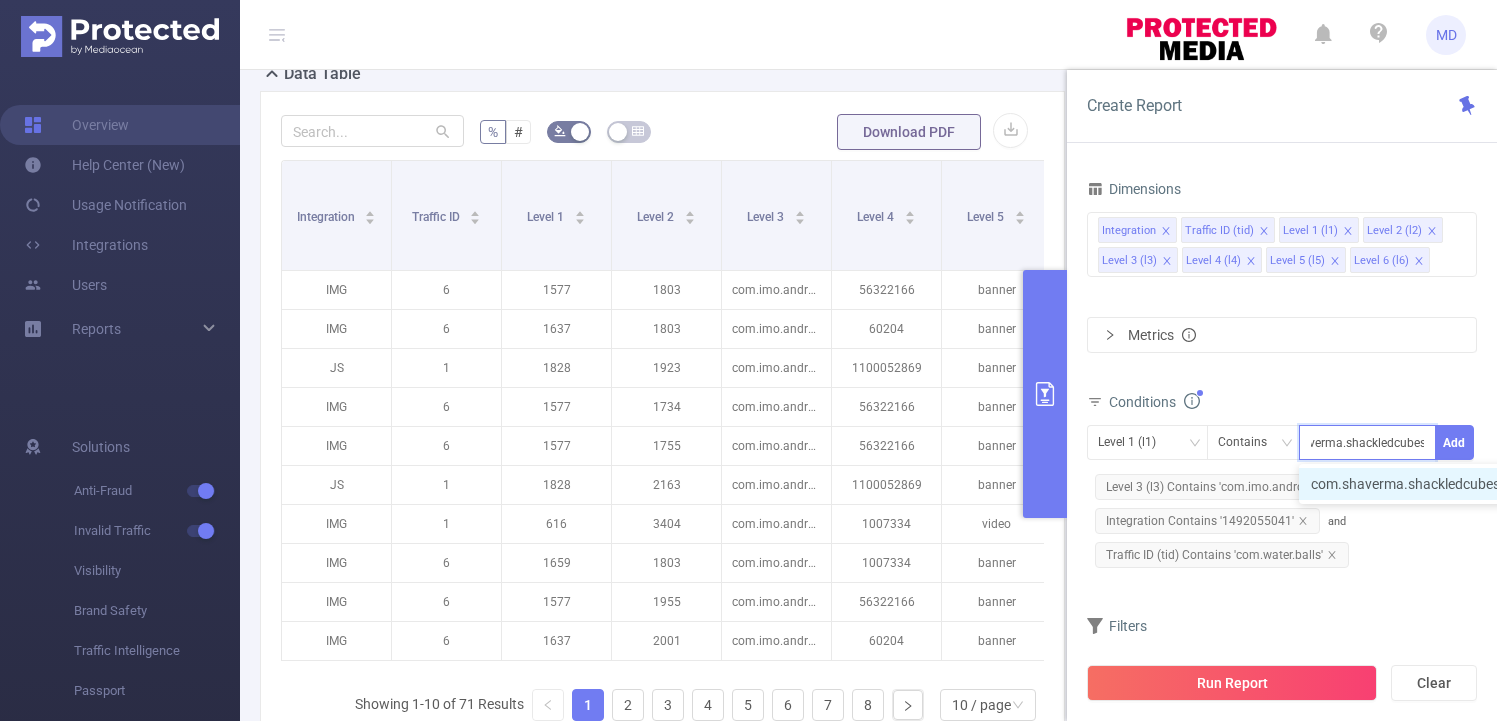 click on "com.shaverma.shackledcubes" at bounding box center [1415, 484] 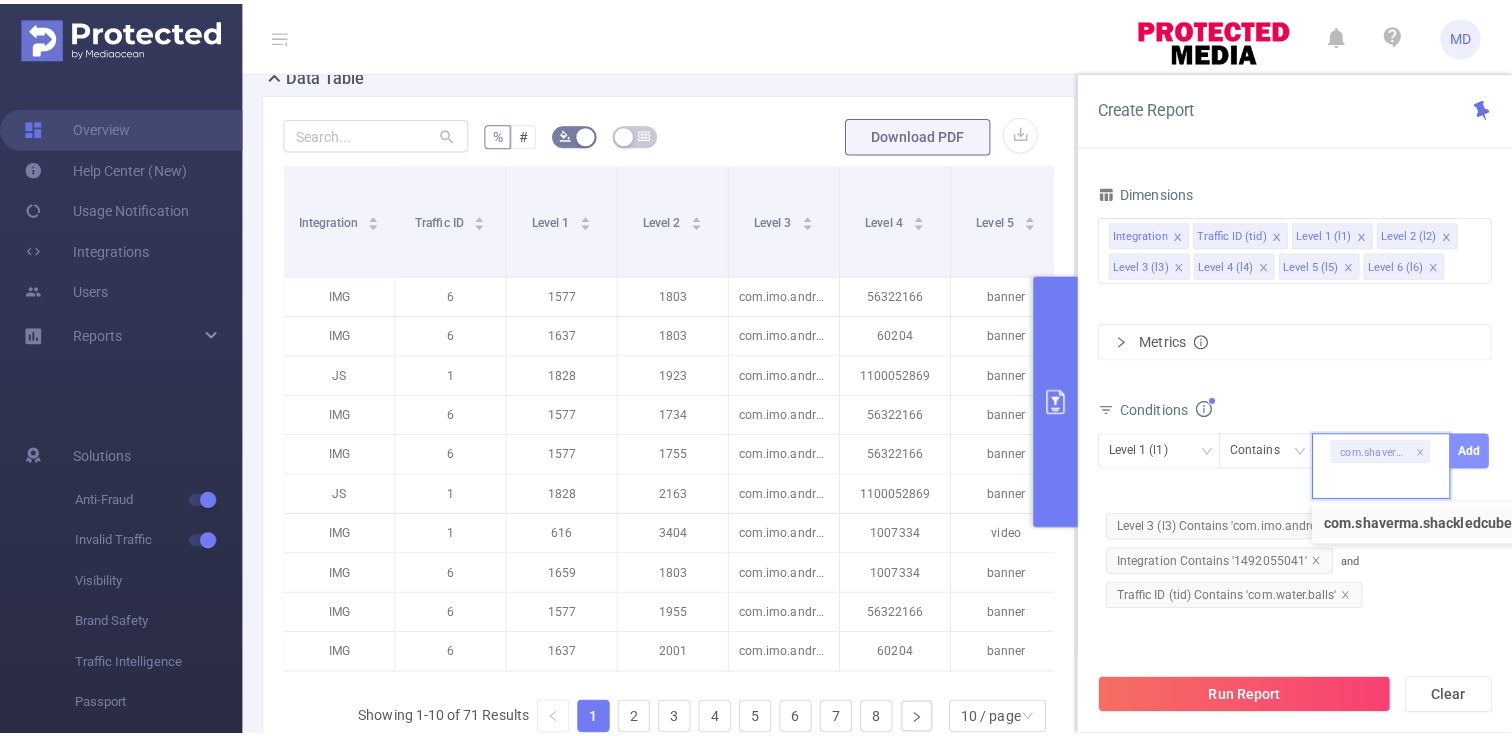 scroll, scrollTop: 0, scrollLeft: 0, axis: both 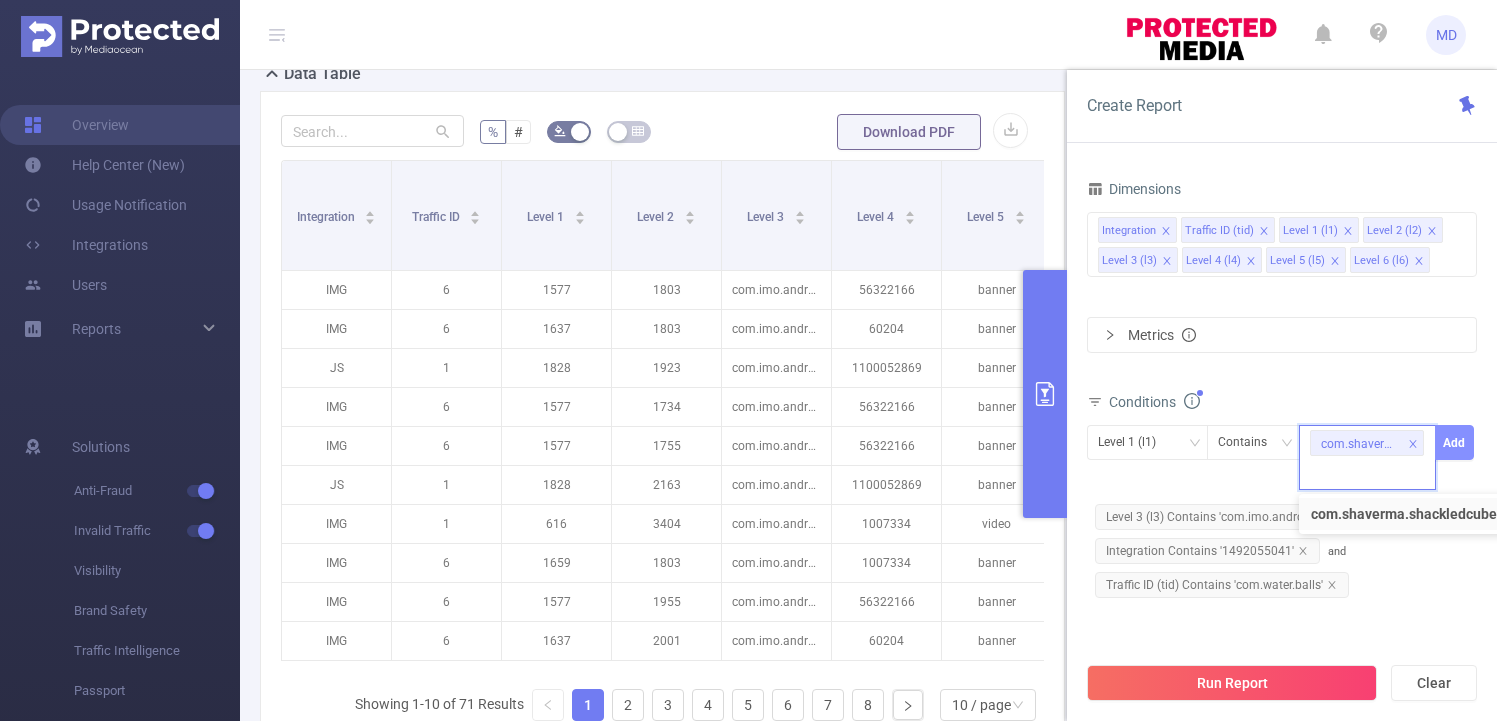 click on "Add" at bounding box center (1454, 442) 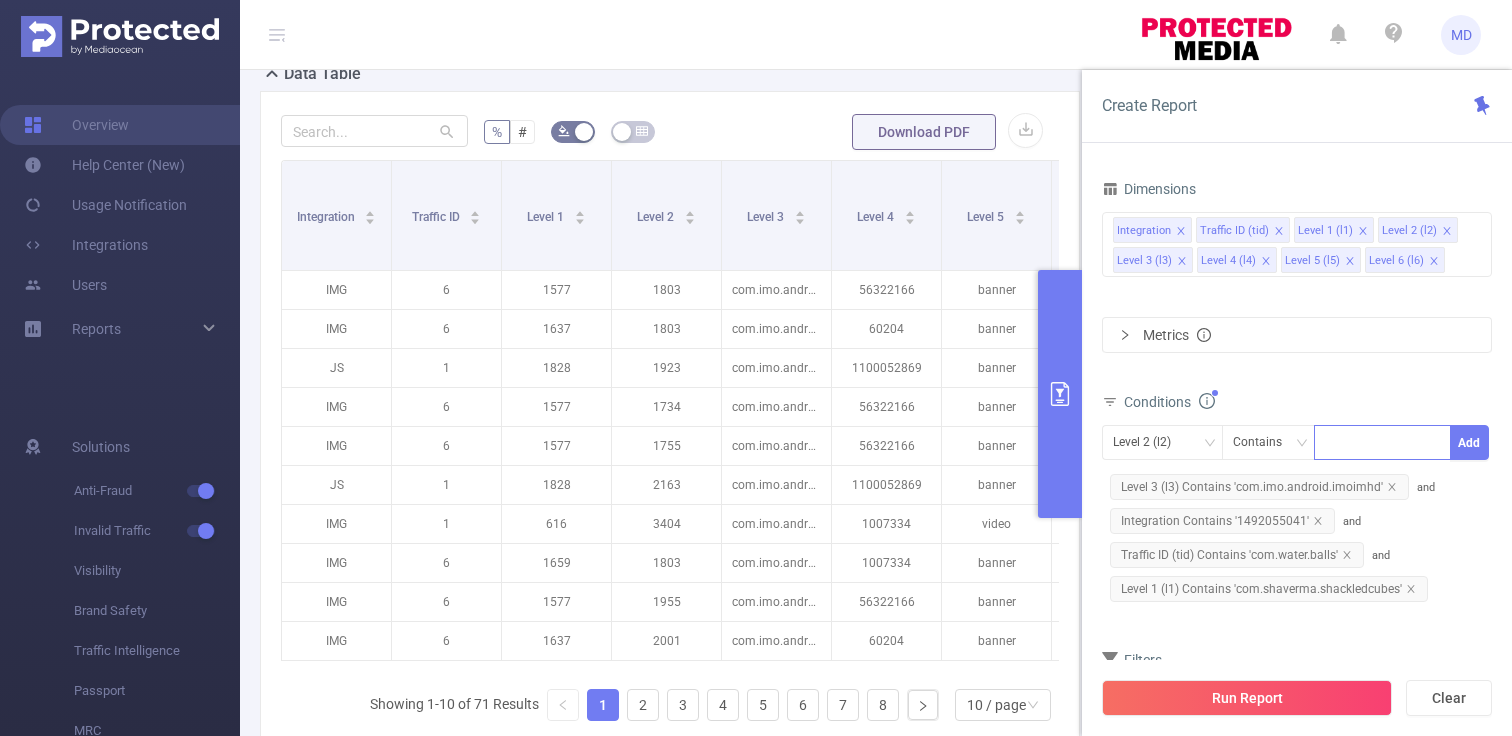 click at bounding box center [1382, 442] 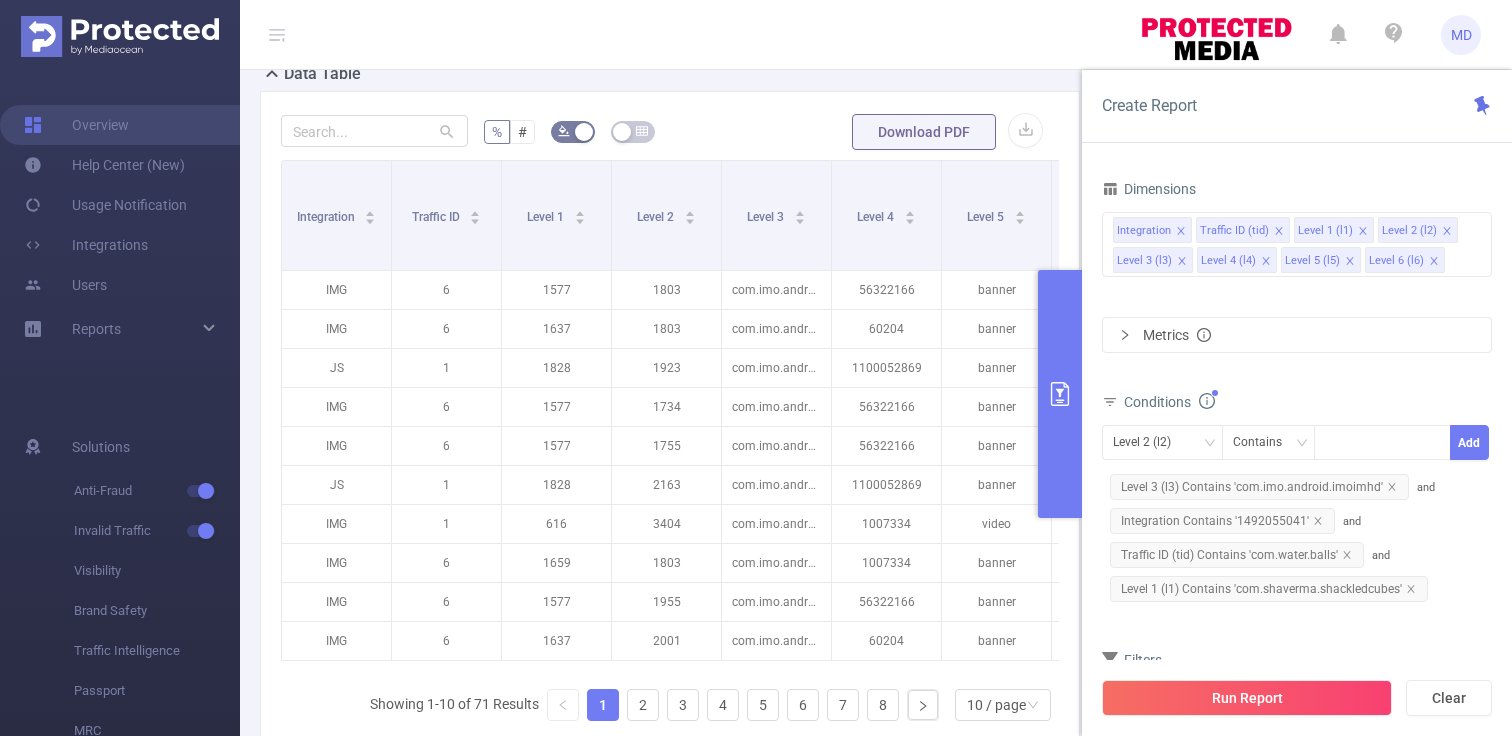 paste on "6475757505" 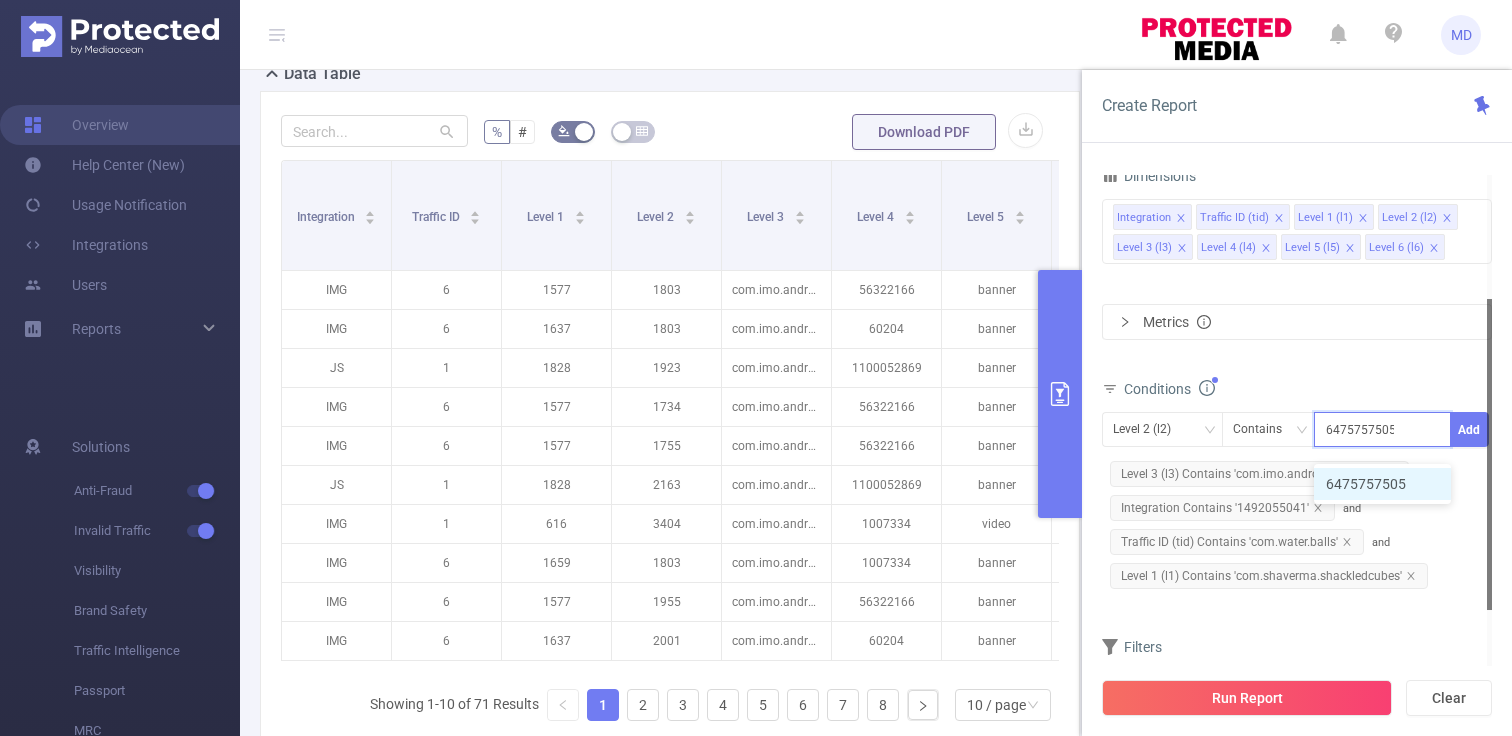 click on "6475757505" at bounding box center [1382, 484] 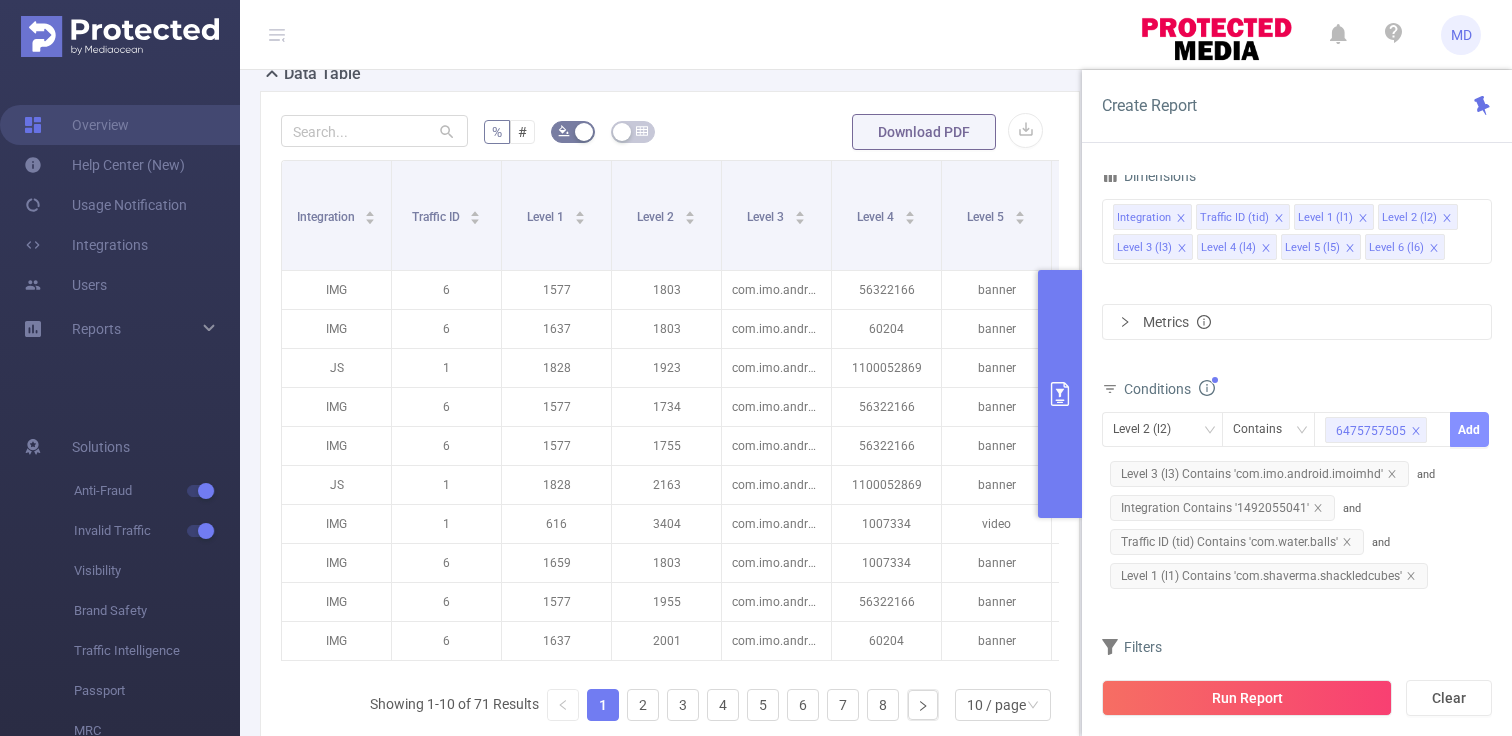 click on "Add" at bounding box center [1469, 429] 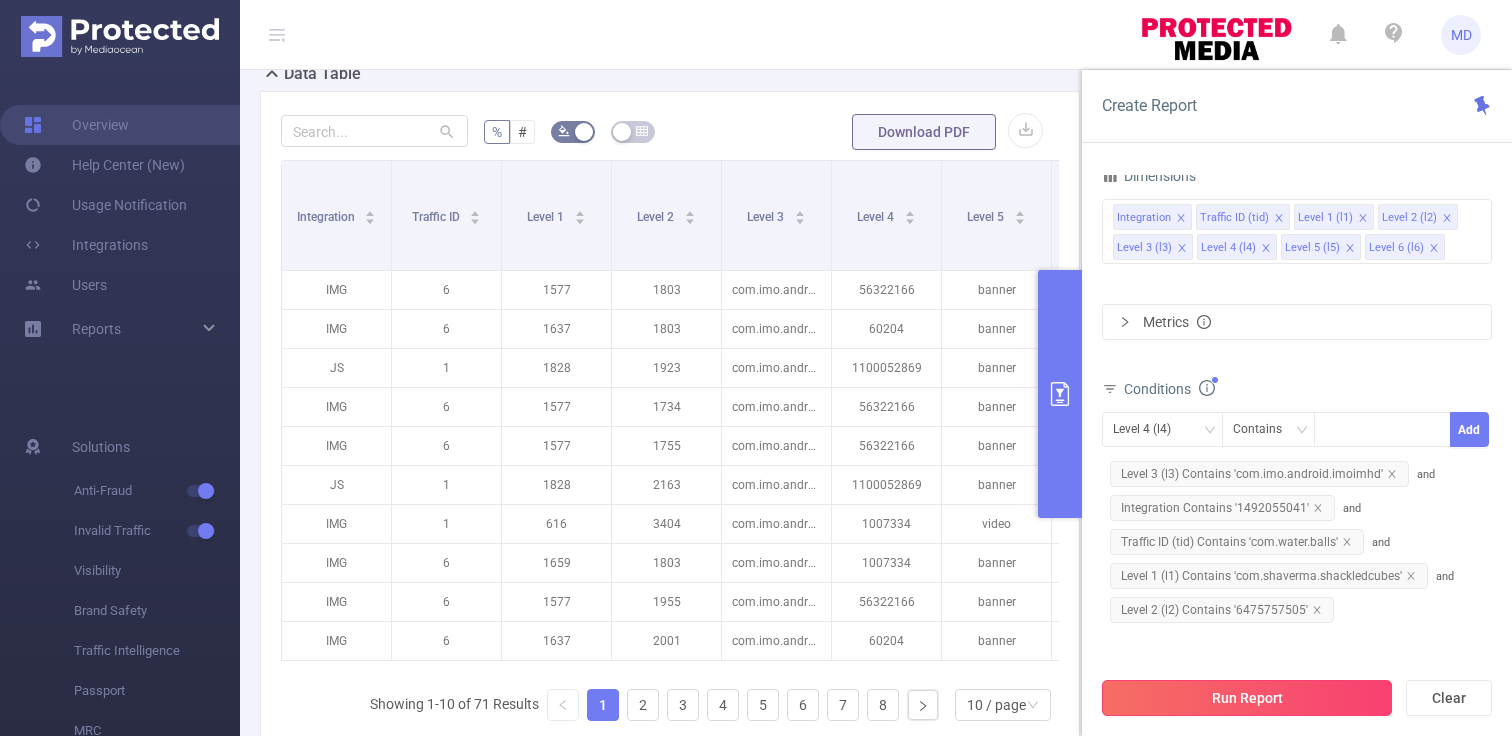 click on "Run Report" at bounding box center (1247, 698) 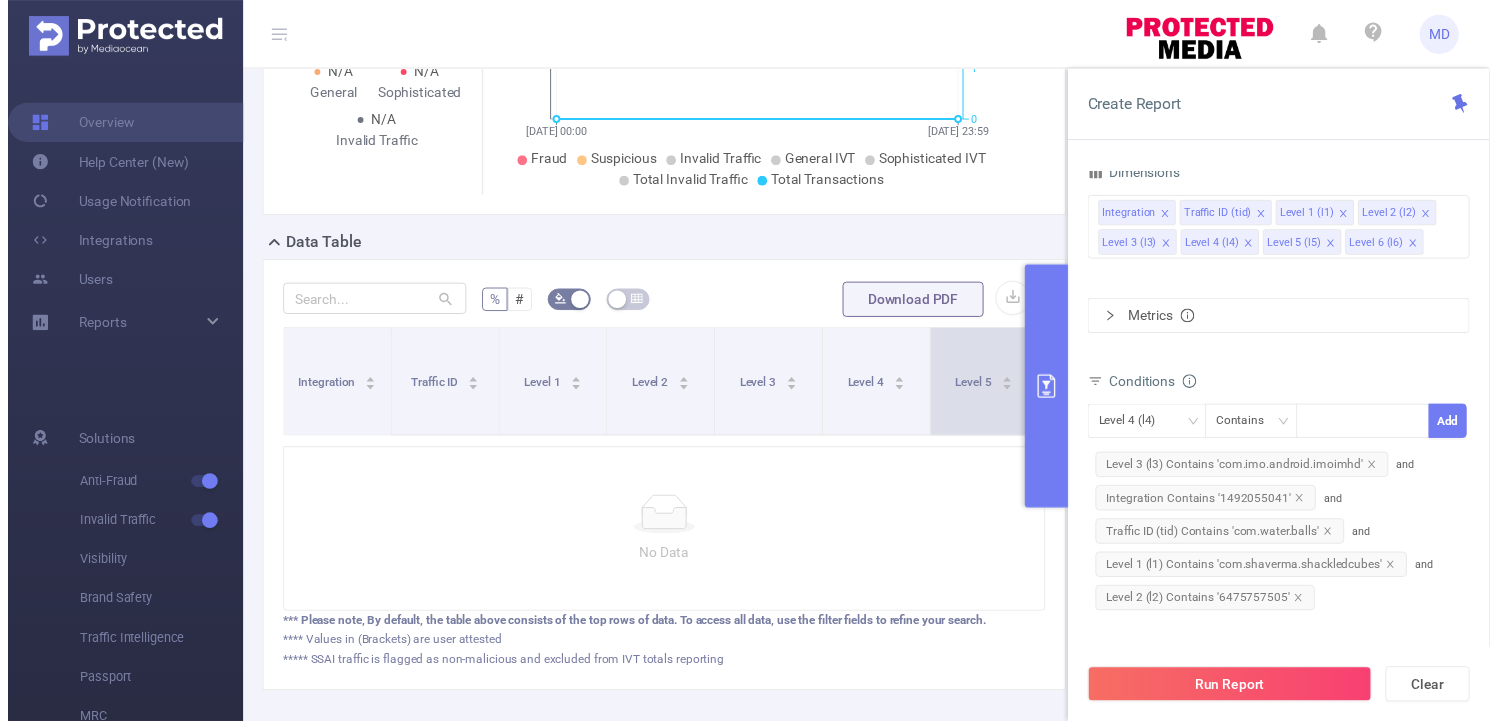 scroll, scrollTop: 344, scrollLeft: 0, axis: vertical 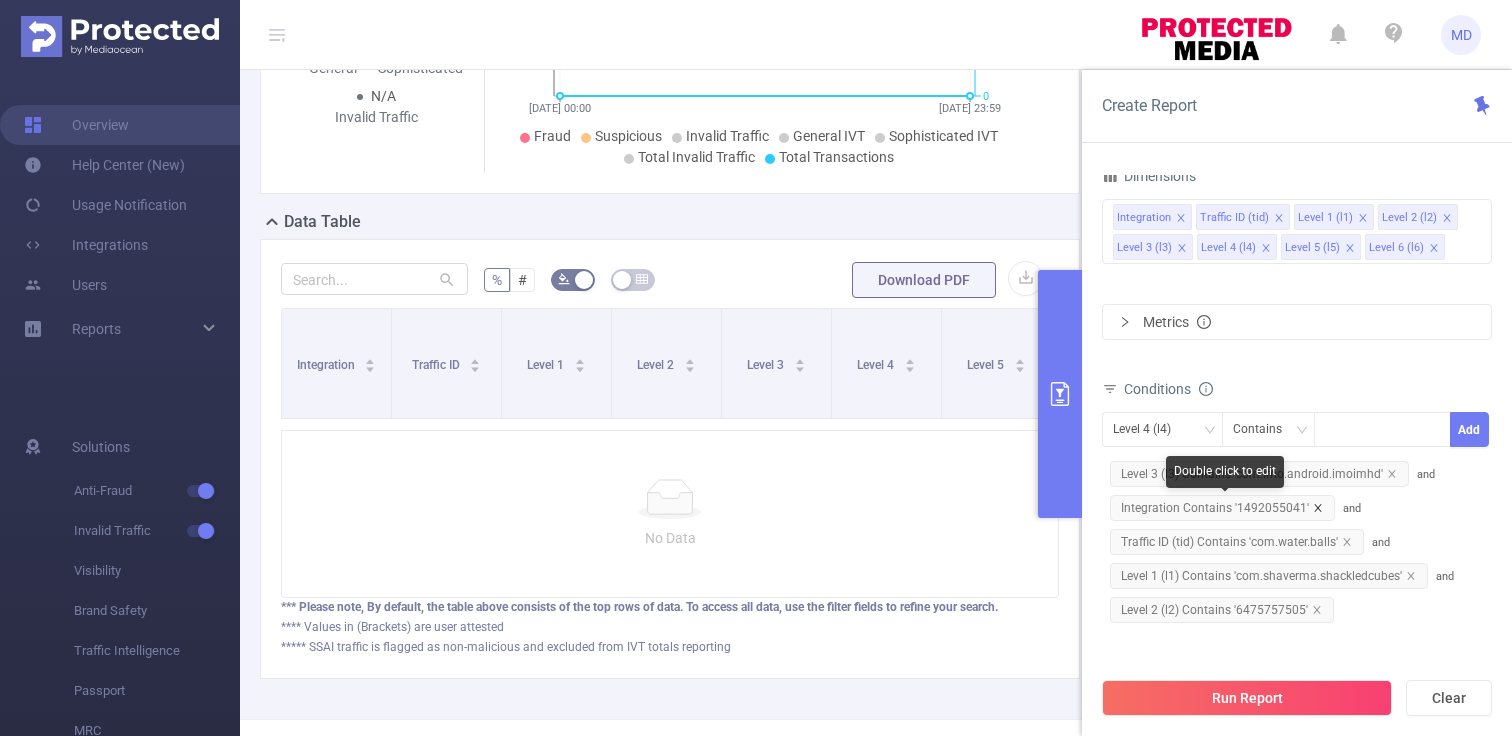 click 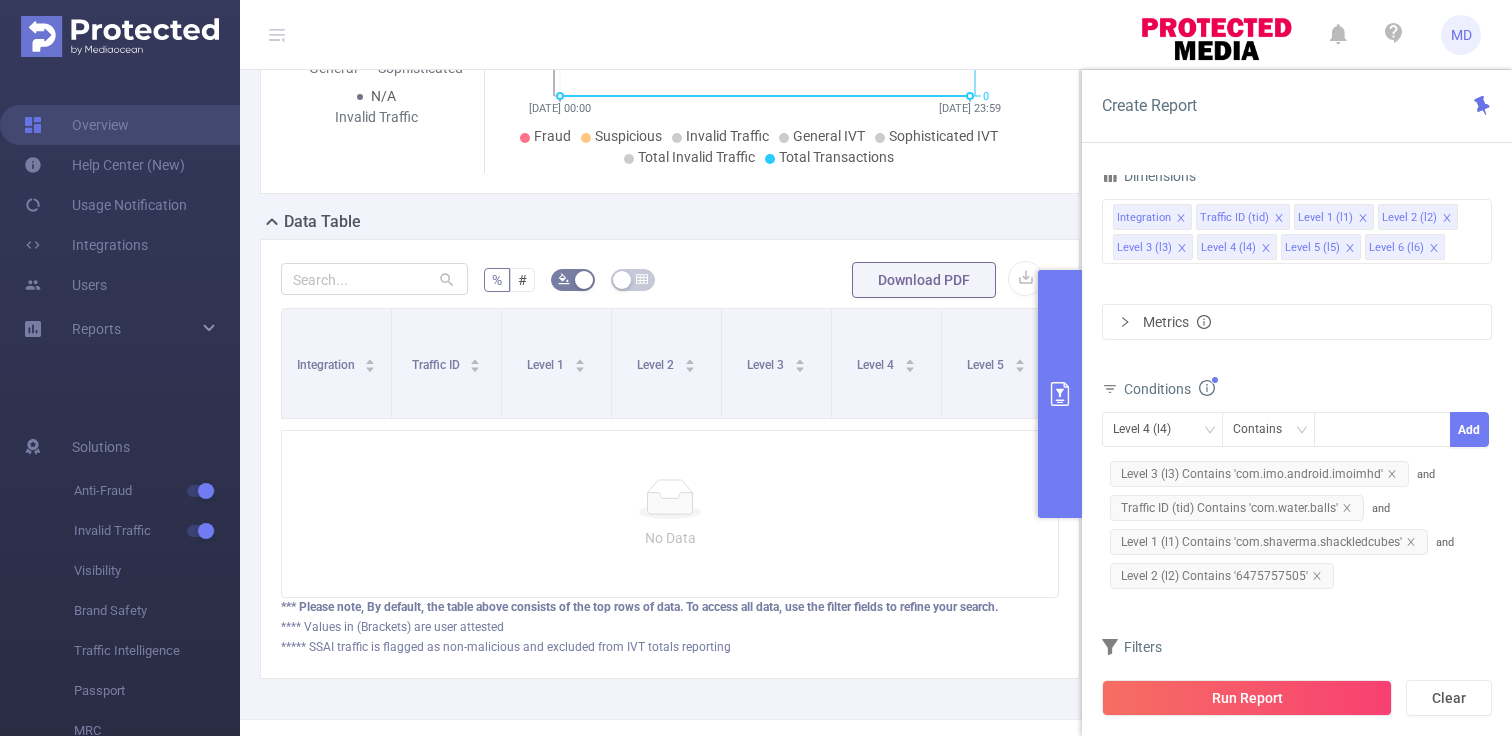 click 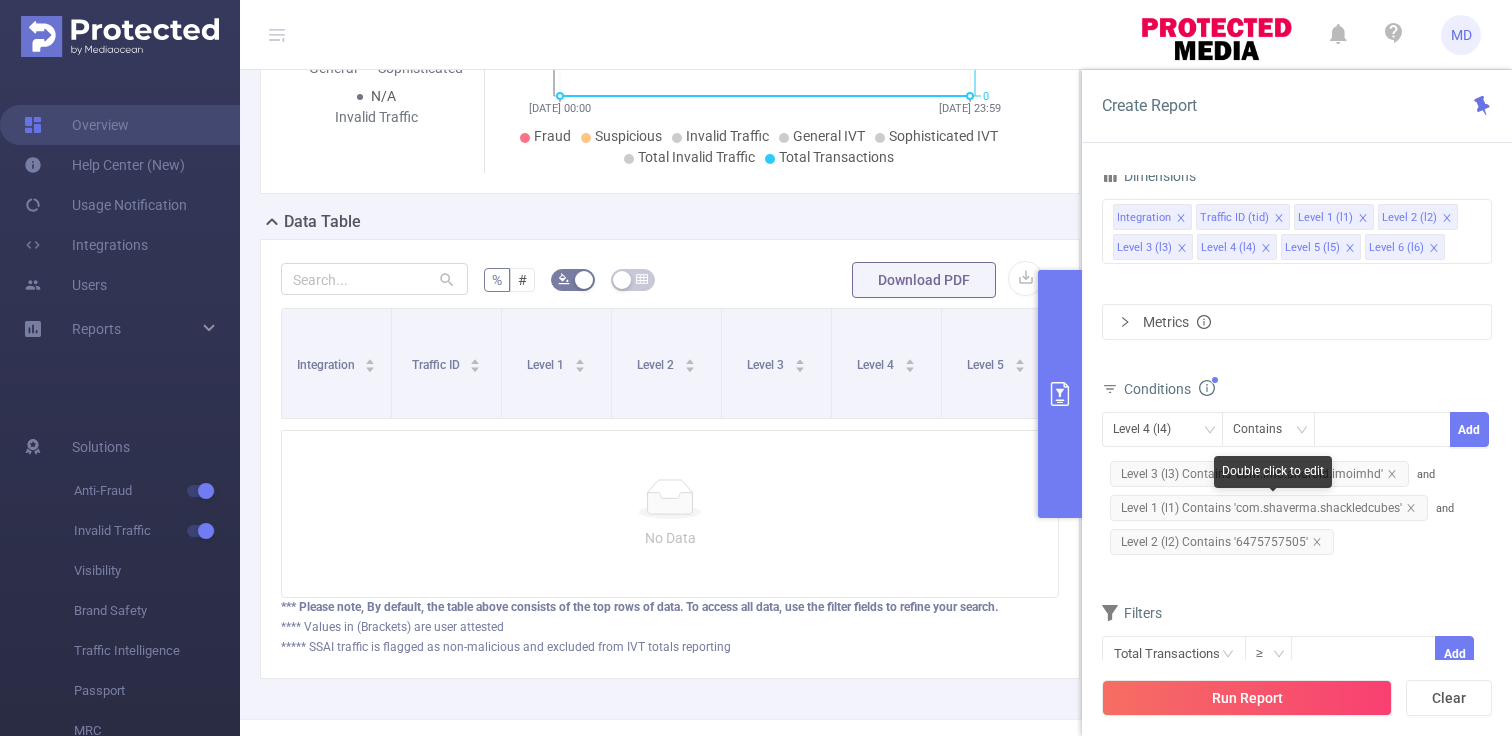 click on "Level 1 (l1) Contains 'com.shaverma.shackledcubes'" at bounding box center [1269, 508] 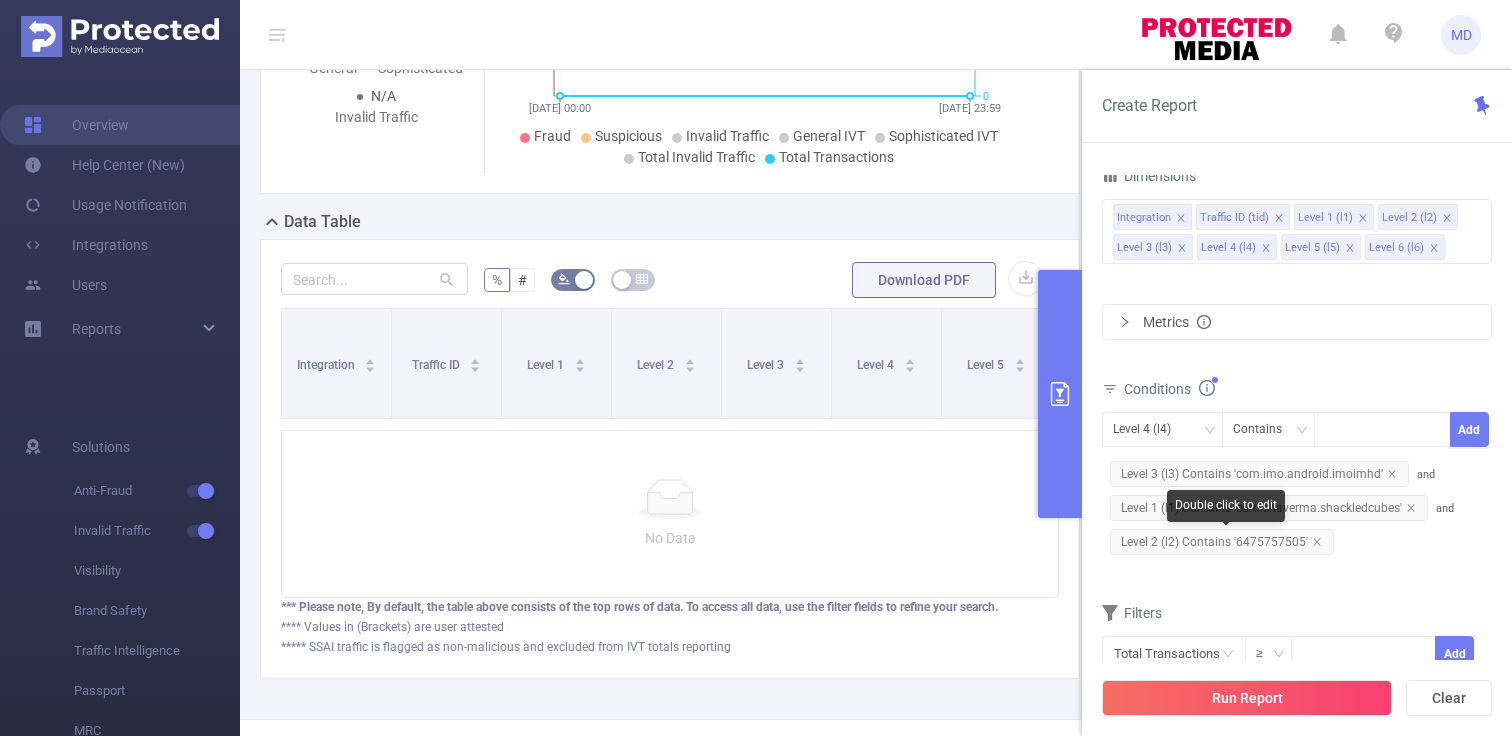 click on "Level 2 (l2) Contains '6475757505'" at bounding box center (1222, 542) 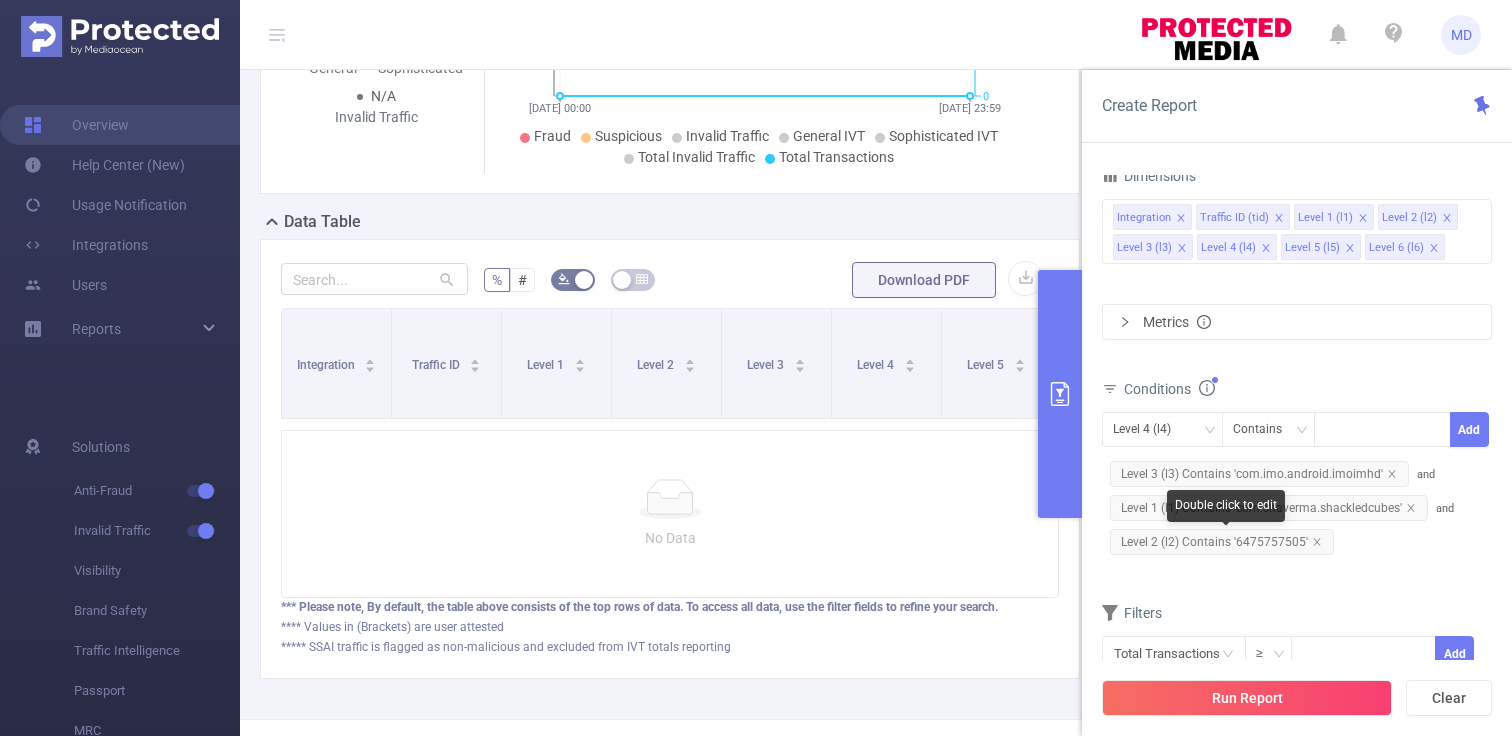click on "Level 2 (l2) Contains '6475757505'" at bounding box center [1222, 542] 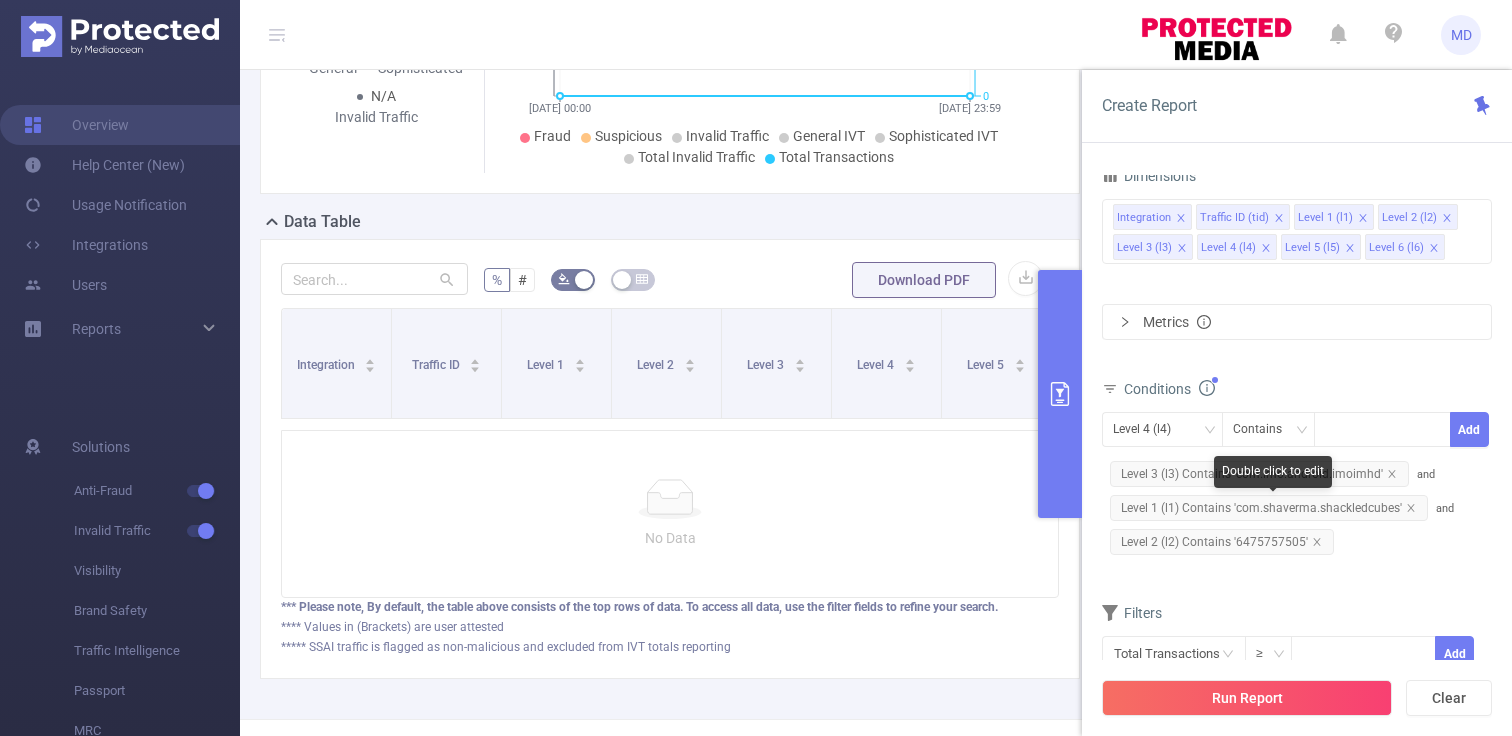 click on "Level 1 (l1) Contains 'com.shaverma.shackledcubes'" at bounding box center [1269, 508] 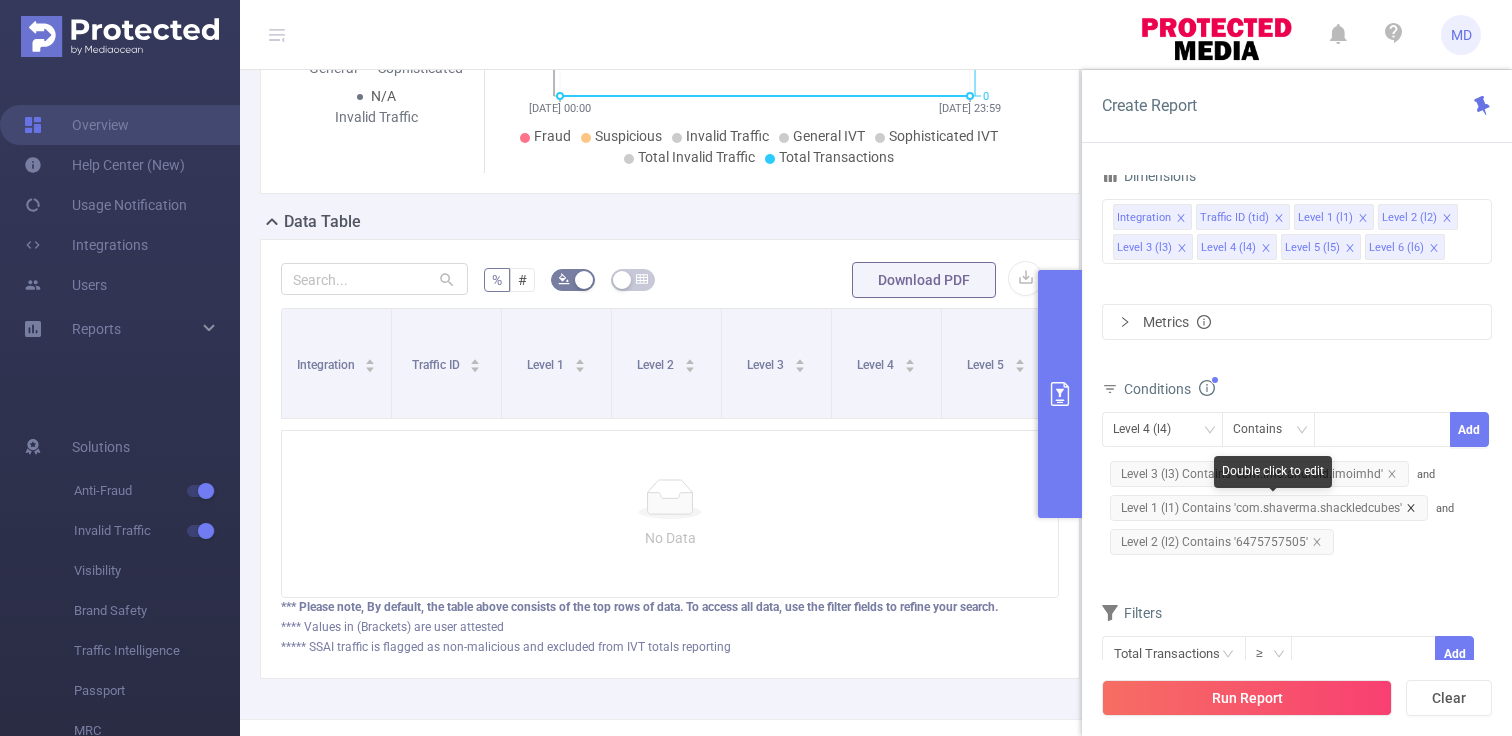 click 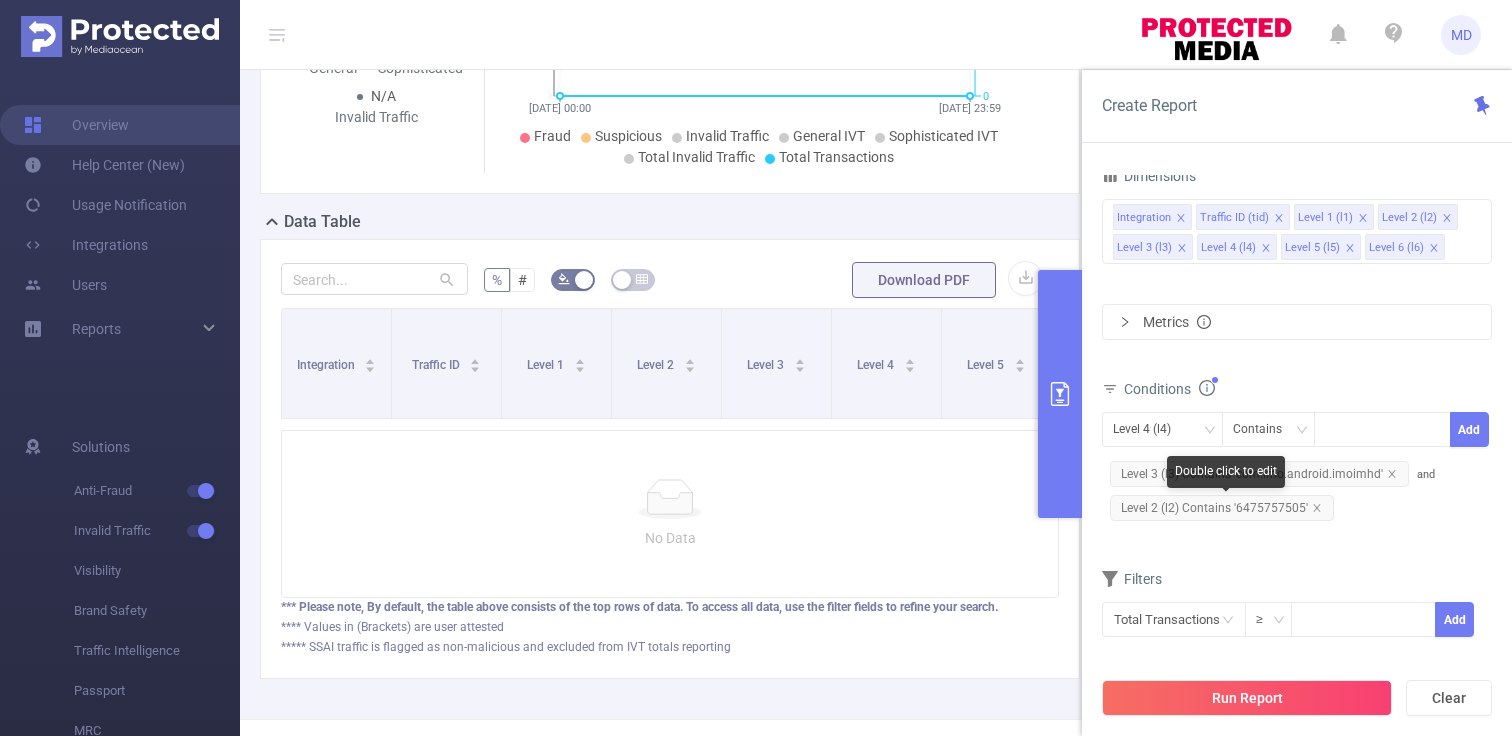 click on "Level 2 (l2) Contains '6475757505'" at bounding box center [1222, 508] 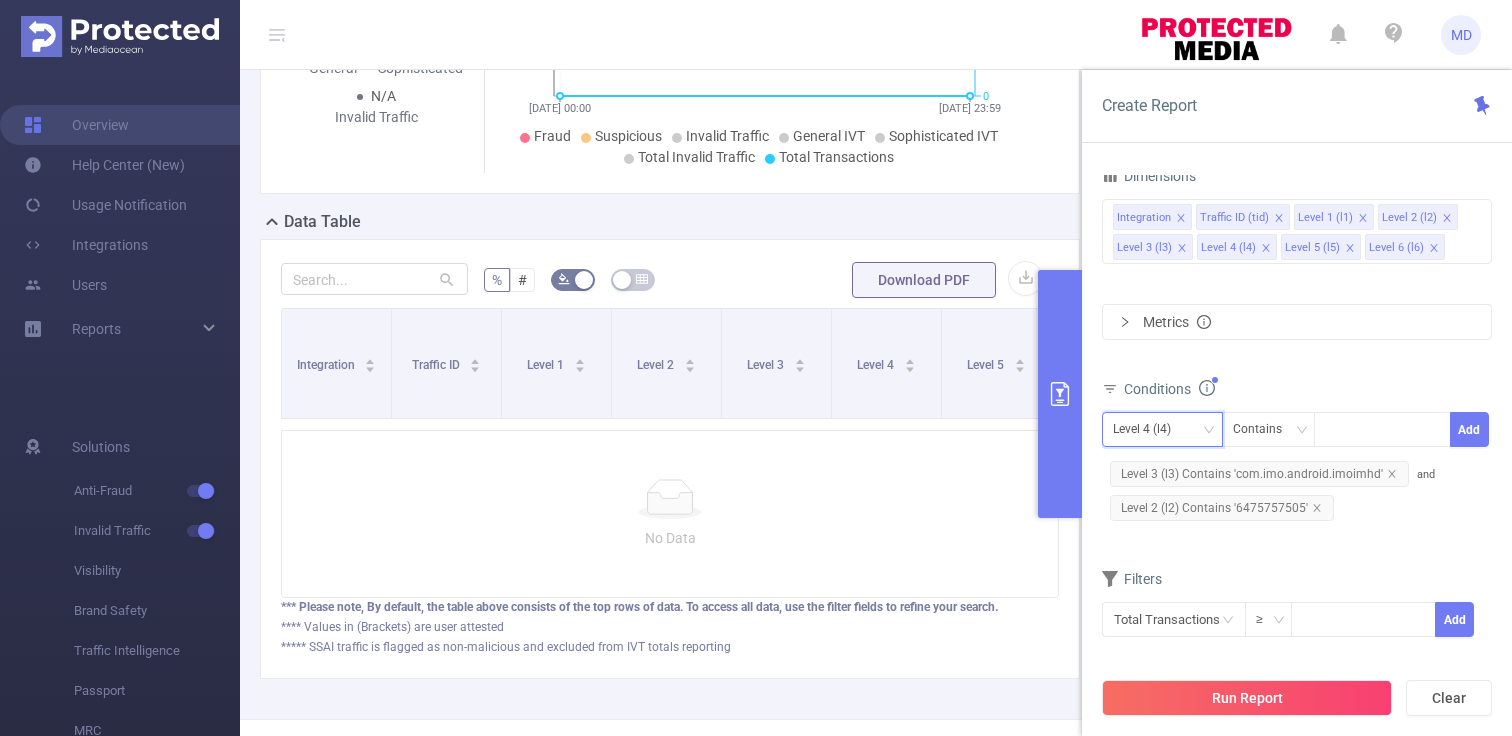 click on "Level 4 (l4)" at bounding box center [1149, 429] 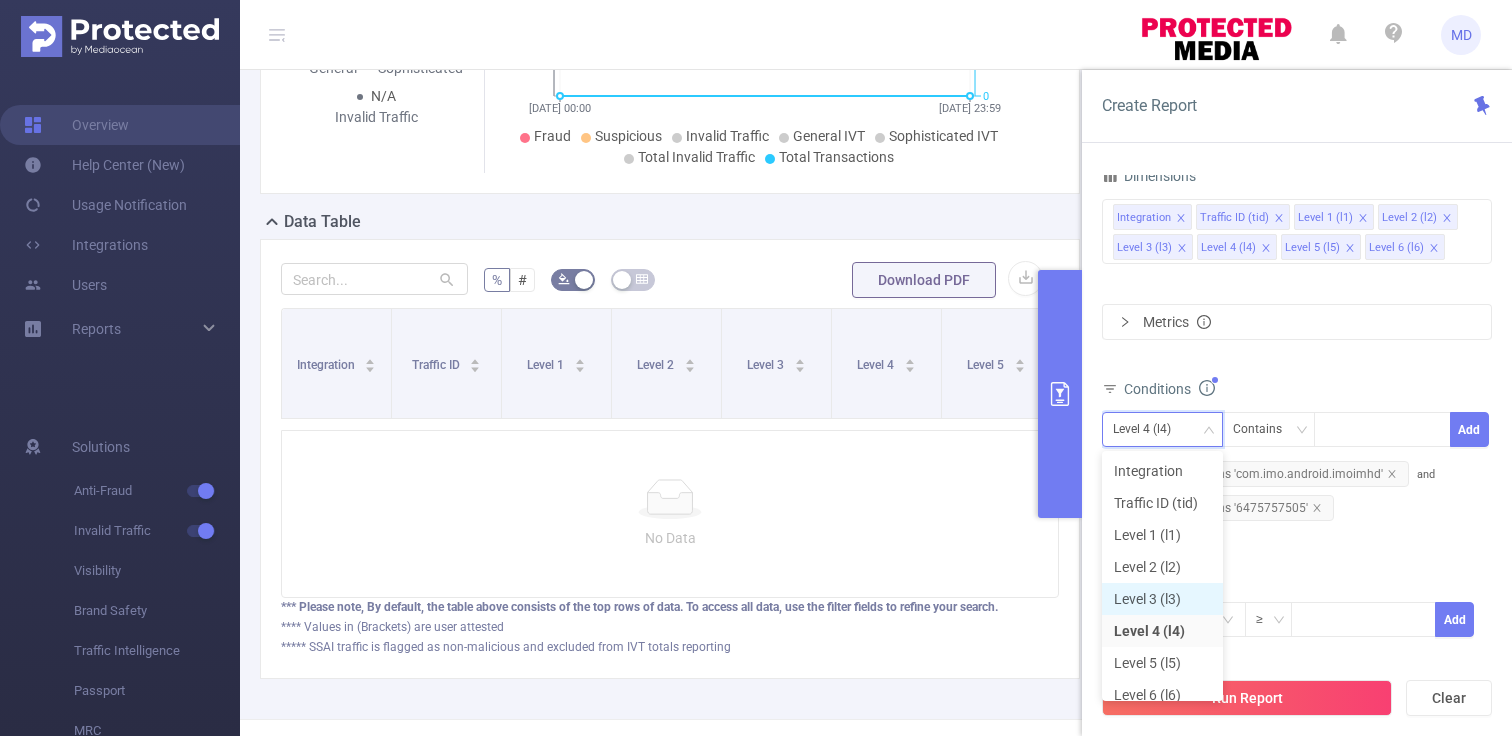 click on "Level 3 (l3)" at bounding box center (1162, 599) 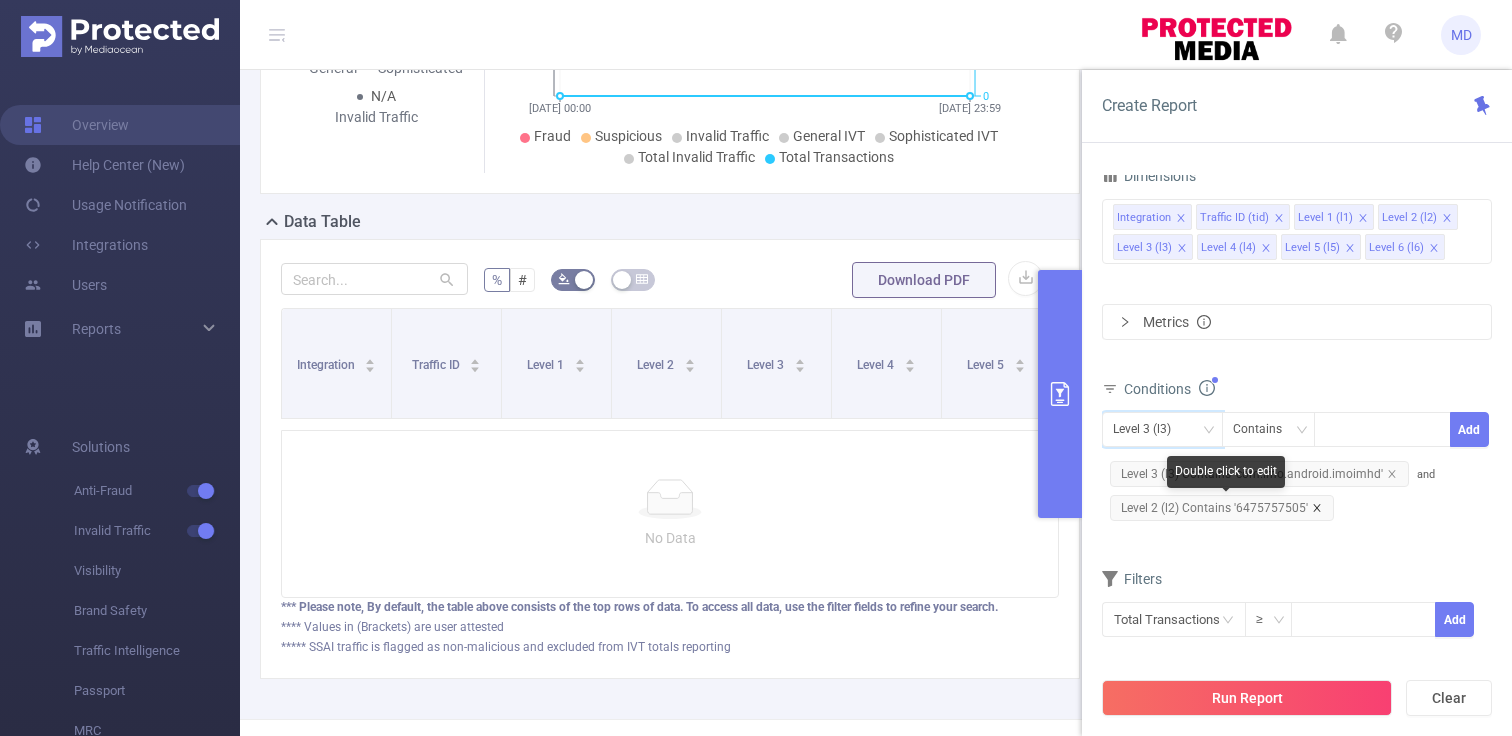 click 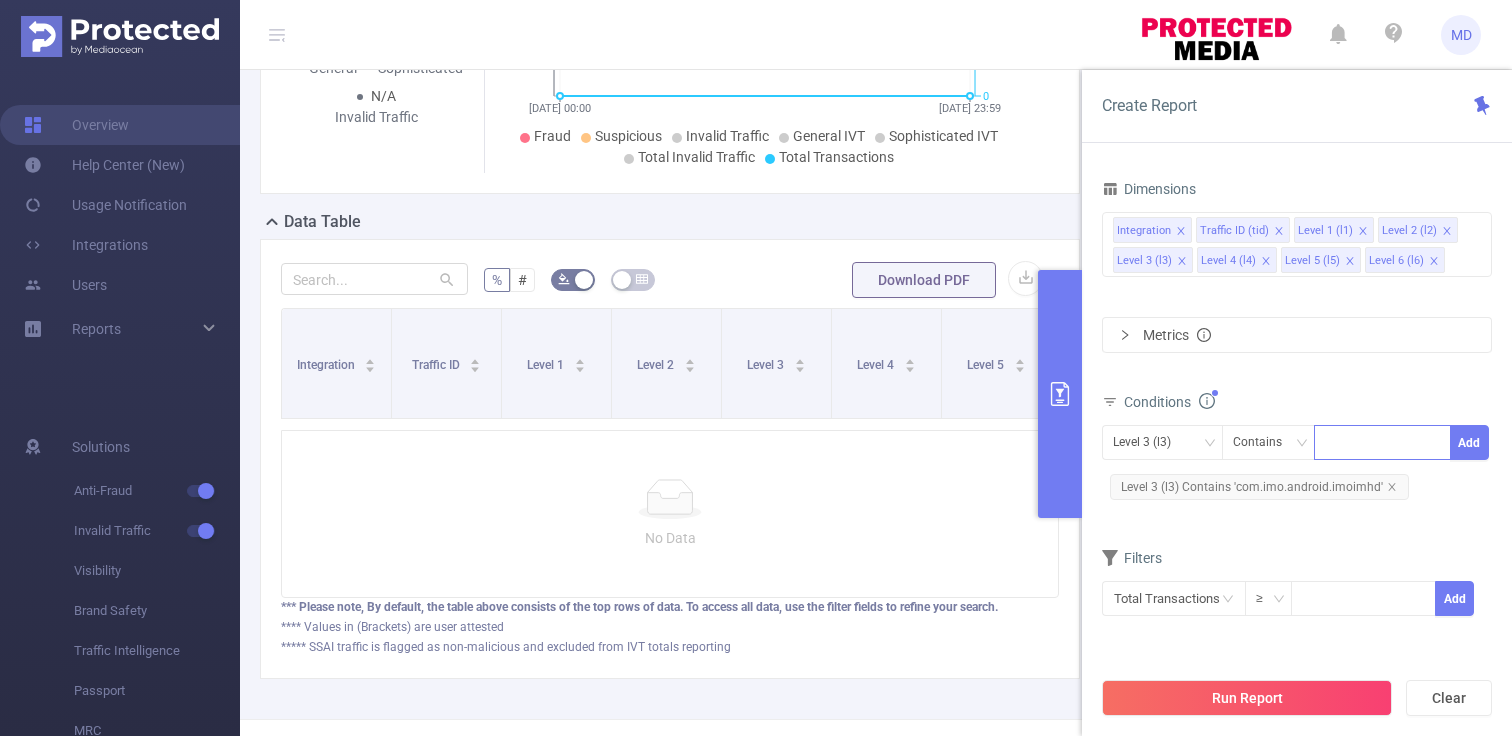 click at bounding box center [1329, 443] 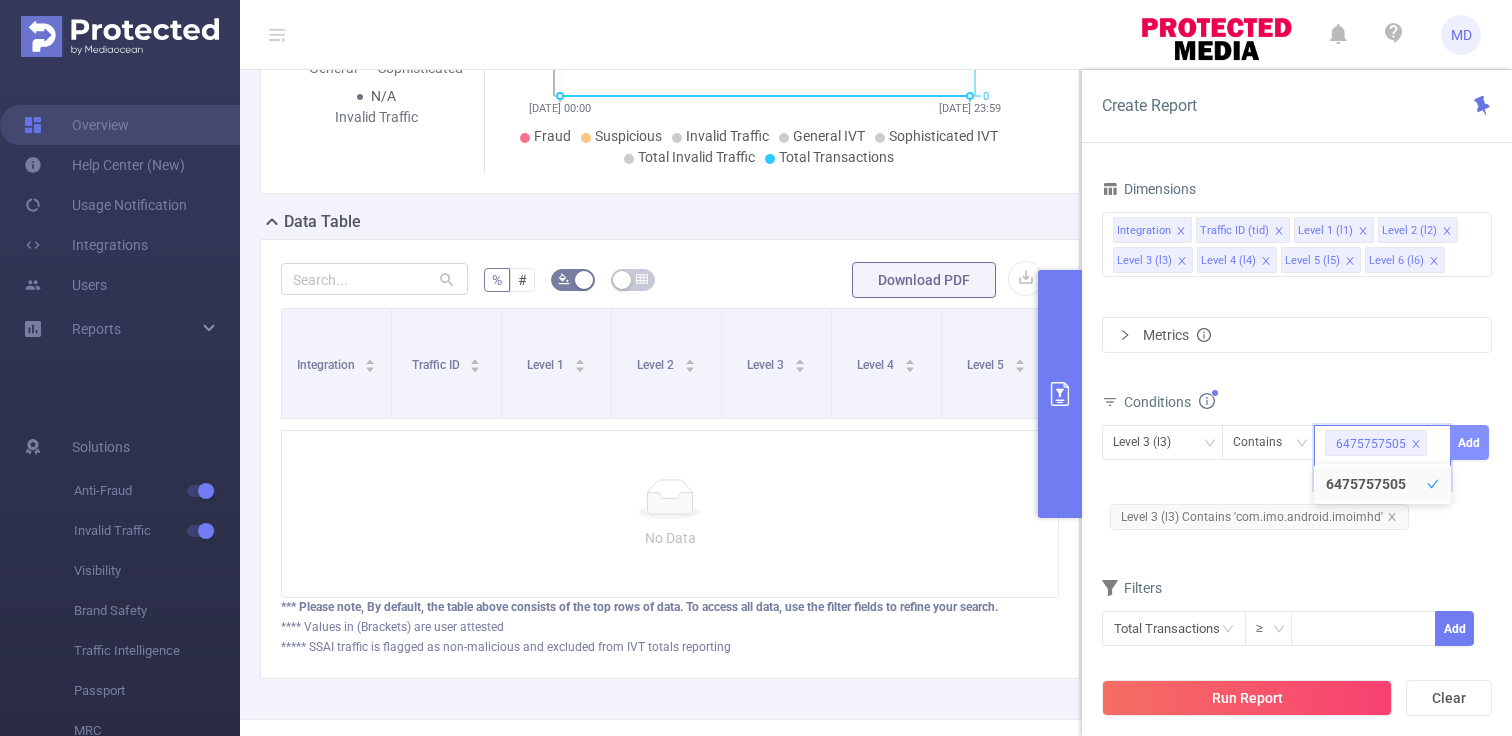click on "Add" at bounding box center [1469, 442] 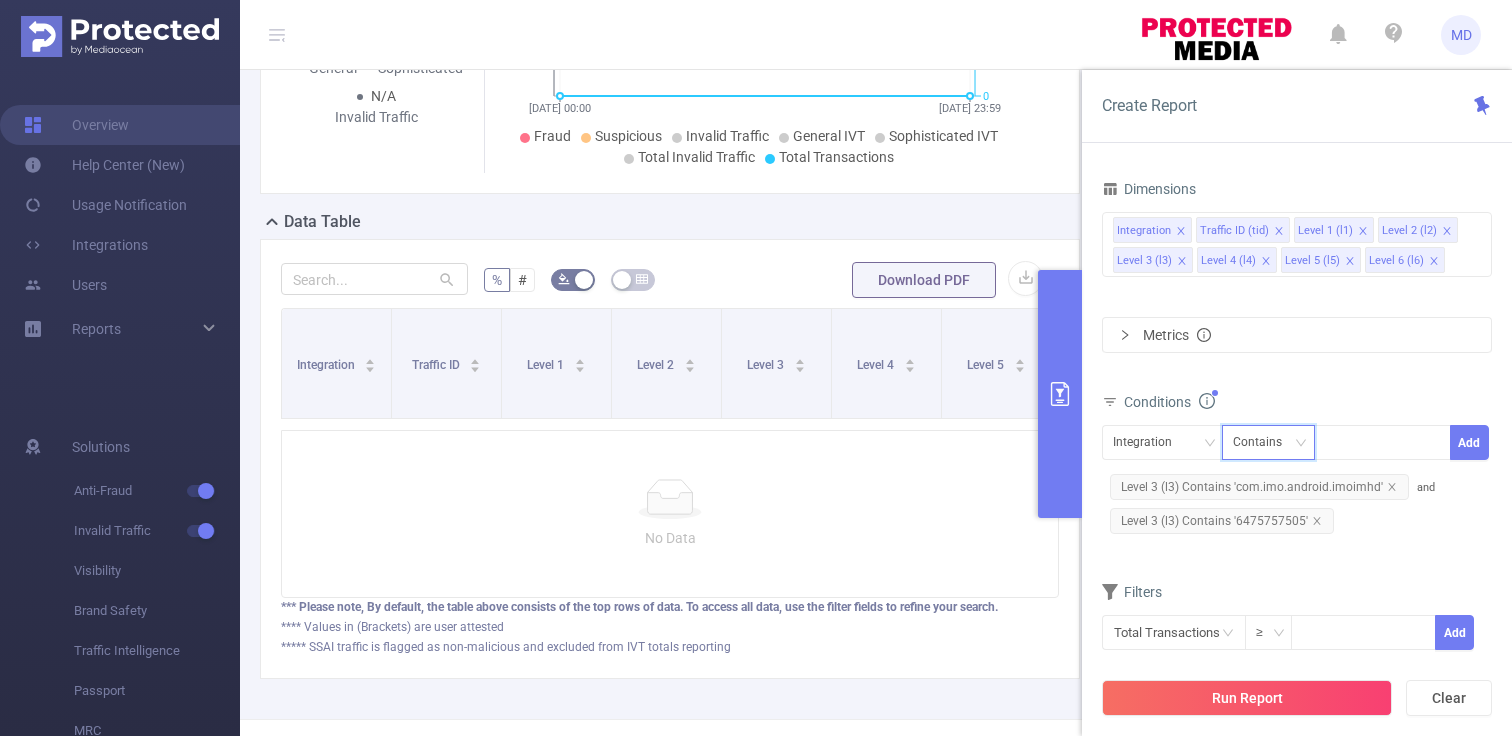 click on "Contains" at bounding box center (1264, 442) 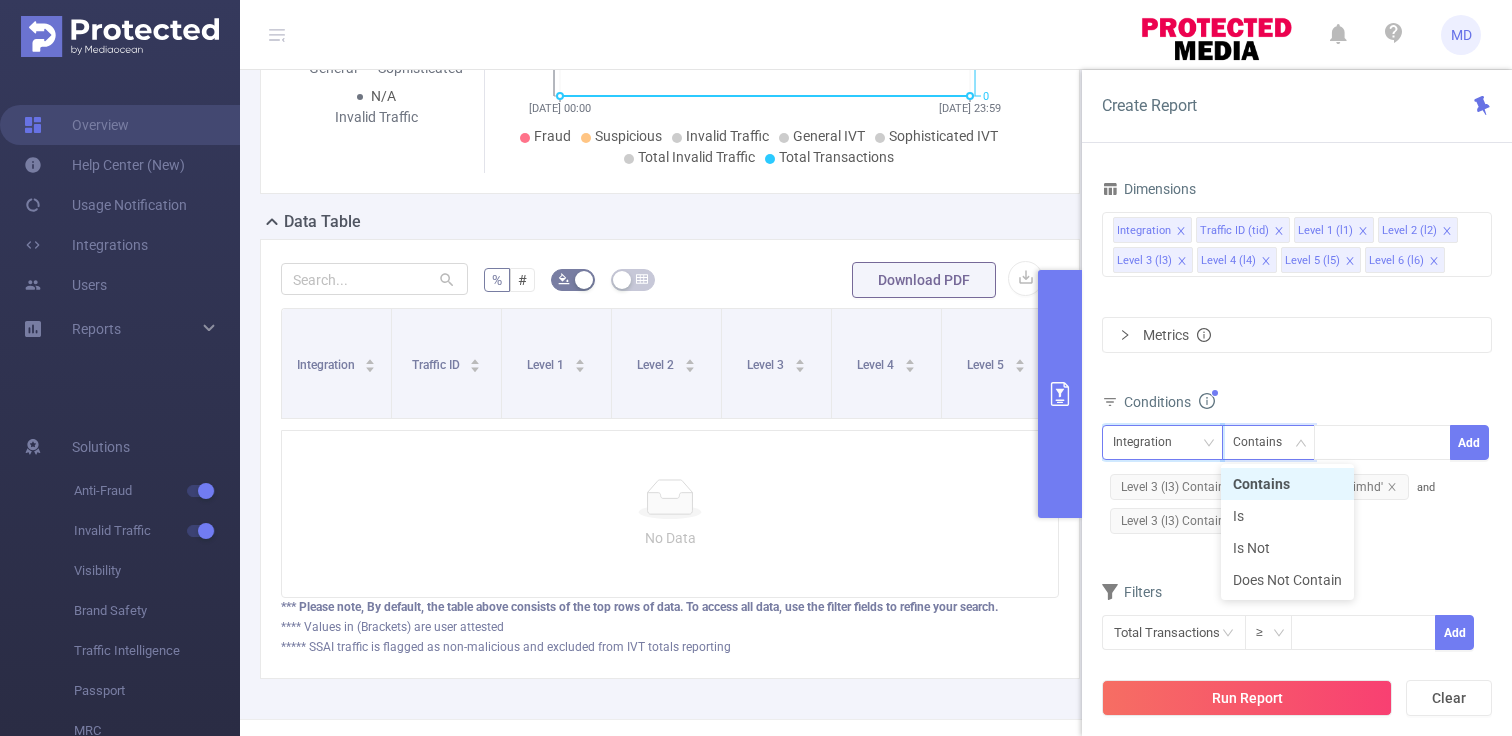 click 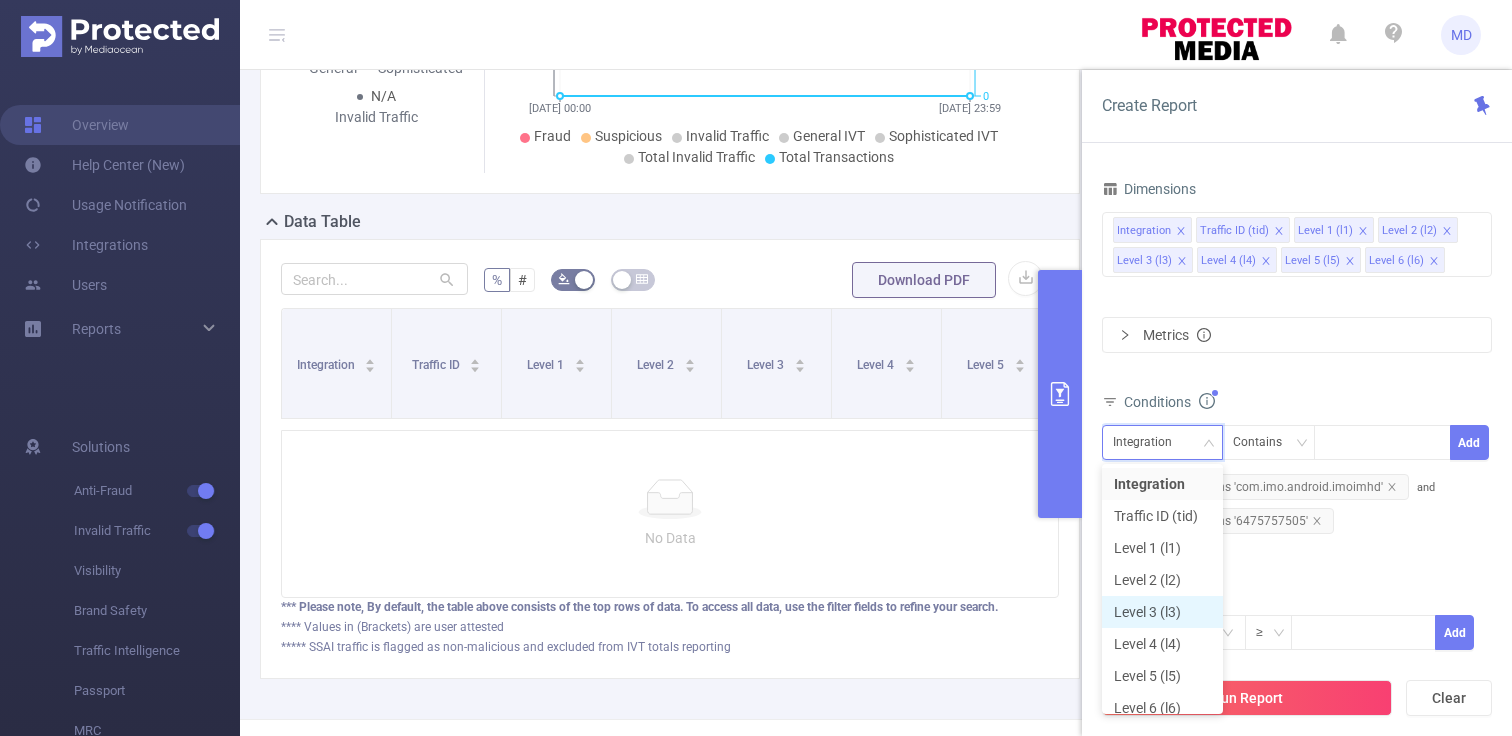 click on "Level 3 (l3)" at bounding box center (1162, 612) 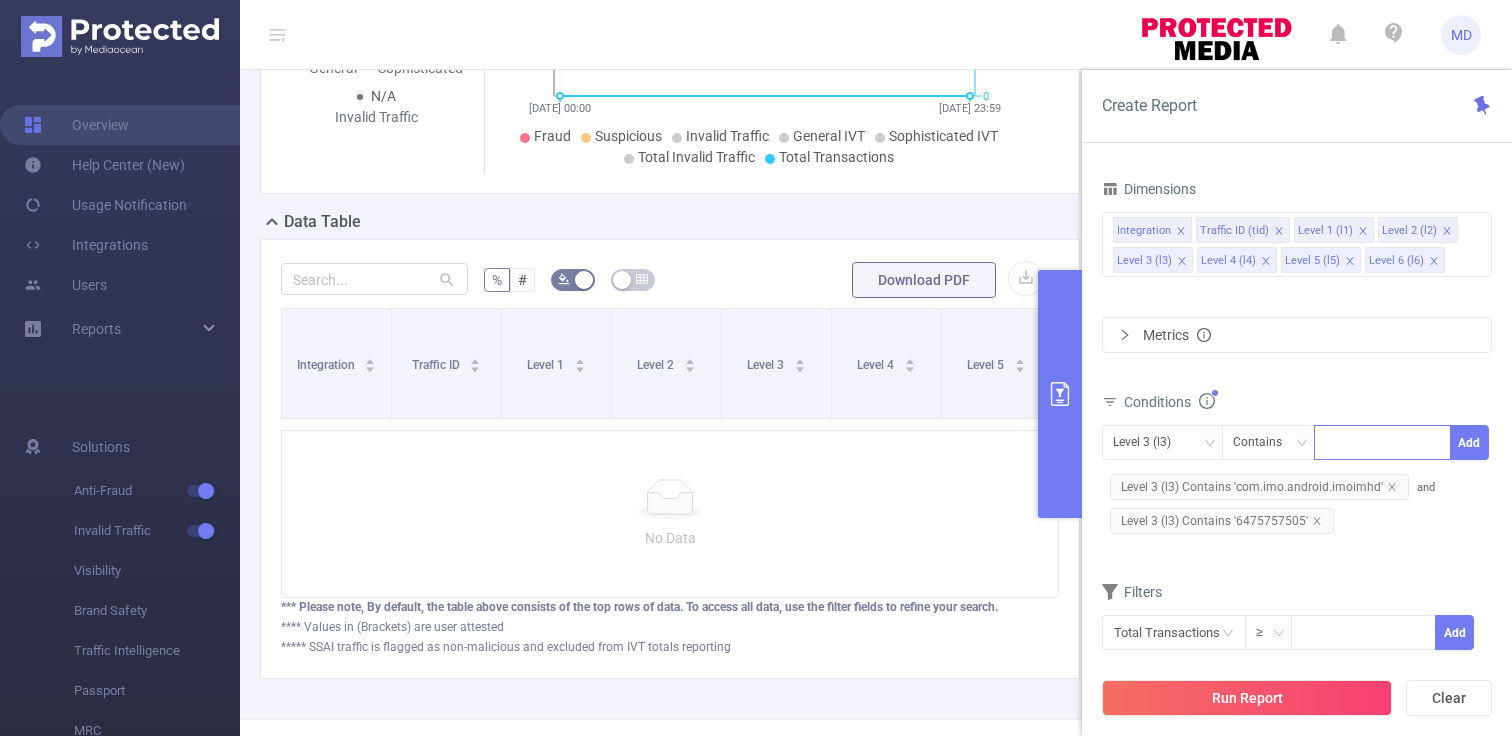 click at bounding box center [1382, 442] 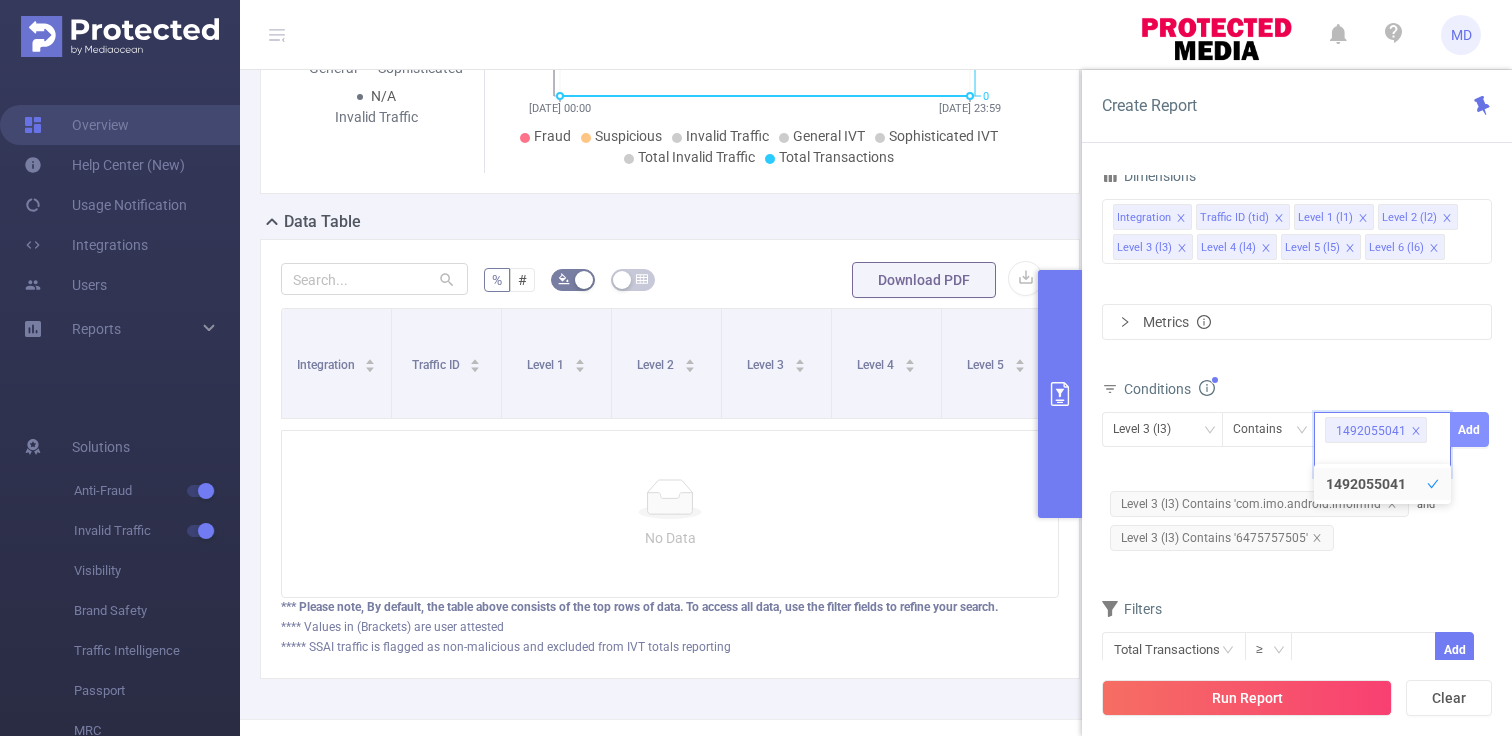 click on "Add" at bounding box center (1469, 429) 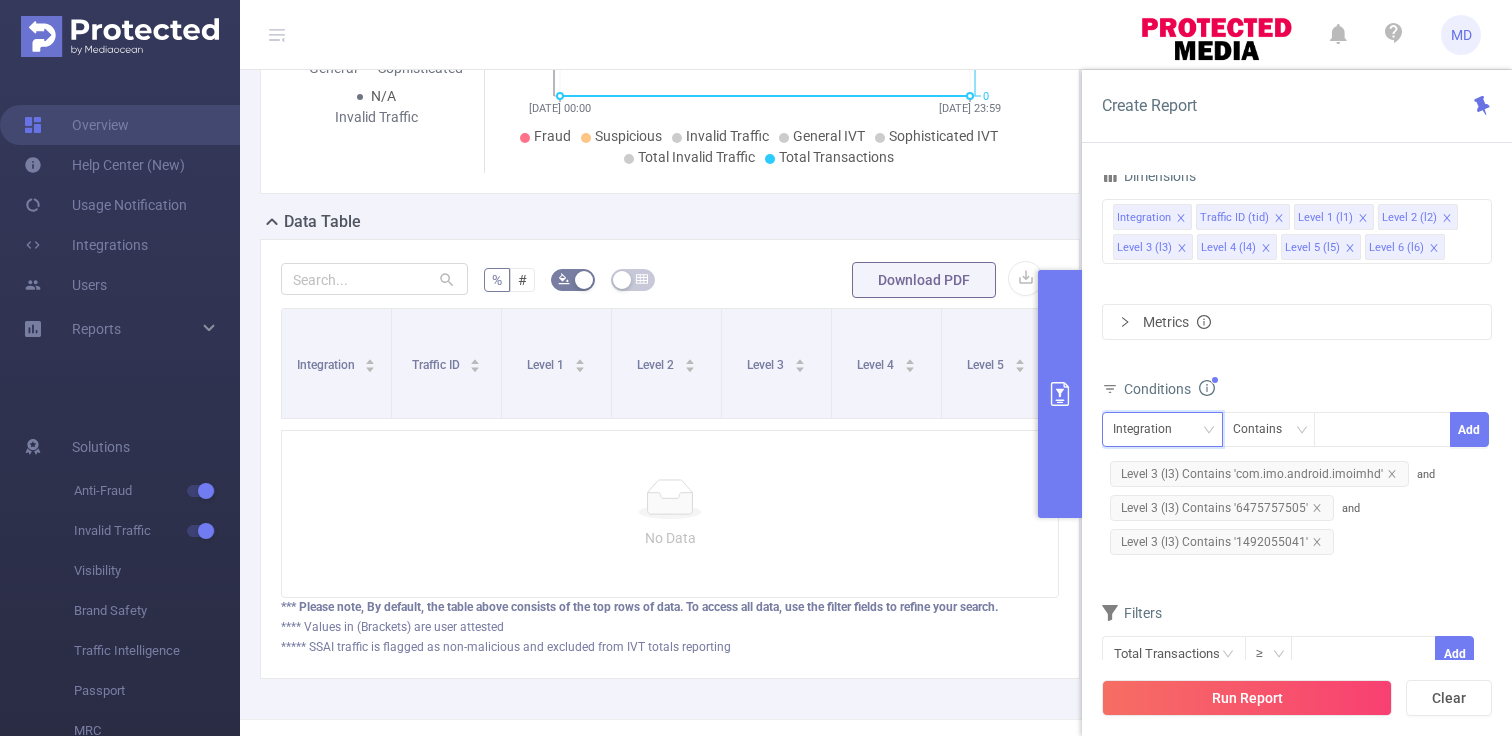 click on "Integration" at bounding box center (1149, 429) 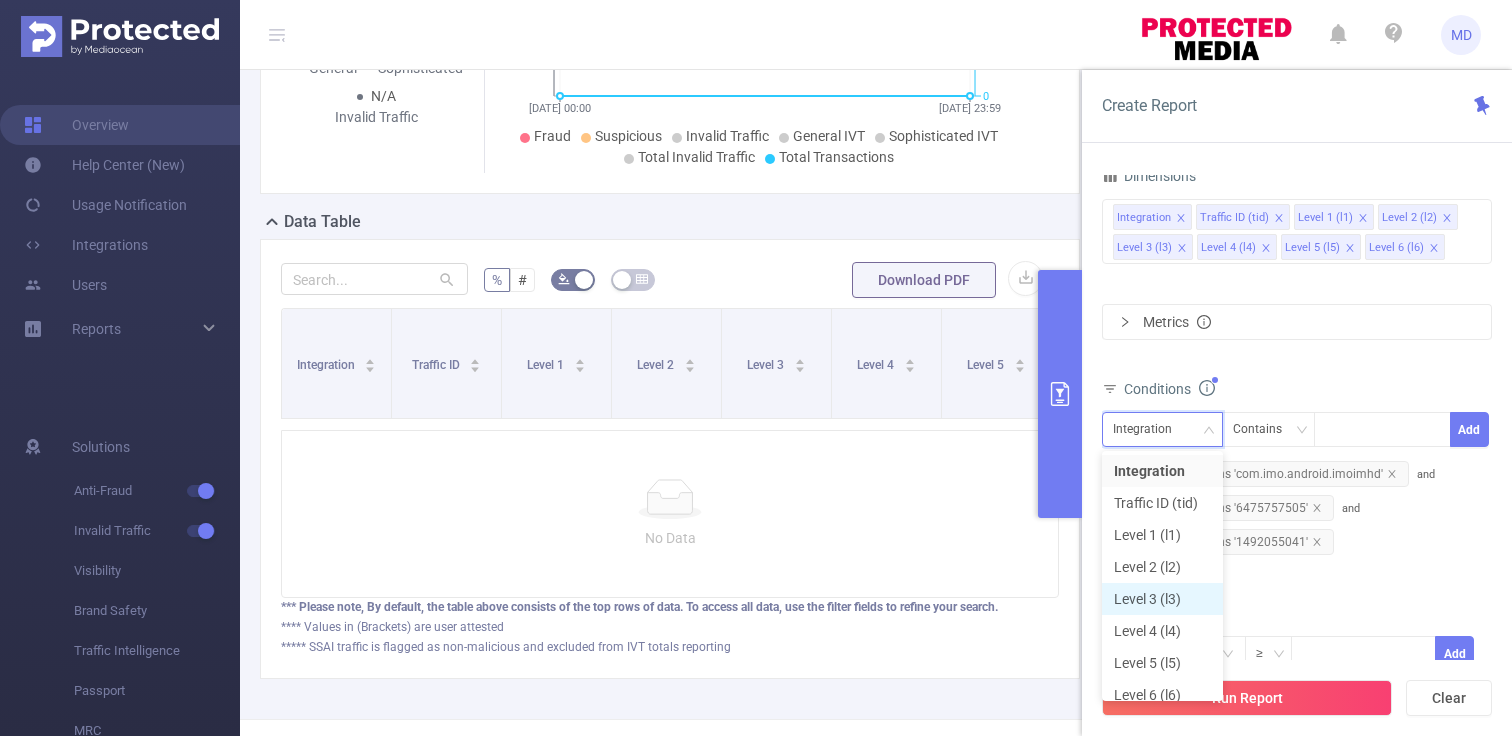 click on "Level 3 (l3)" at bounding box center [1162, 599] 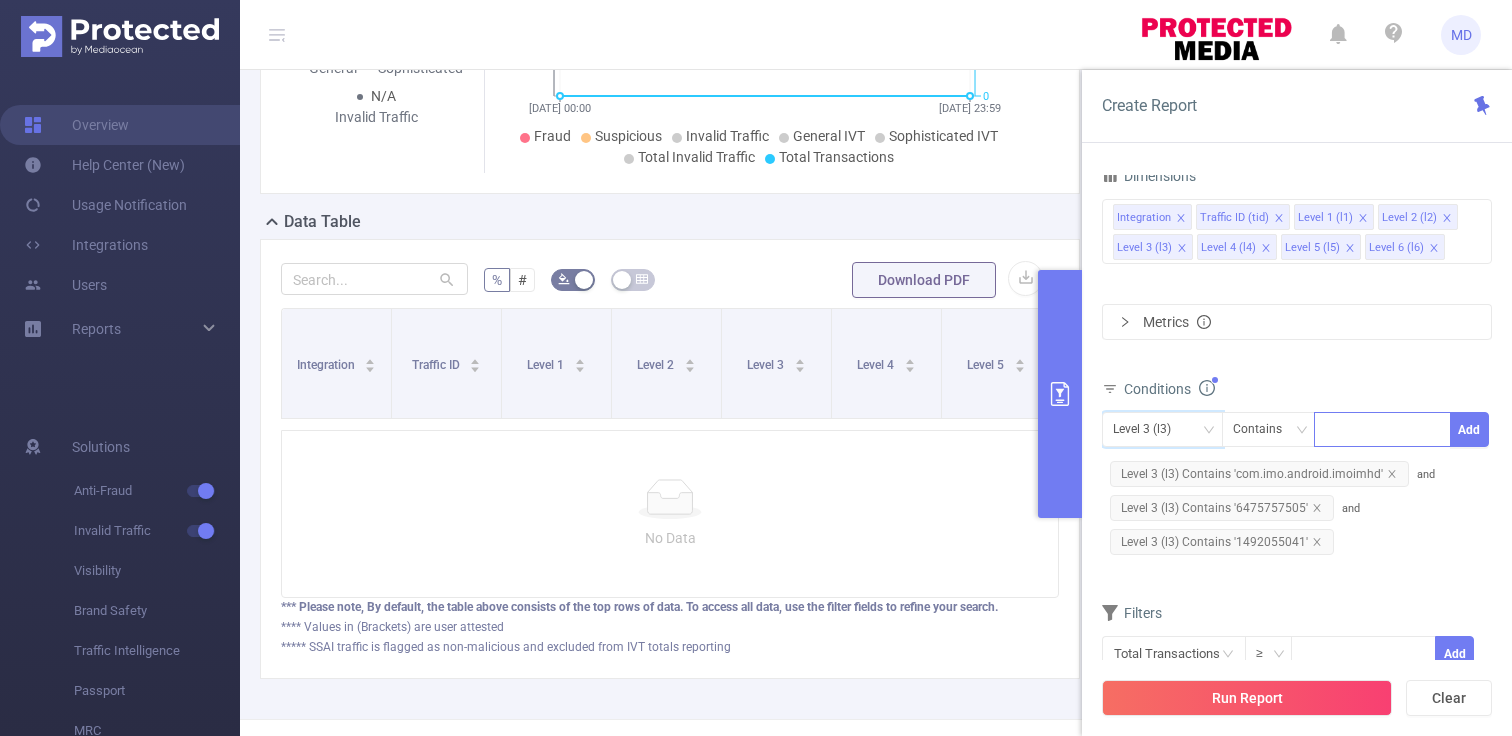 click at bounding box center [1382, 429] 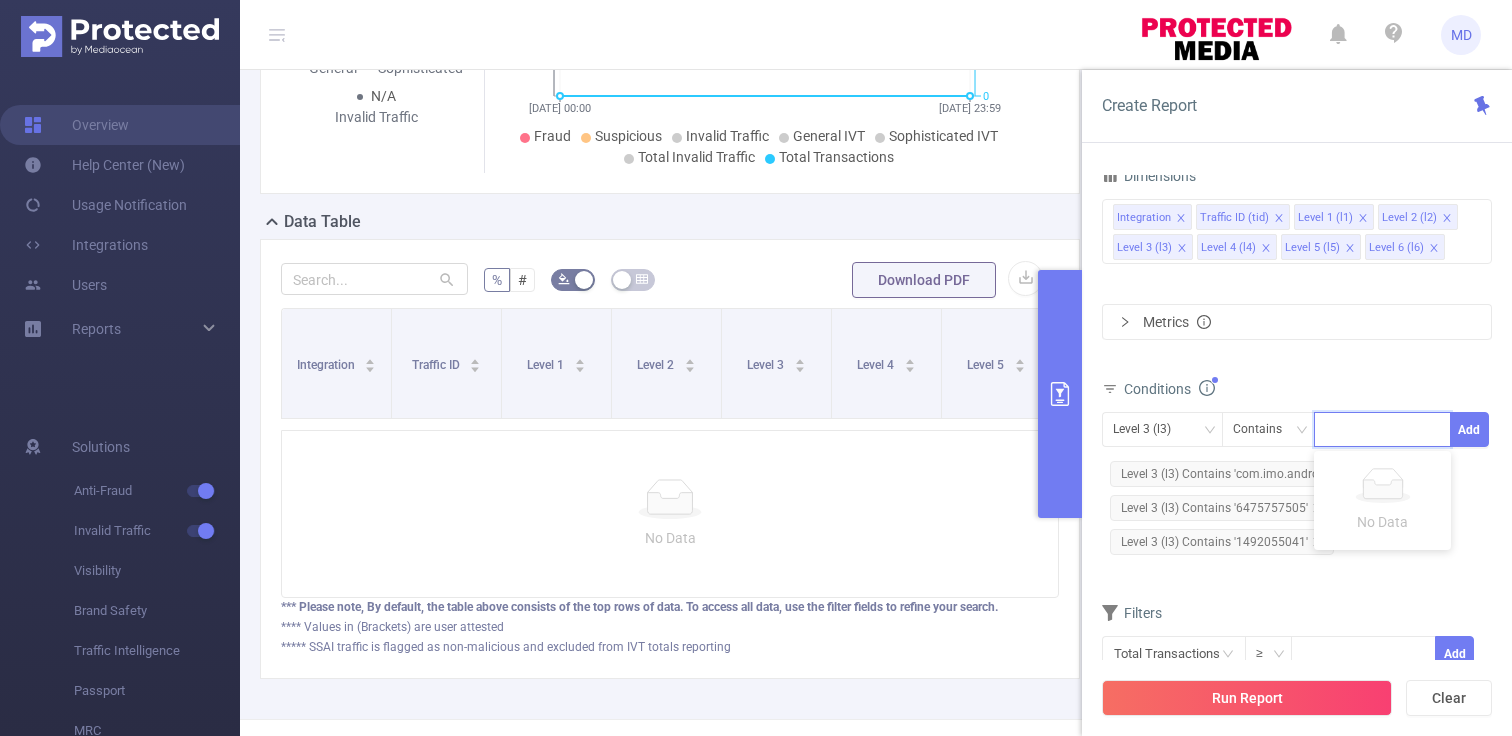 paste on "com.water.balls" 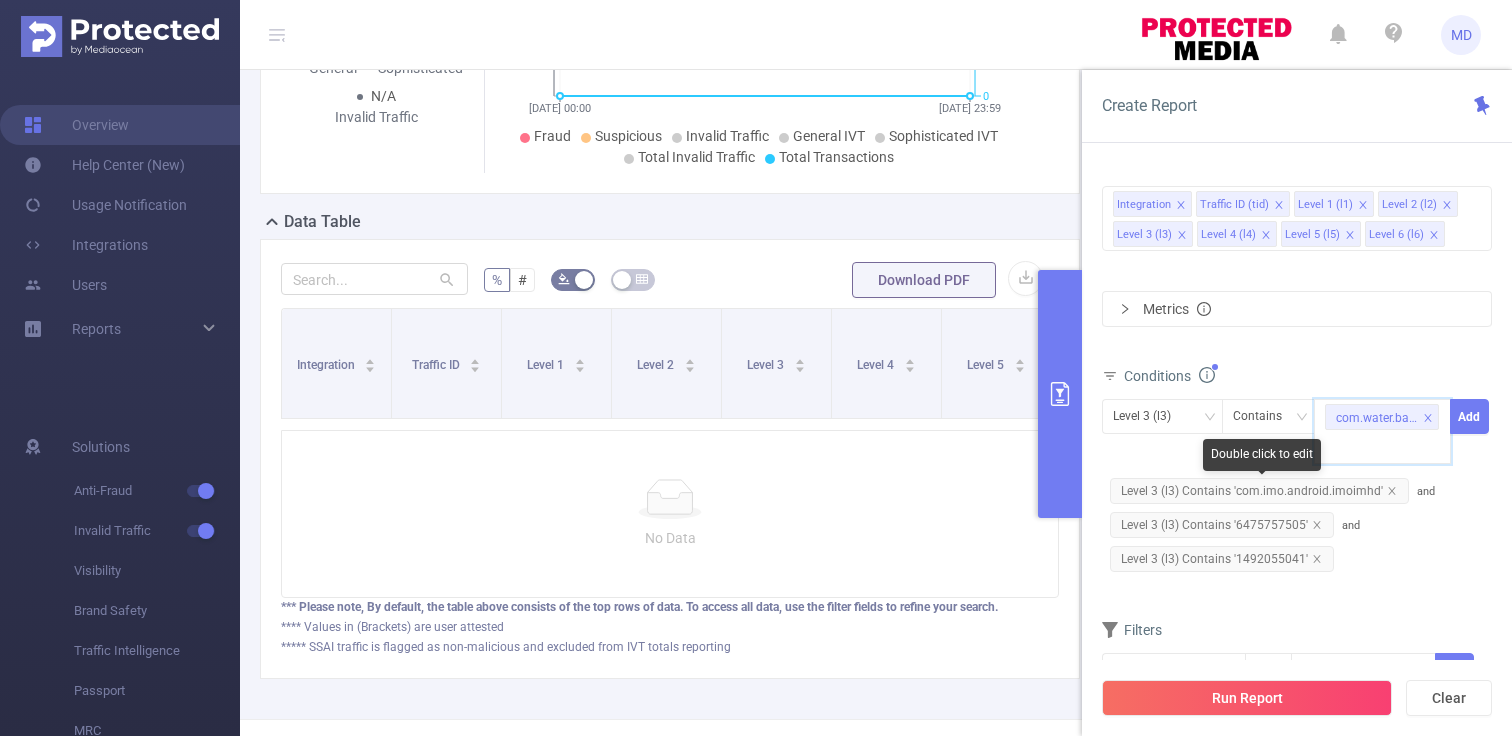 paste on "com.shaverma.shackledcubes" 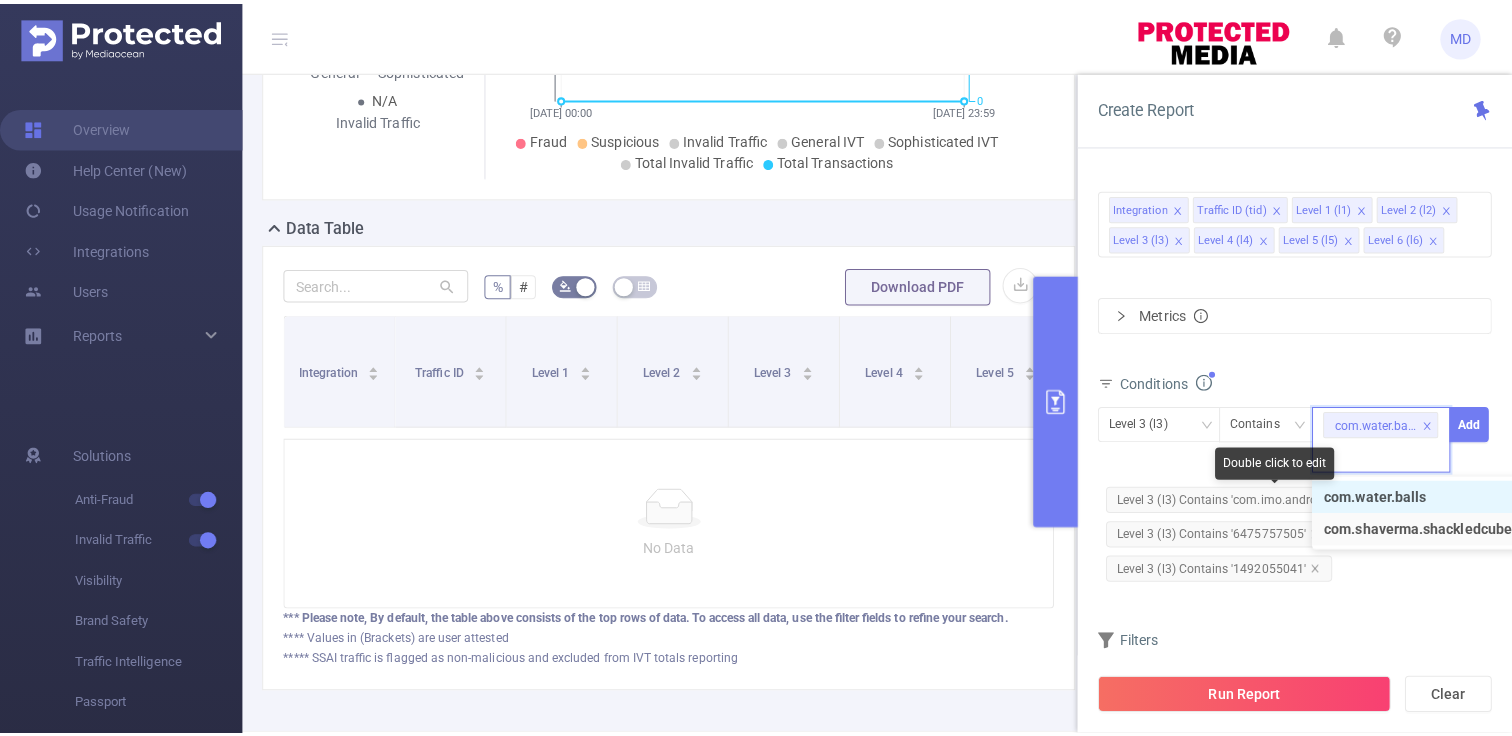 scroll, scrollTop: 0, scrollLeft: 0, axis: both 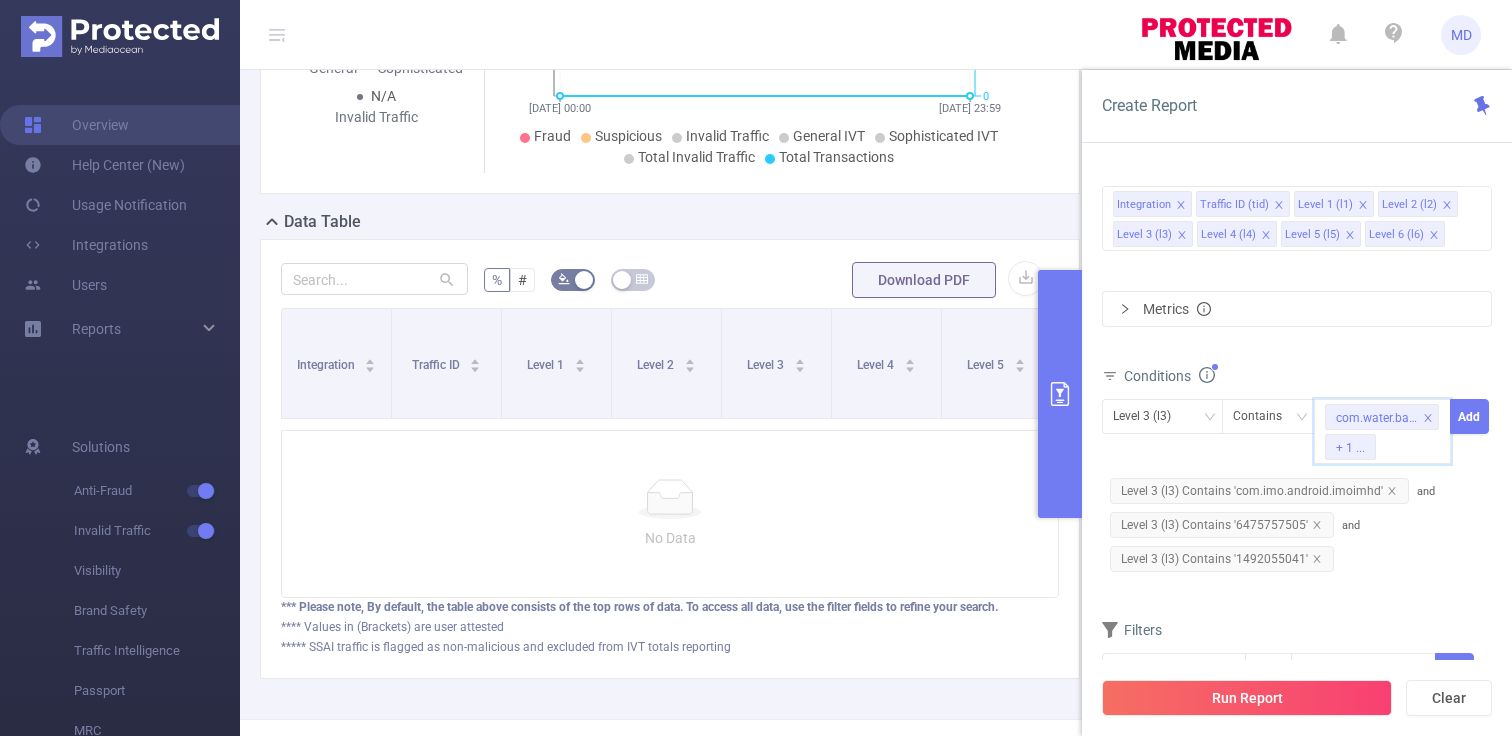paste on "6475757505" 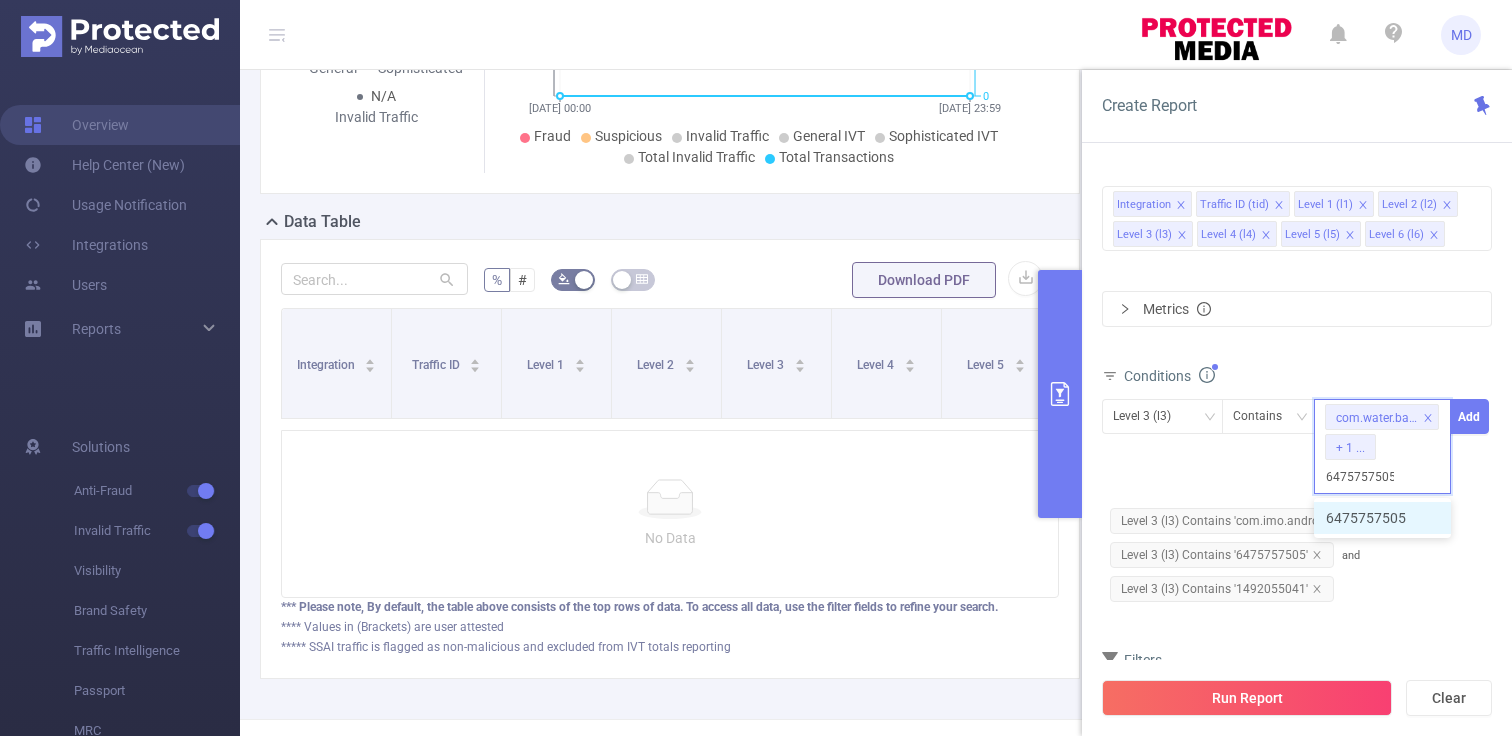 type 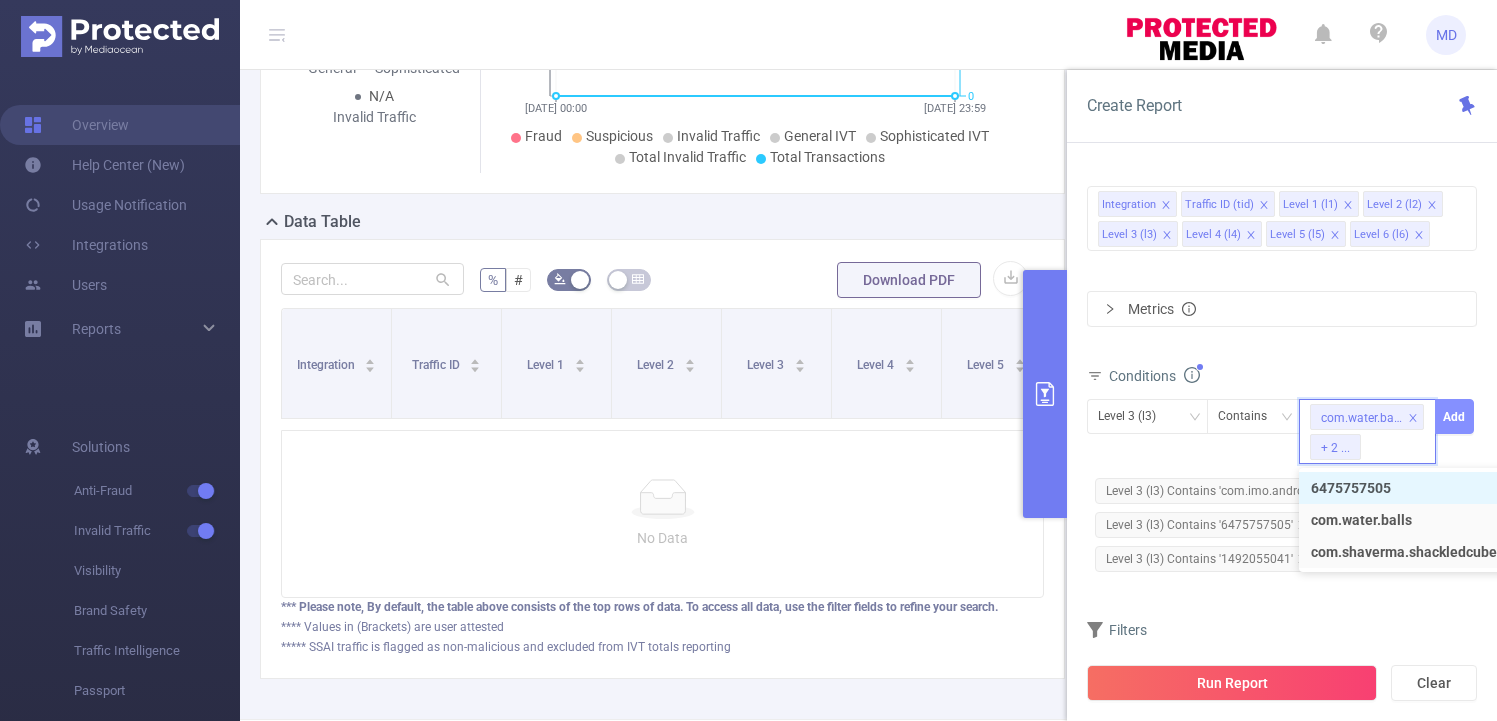 click on "Add" at bounding box center (1454, 416) 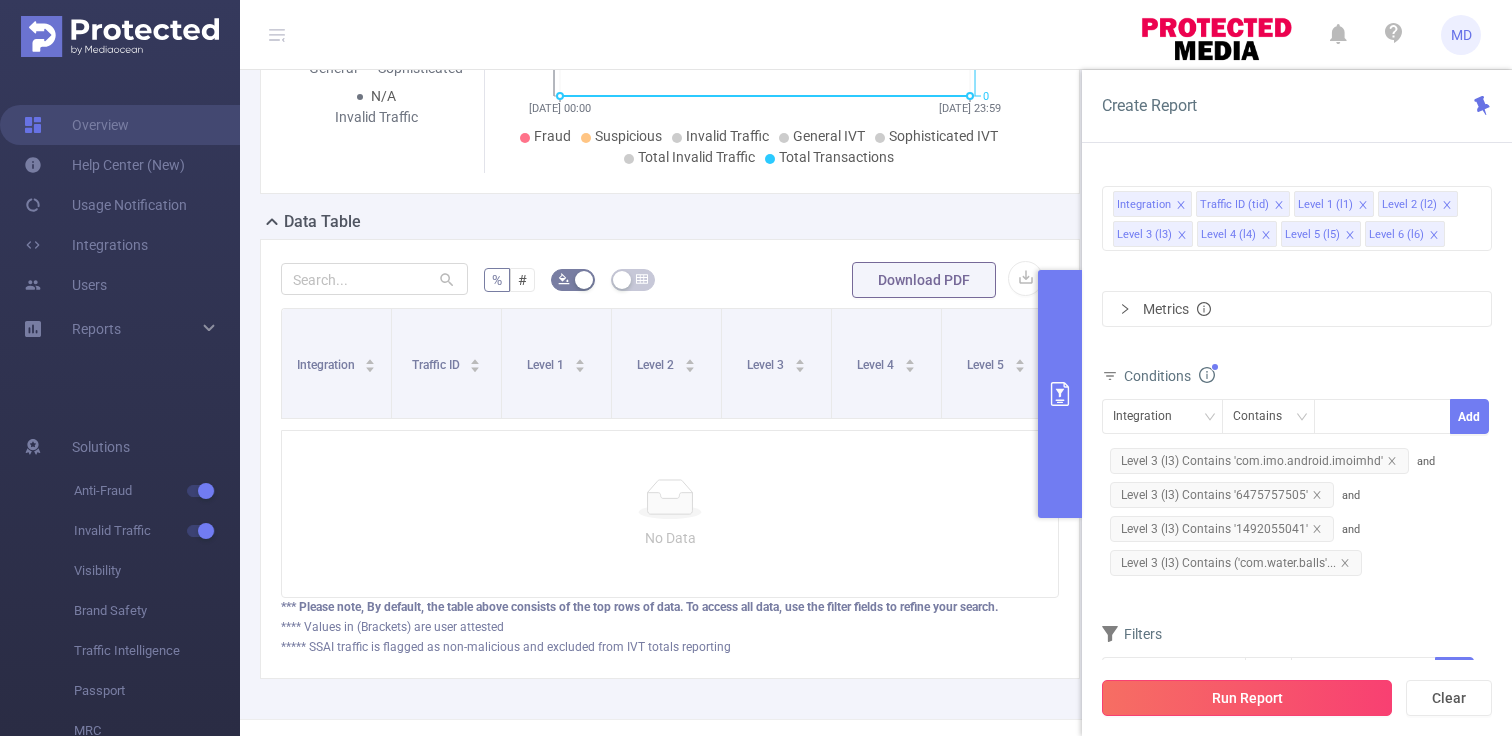 click on "Run Report" at bounding box center (1247, 698) 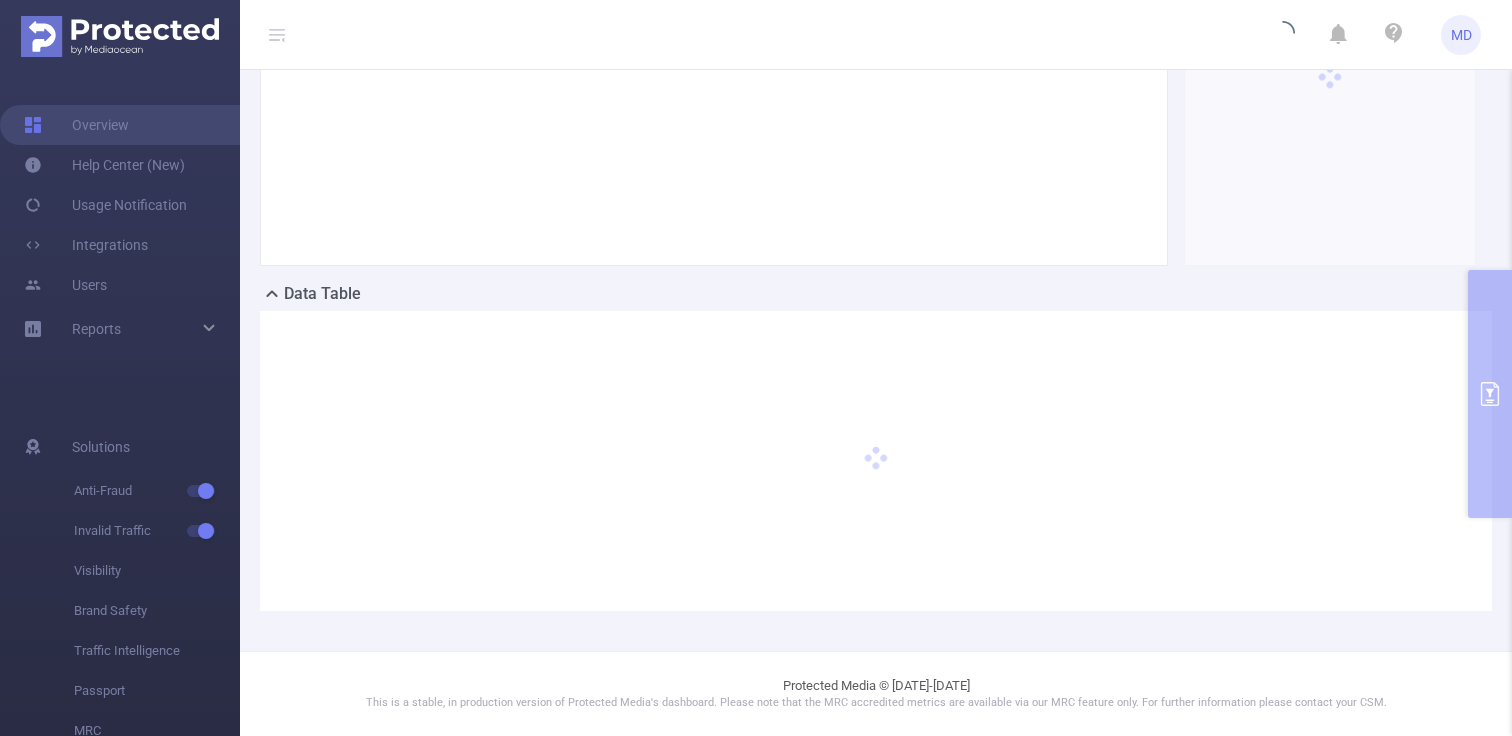 scroll, scrollTop: 271, scrollLeft: 0, axis: vertical 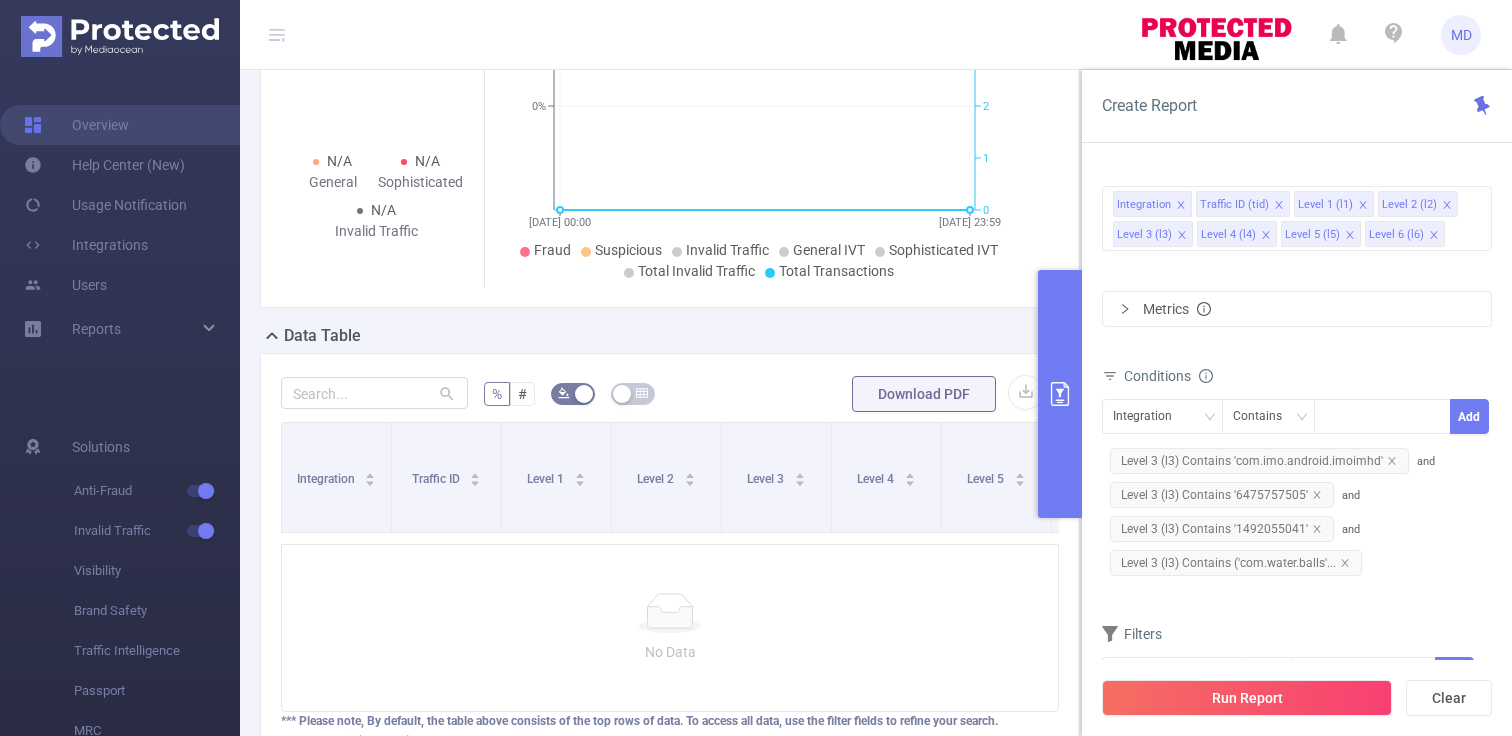 click on "Integration   Traffic ID   Level 1   Level 2   Level 3   Level 4   Level 5   Level 6   Total Transactions   Fraudulent Suspicious Invalid Traffic General IVT Sophisticated IVT IVT Total Fraudulent   Total Suspicious   Total IVT   Total General IVT   Total Sophisticated IVT   Total IVT" at bounding box center [670, 483] 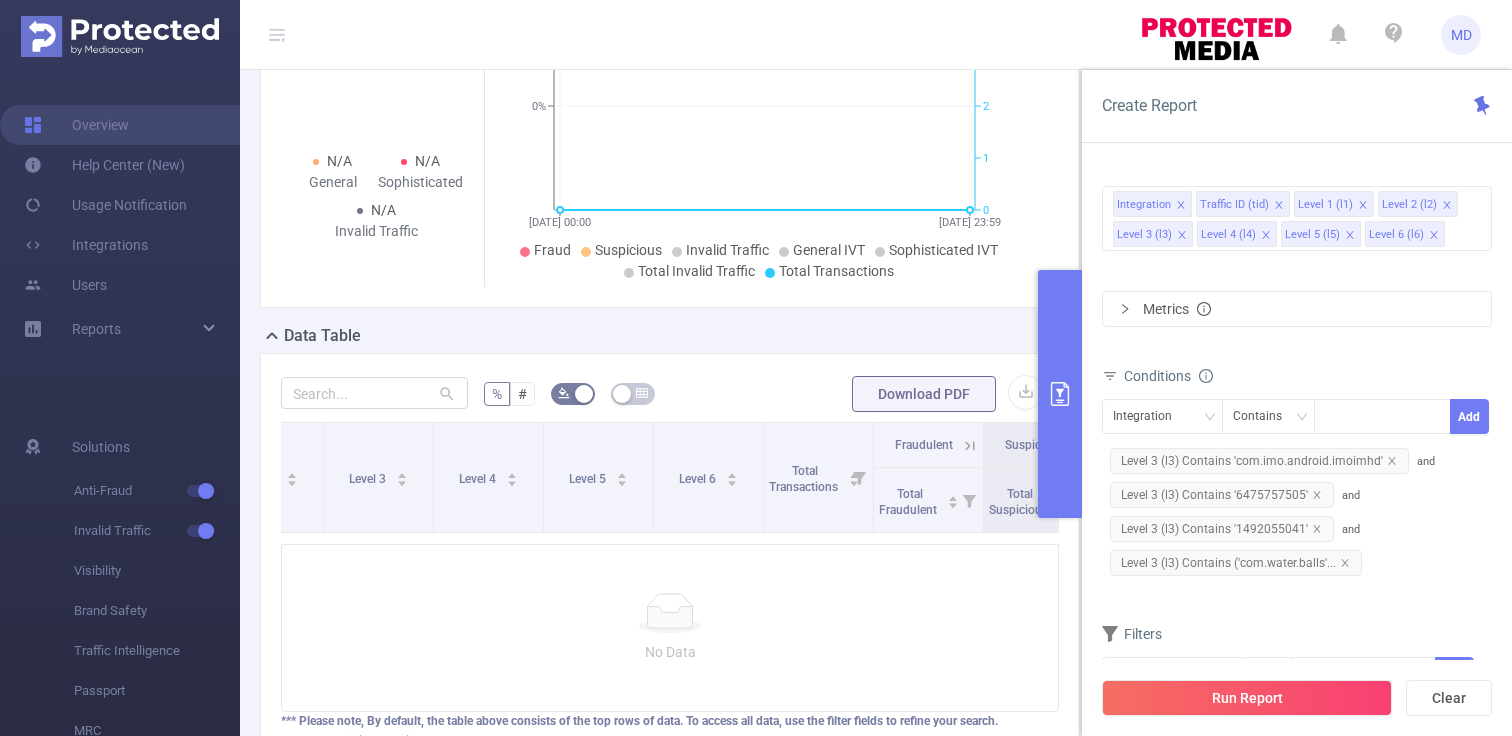 scroll, scrollTop: 0, scrollLeft: 399, axis: horizontal 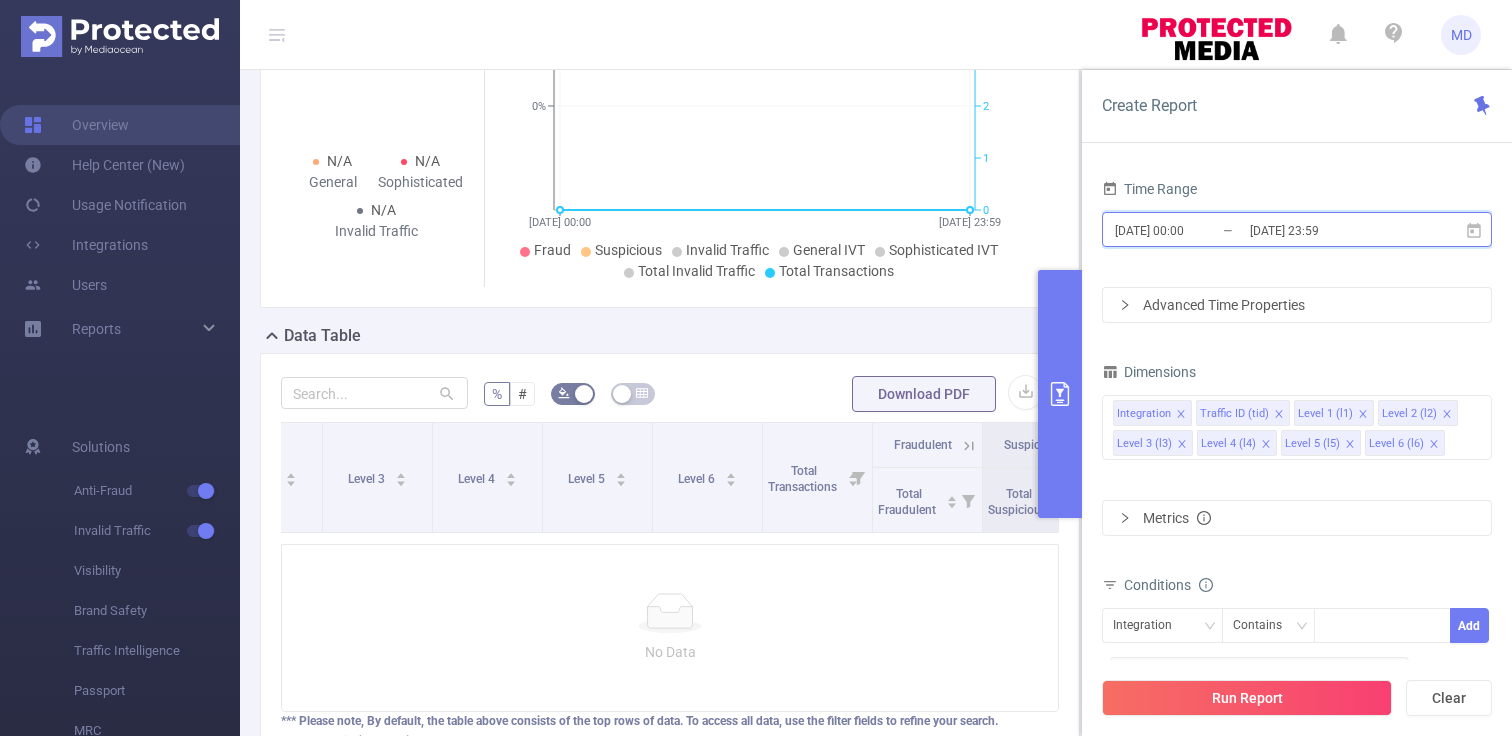click on "[DATE] 00:00   _   [DATE] 23:59" at bounding box center (1297, 229) 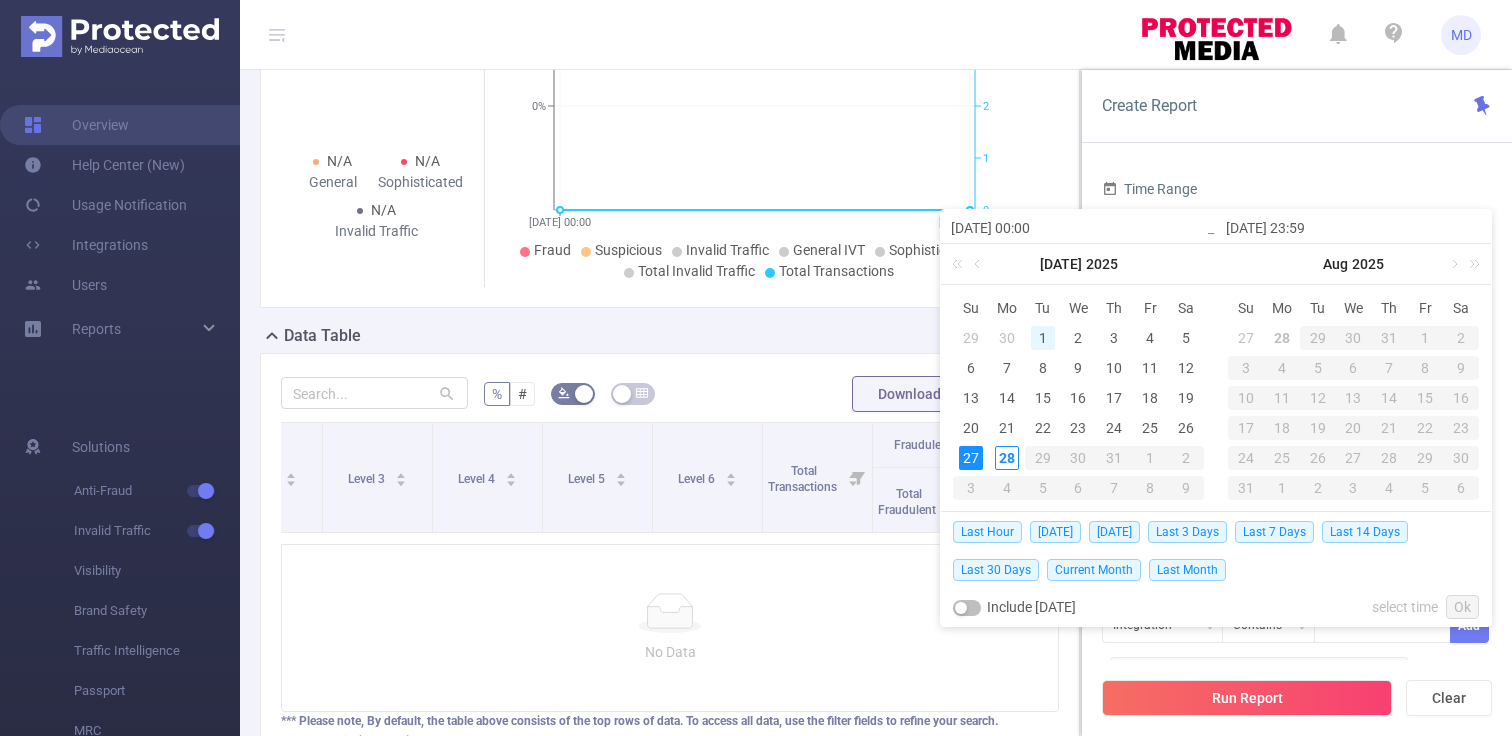 click on "1" at bounding box center [1043, 338] 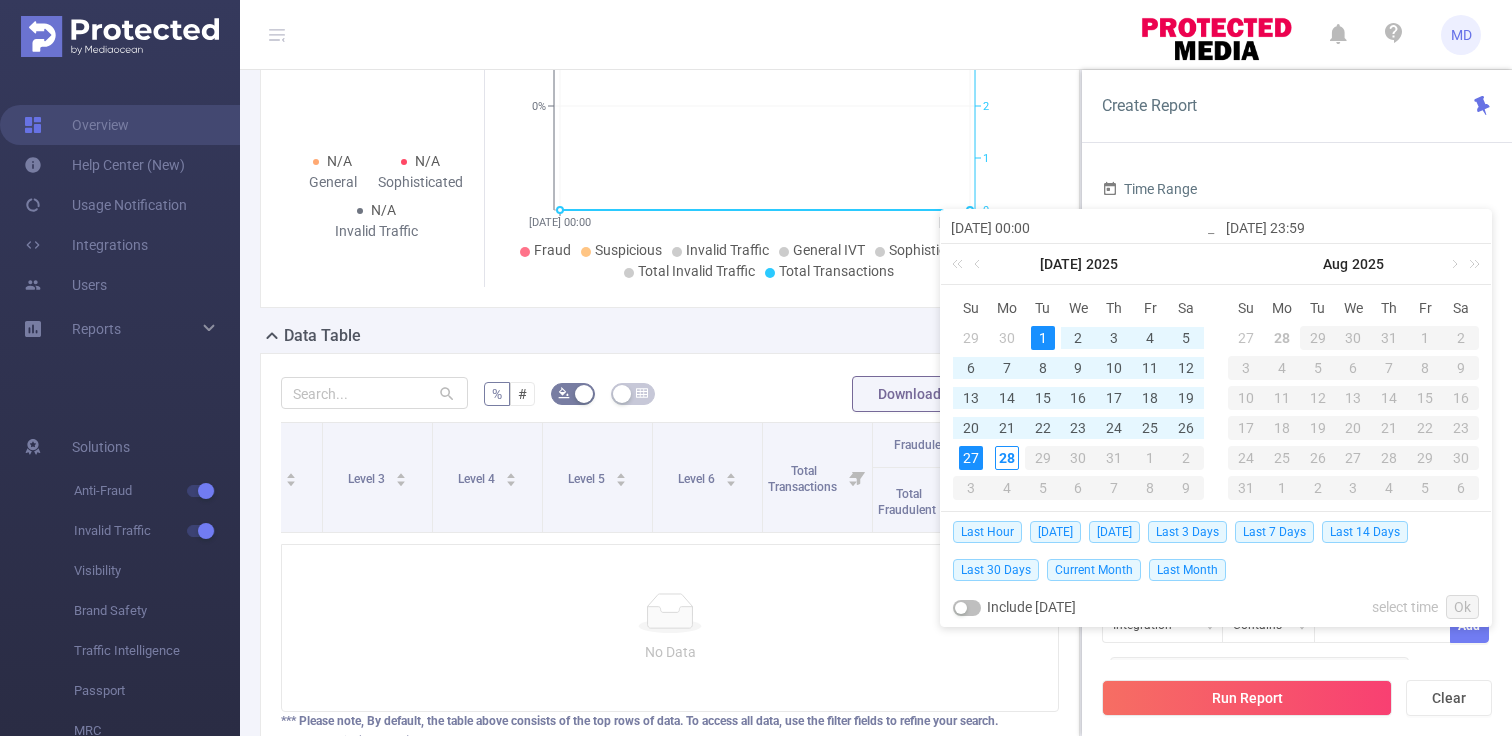 click on "27" at bounding box center (971, 458) 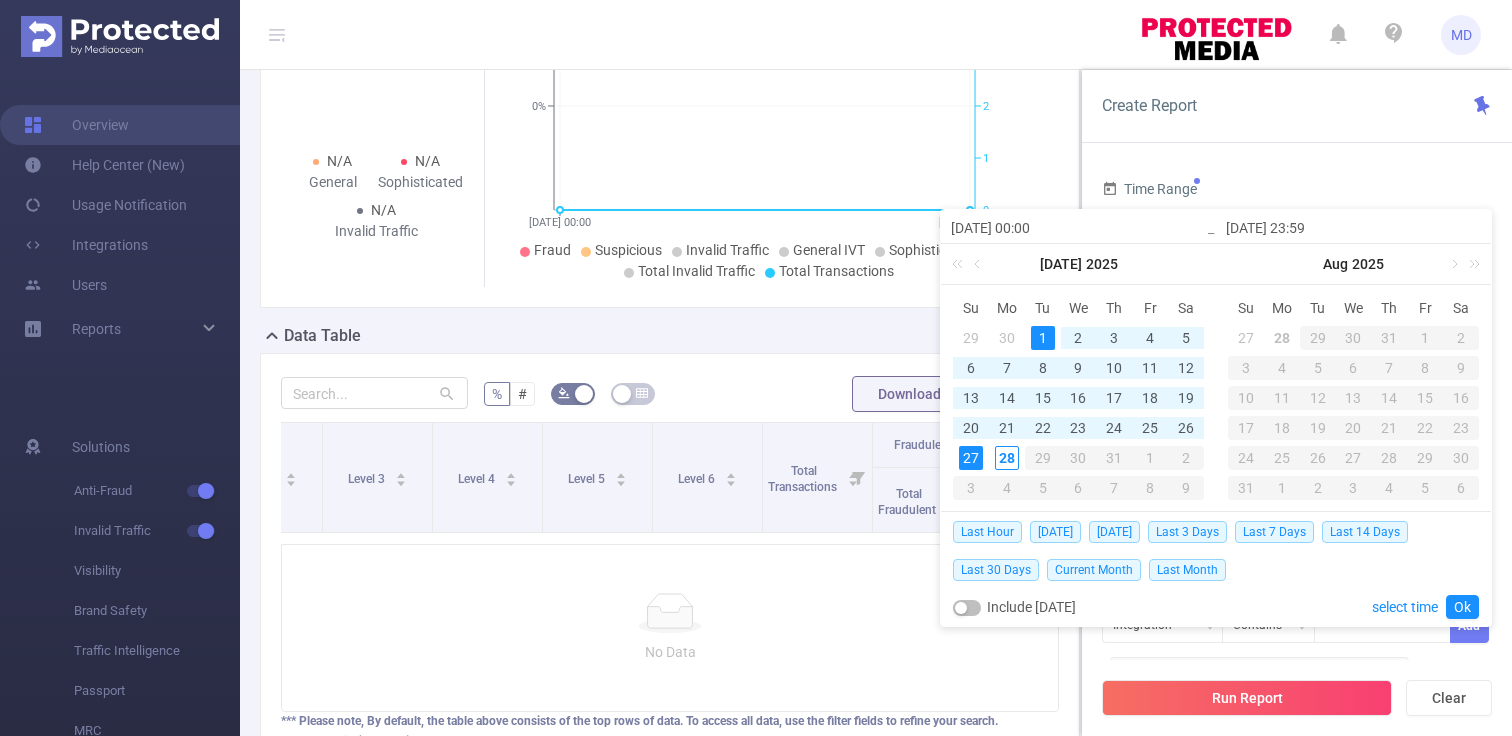 click on "27" at bounding box center [971, 458] 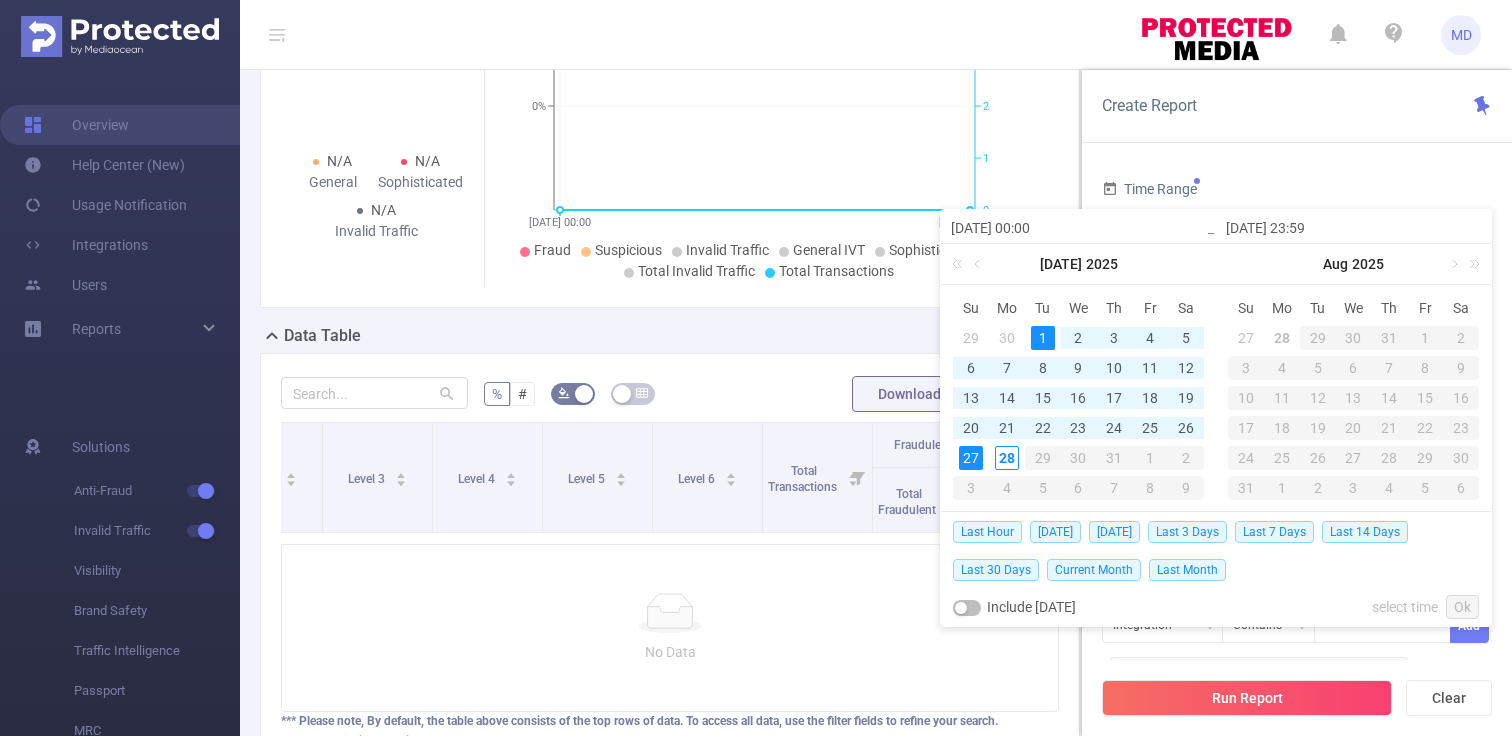 click on "1" at bounding box center (1043, 338) 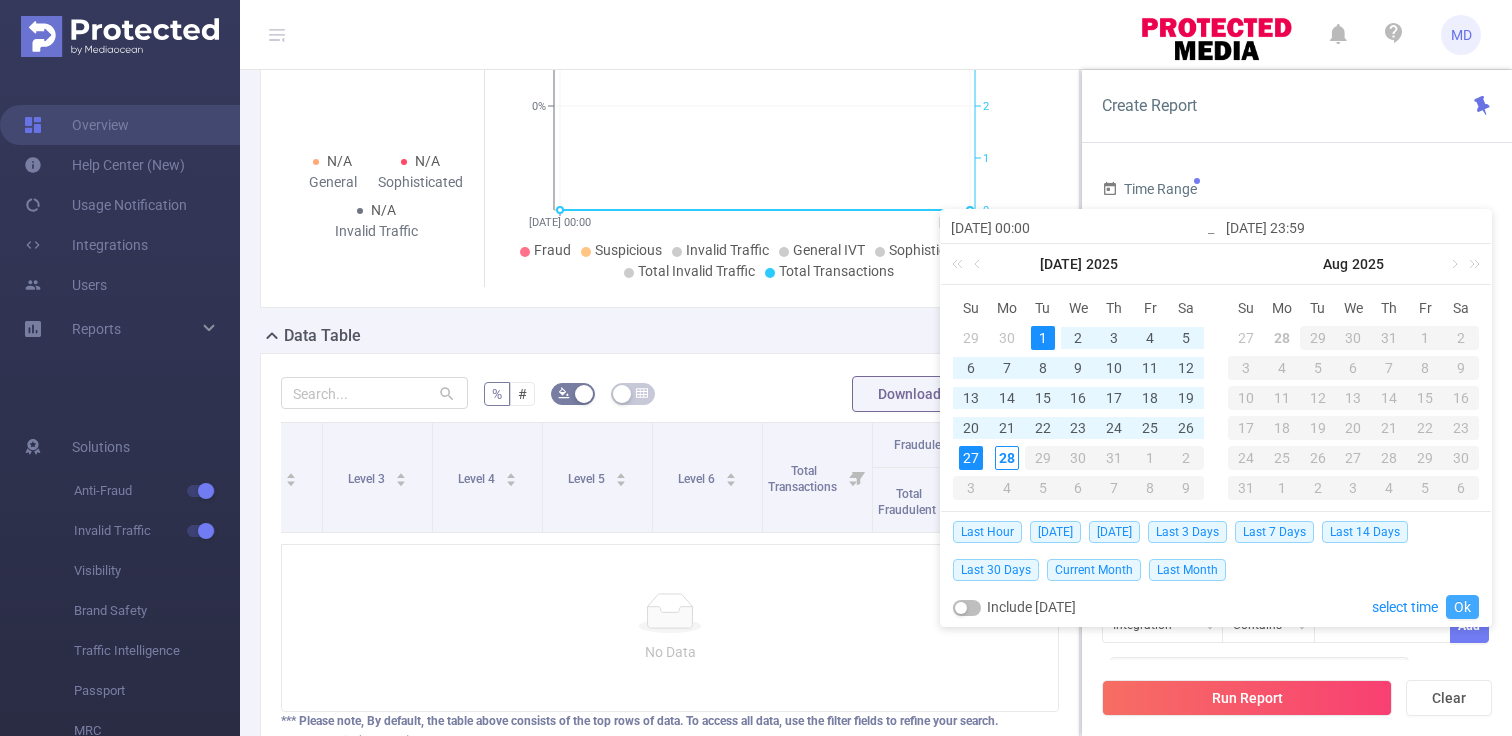click on "Ok" at bounding box center [1462, 607] 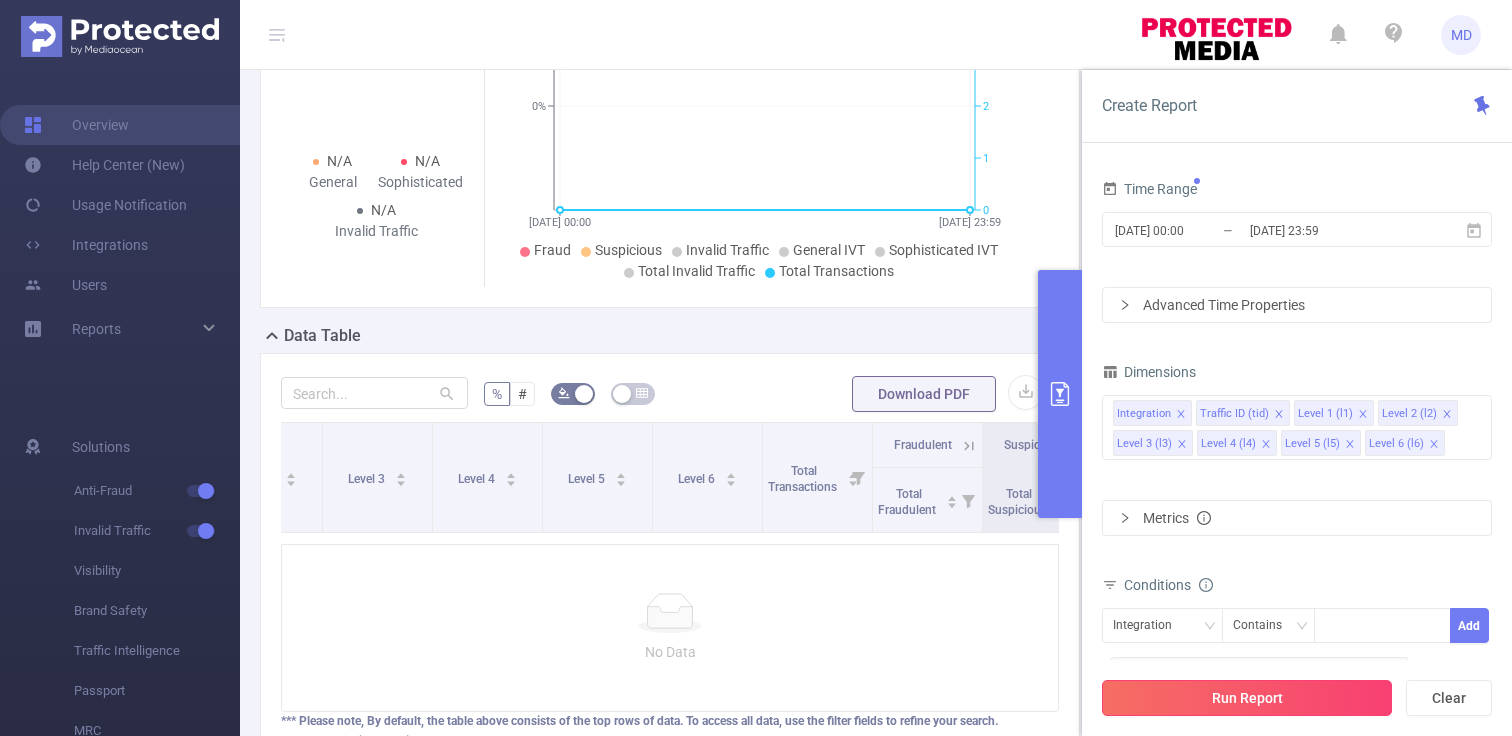 click on "Run Report" at bounding box center [1247, 698] 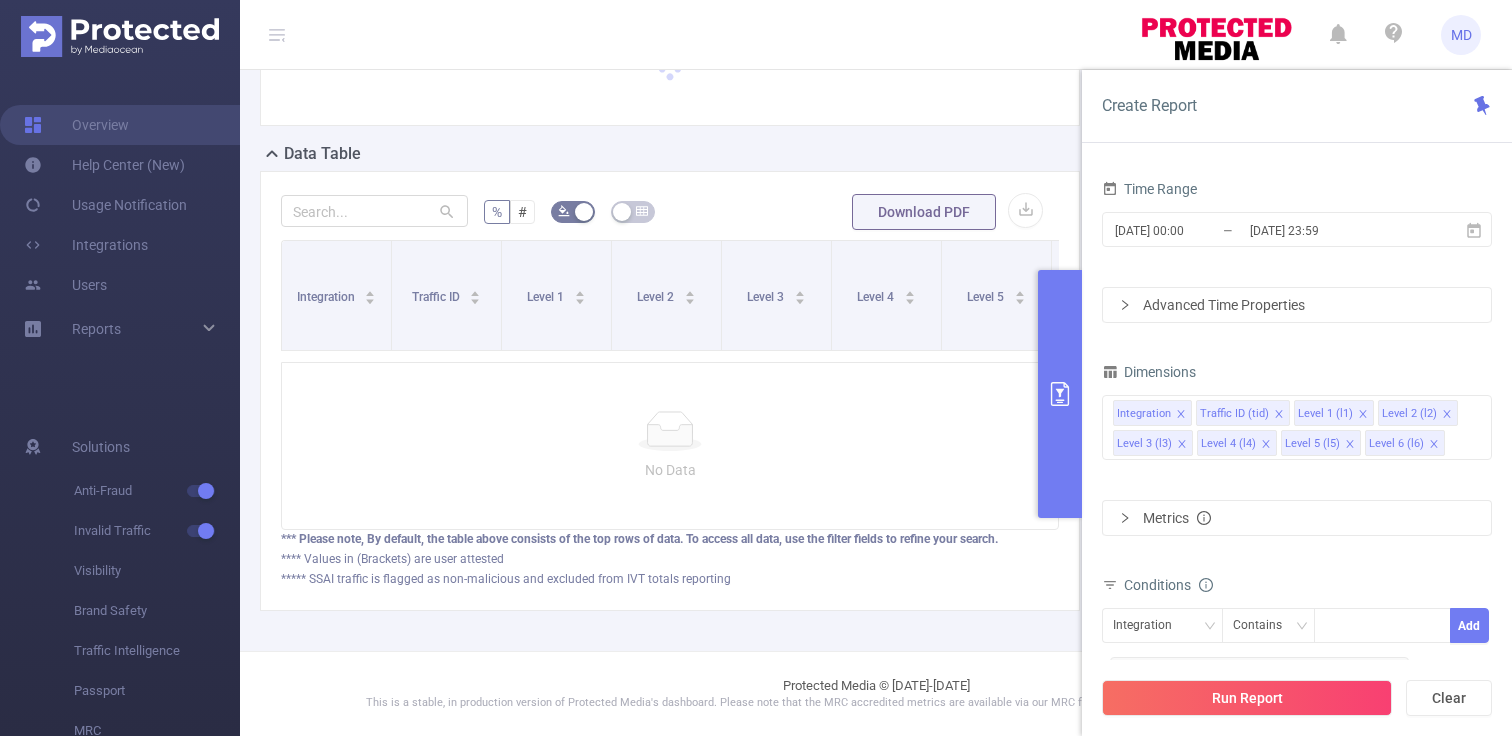 scroll, scrollTop: 156, scrollLeft: 0, axis: vertical 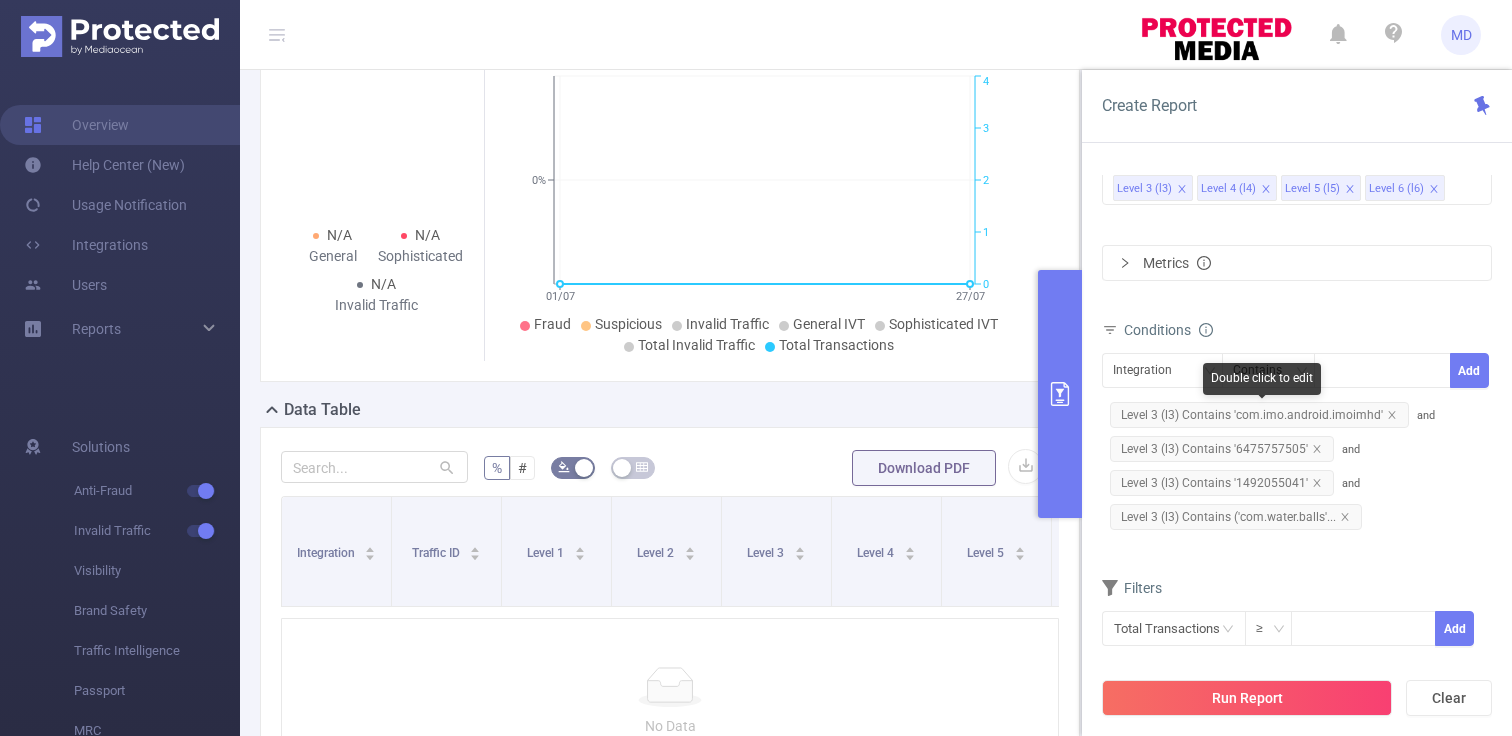 click on "Level 3 (l3) Contains 'com.imo.android.imoimhd'" at bounding box center (1259, 415) 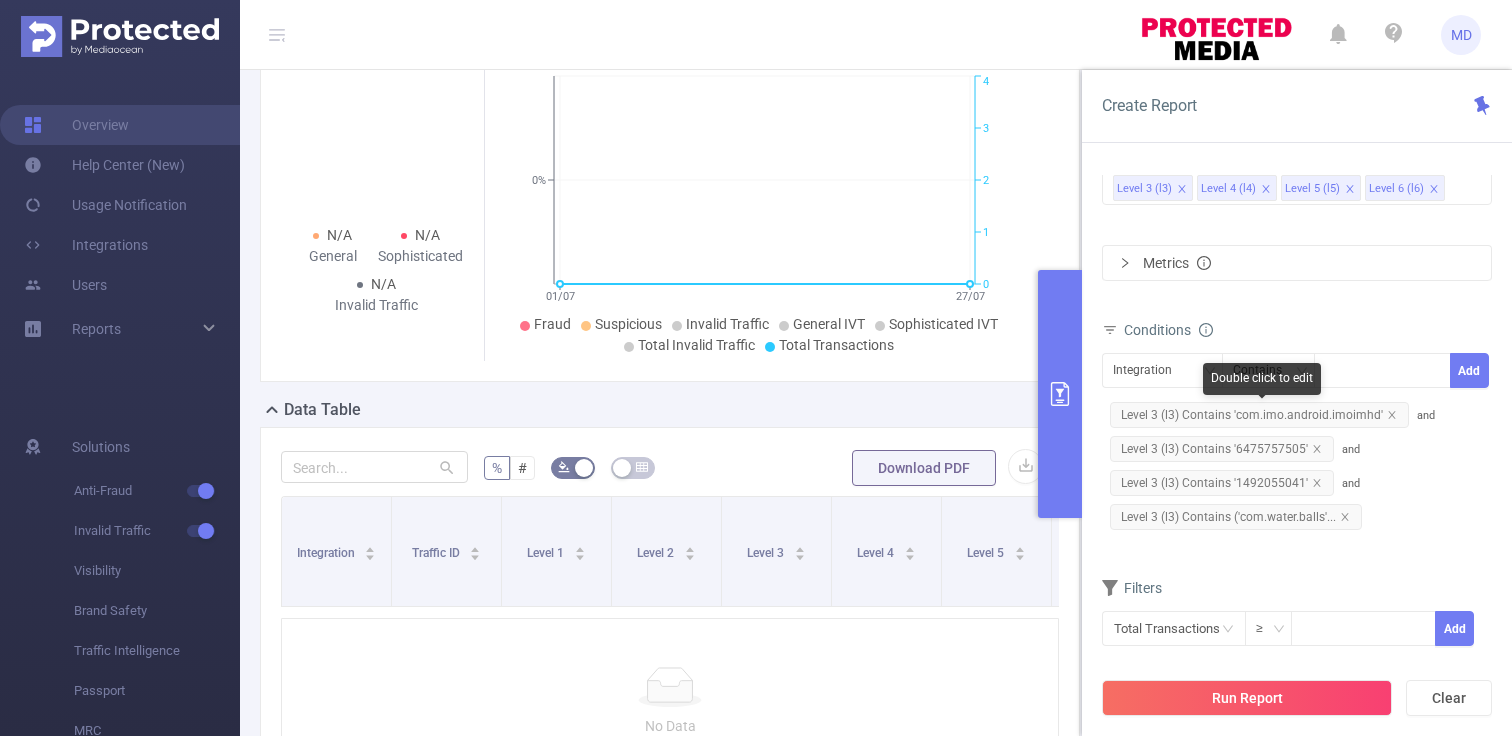 click on "Level 3 (l3) Contains 'com.imo.android.imoimhd'" at bounding box center (1259, 415) 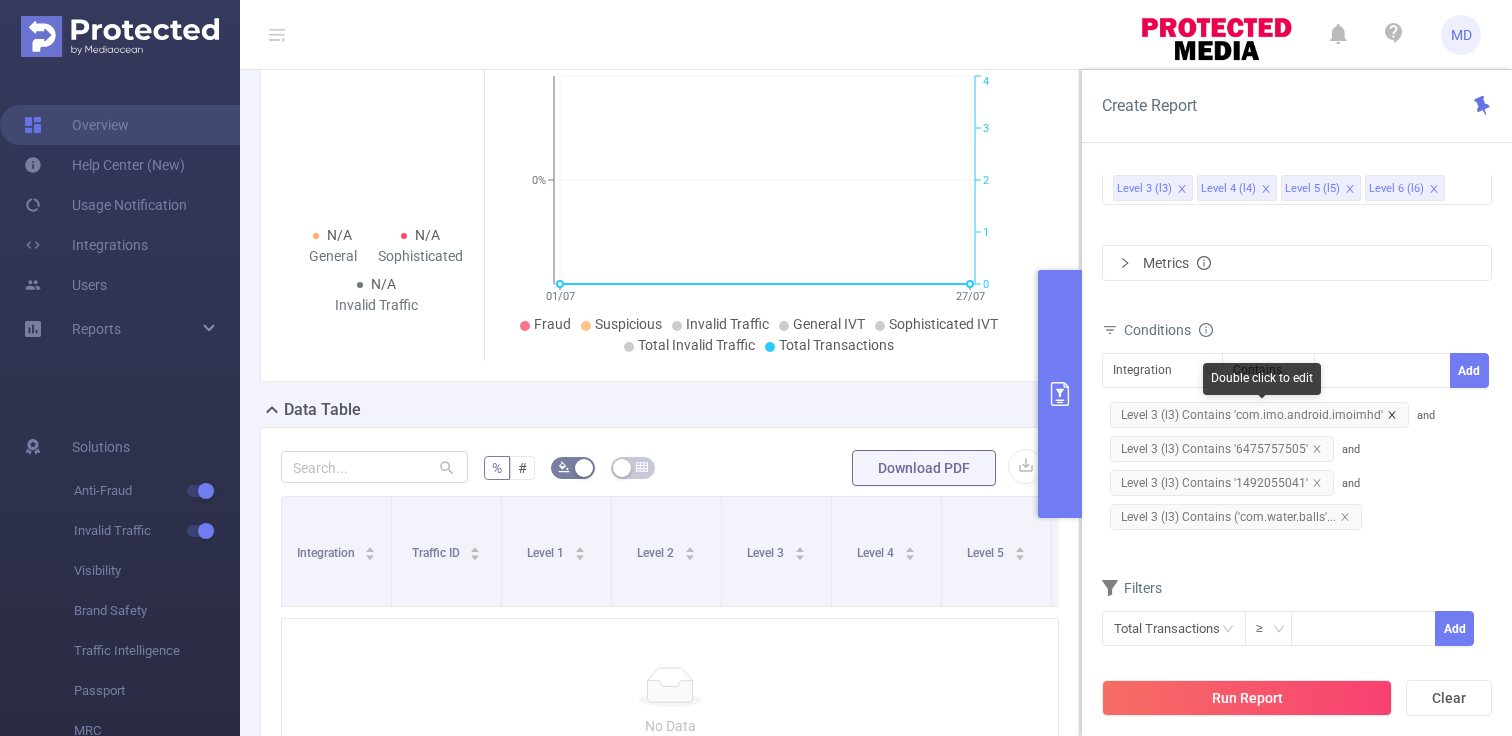 click 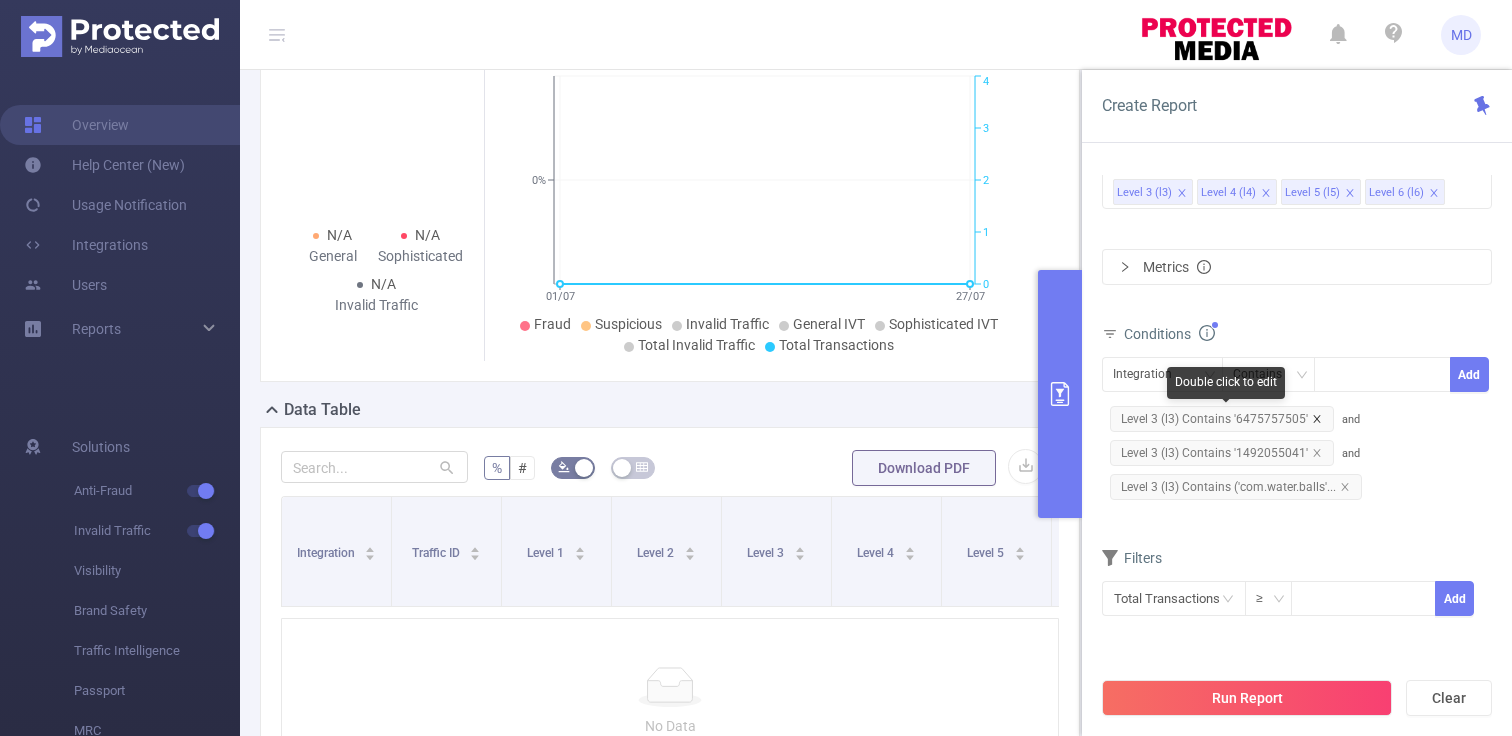 click 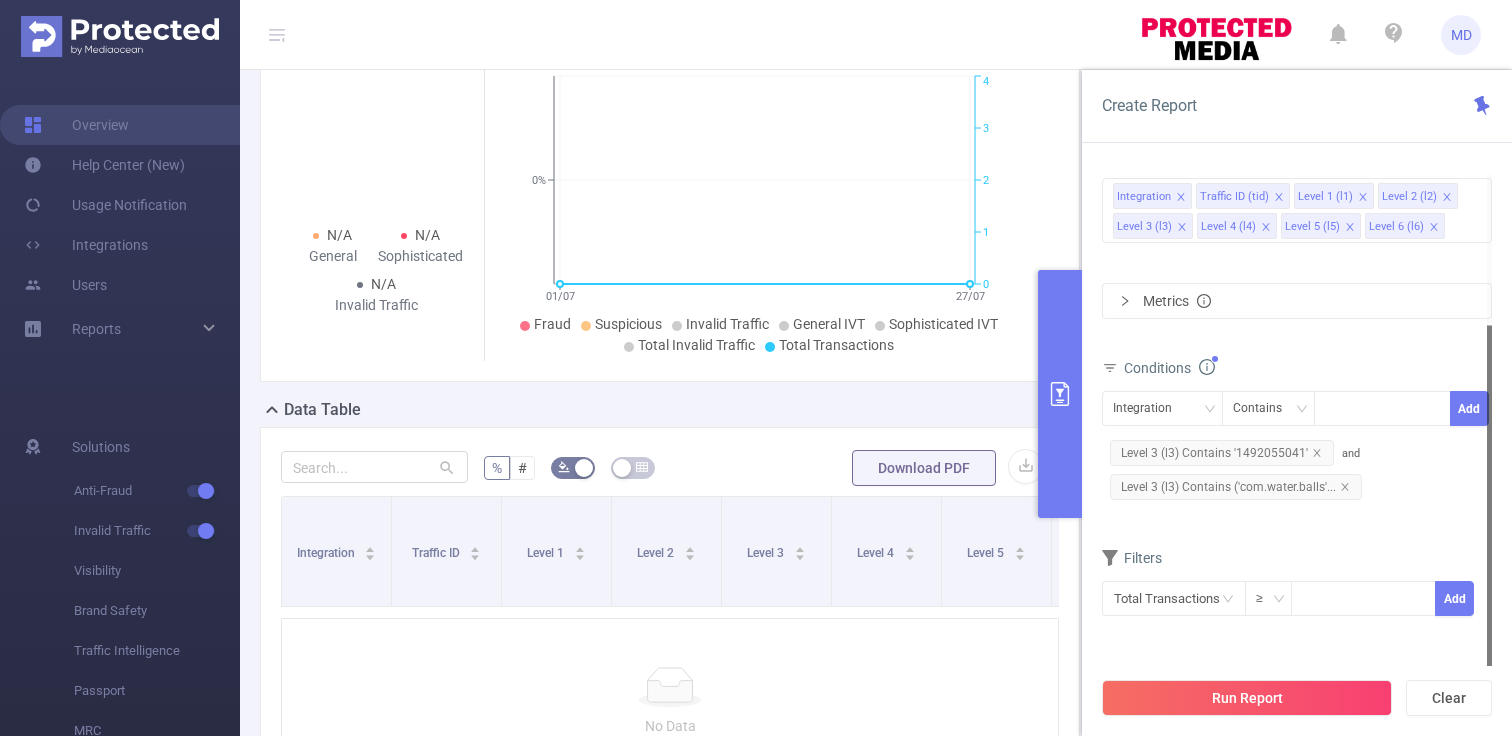 click at bounding box center [1382, 408] 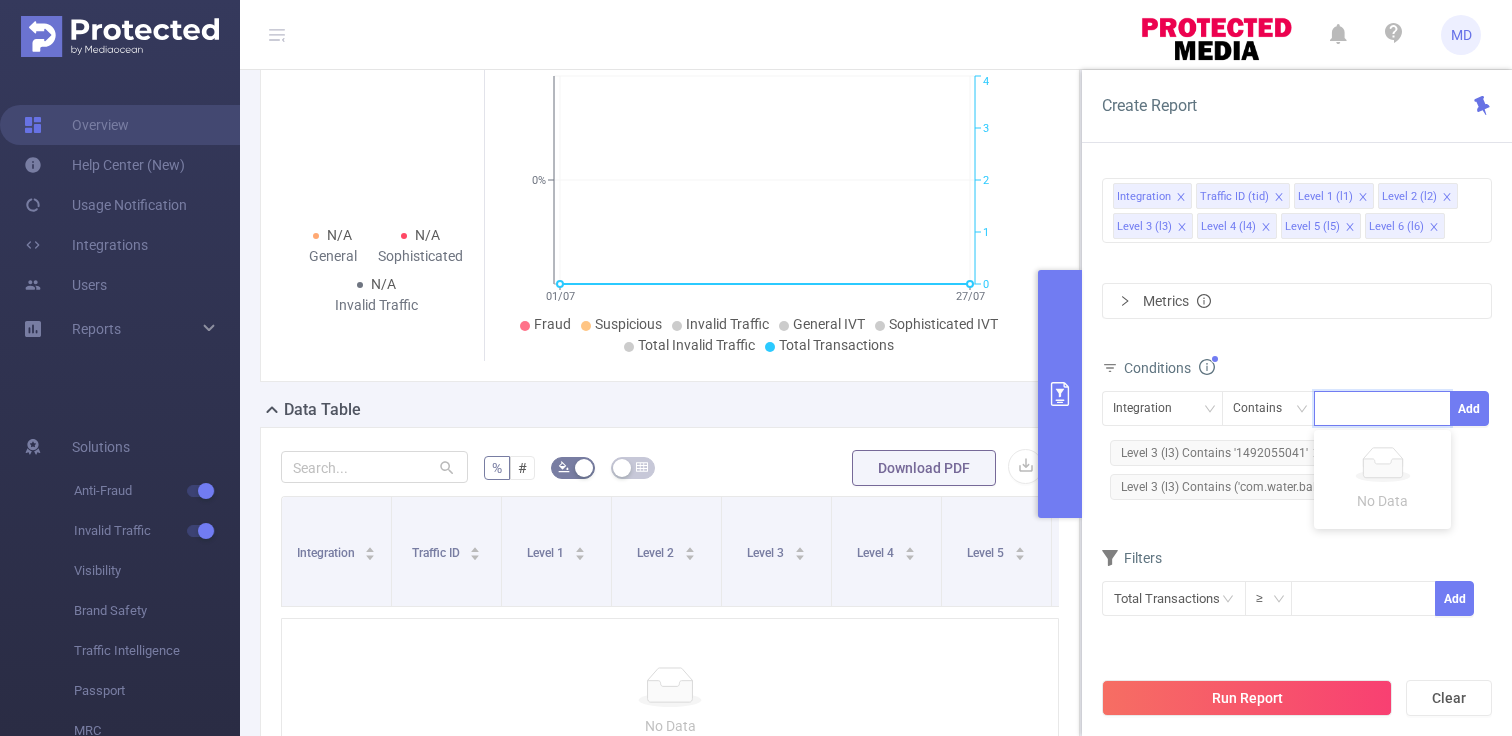 click on "No Data" at bounding box center (1382, 479) 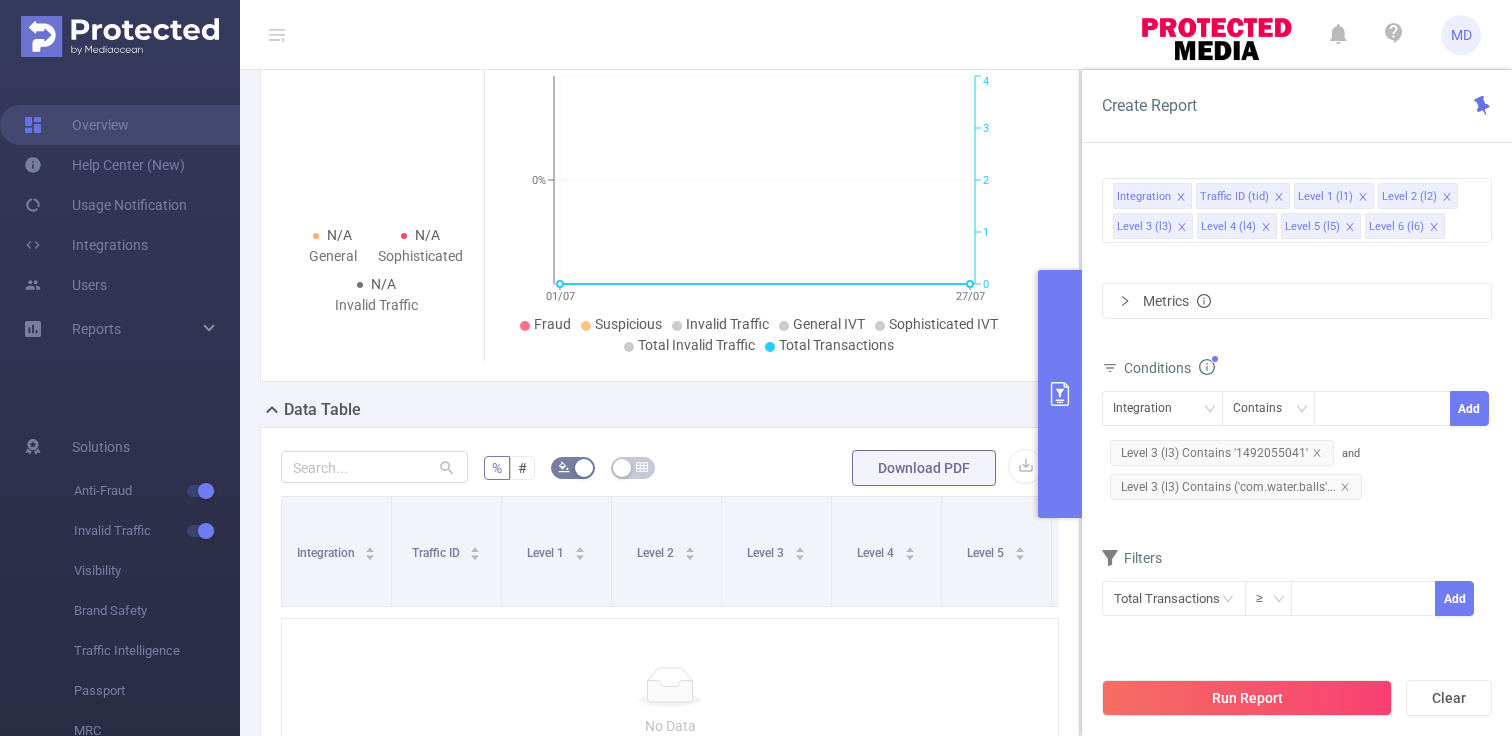 click on "Level 3 (l3) Contains ('com.water.balls'..." at bounding box center (1236, 487) 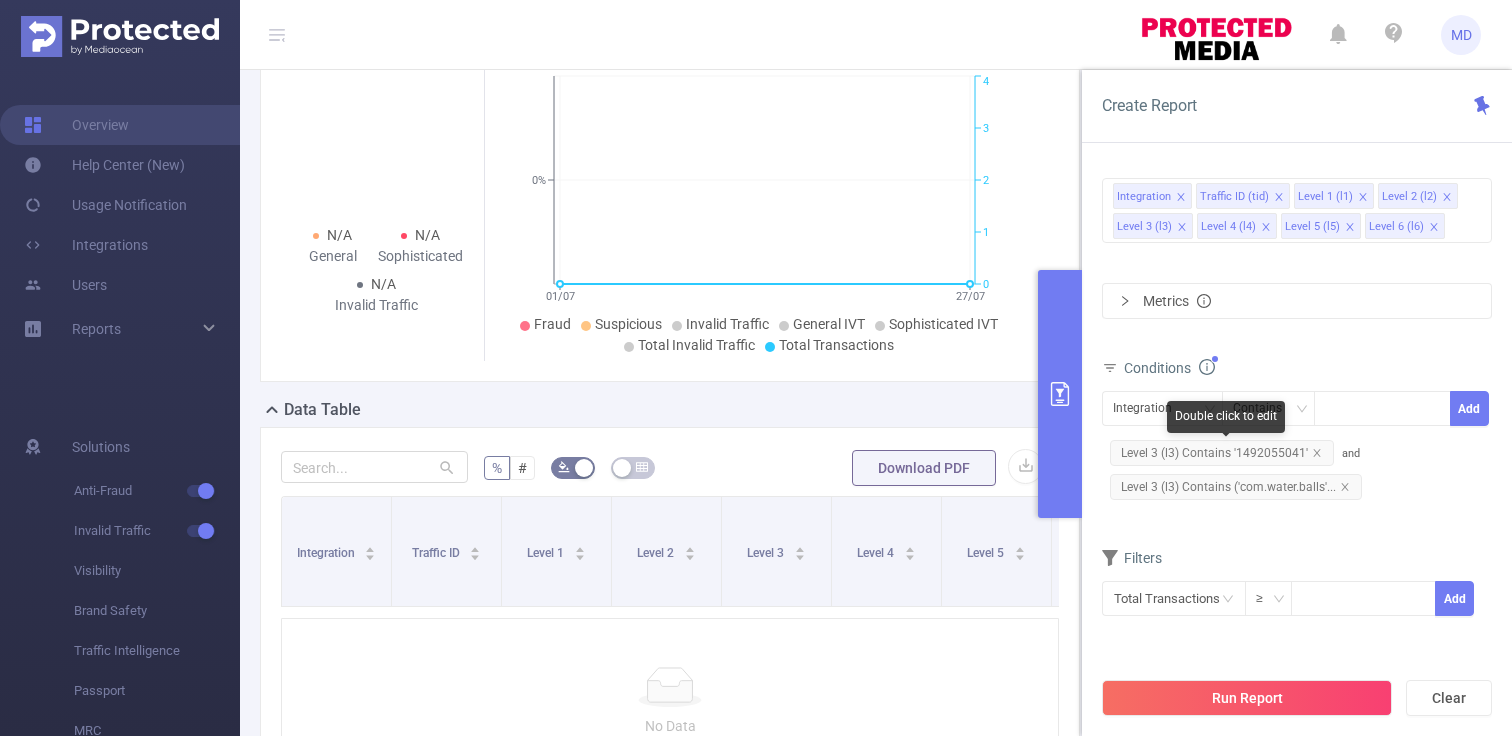 click on "Level 3 (l3) Contains '1492055041'" at bounding box center [1222, 453] 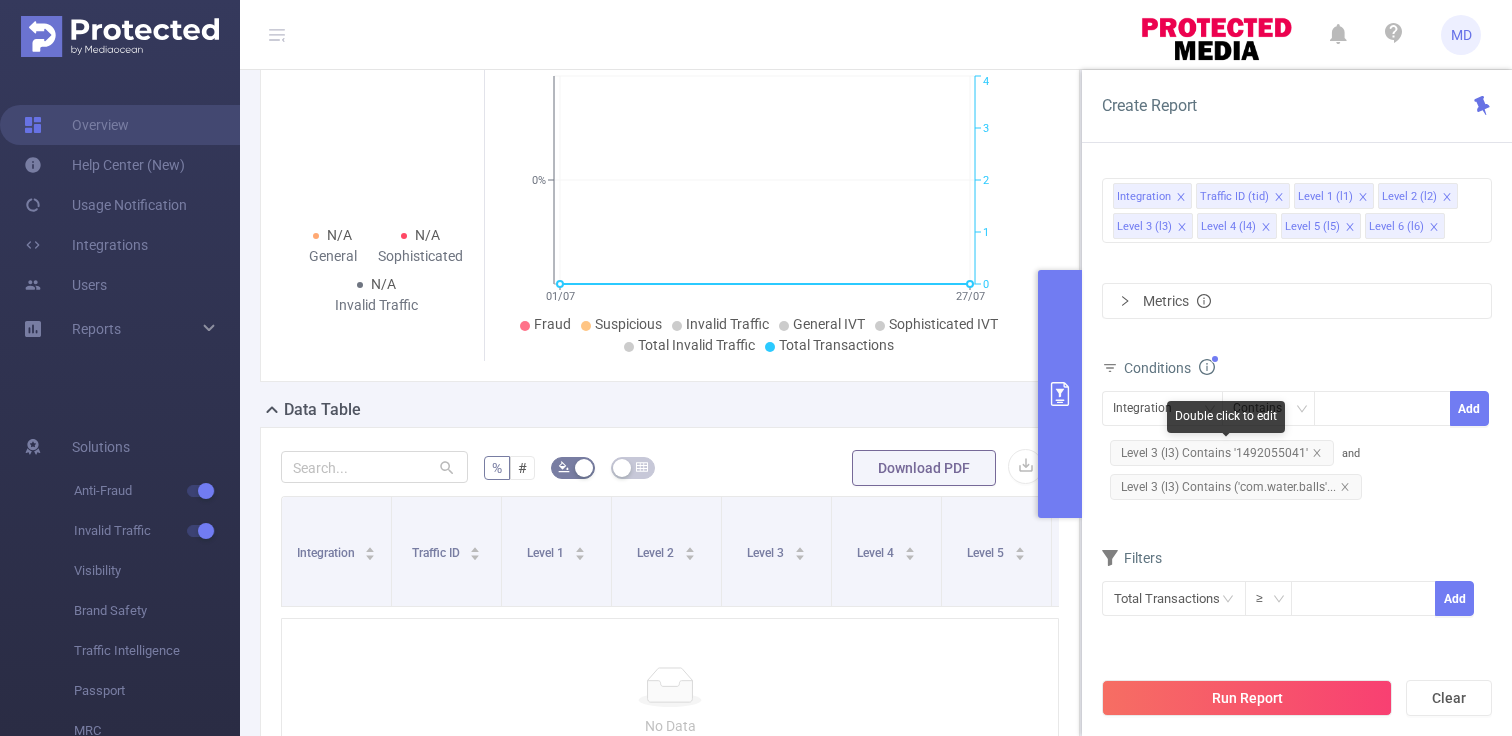 click on "Level 3 (l3) Contains '1492055041'" at bounding box center (1222, 453) 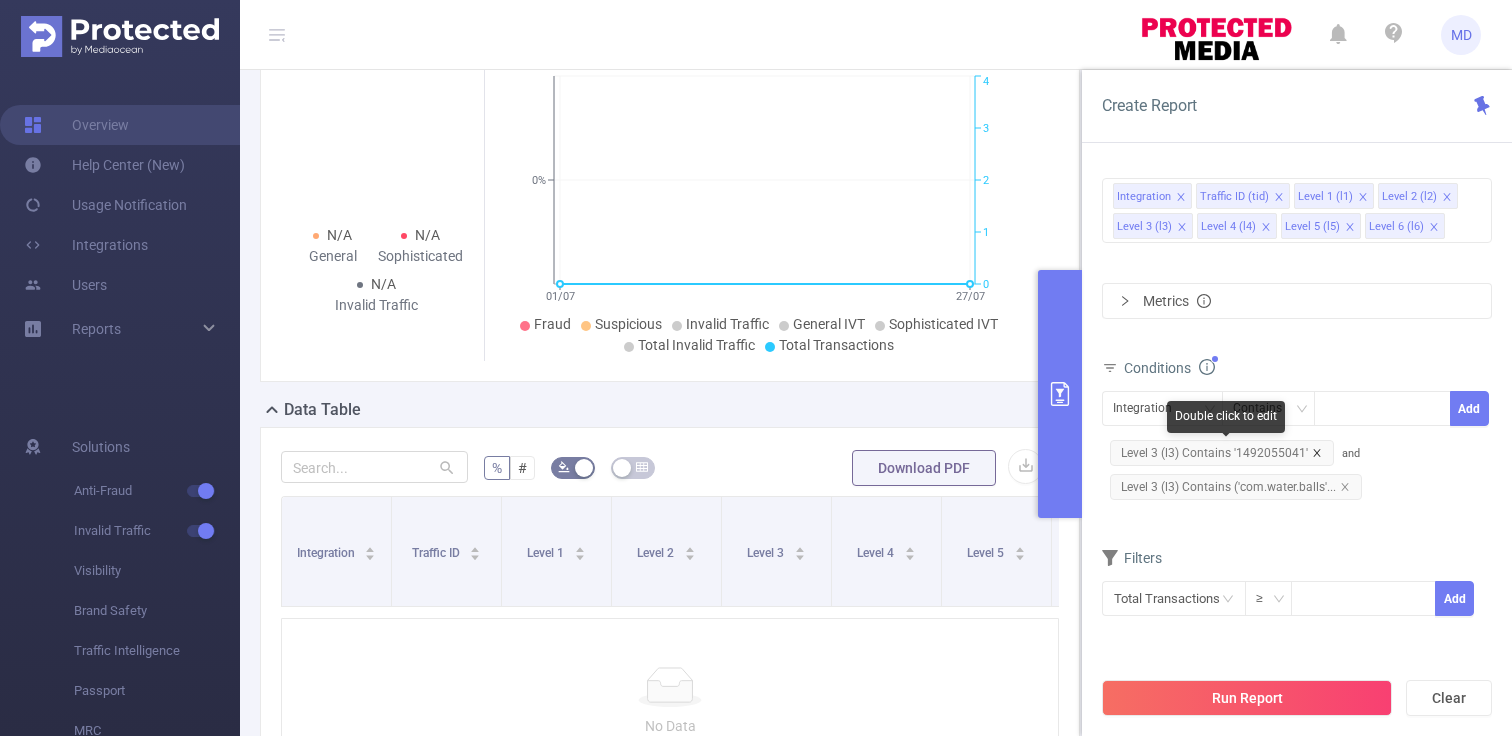 click 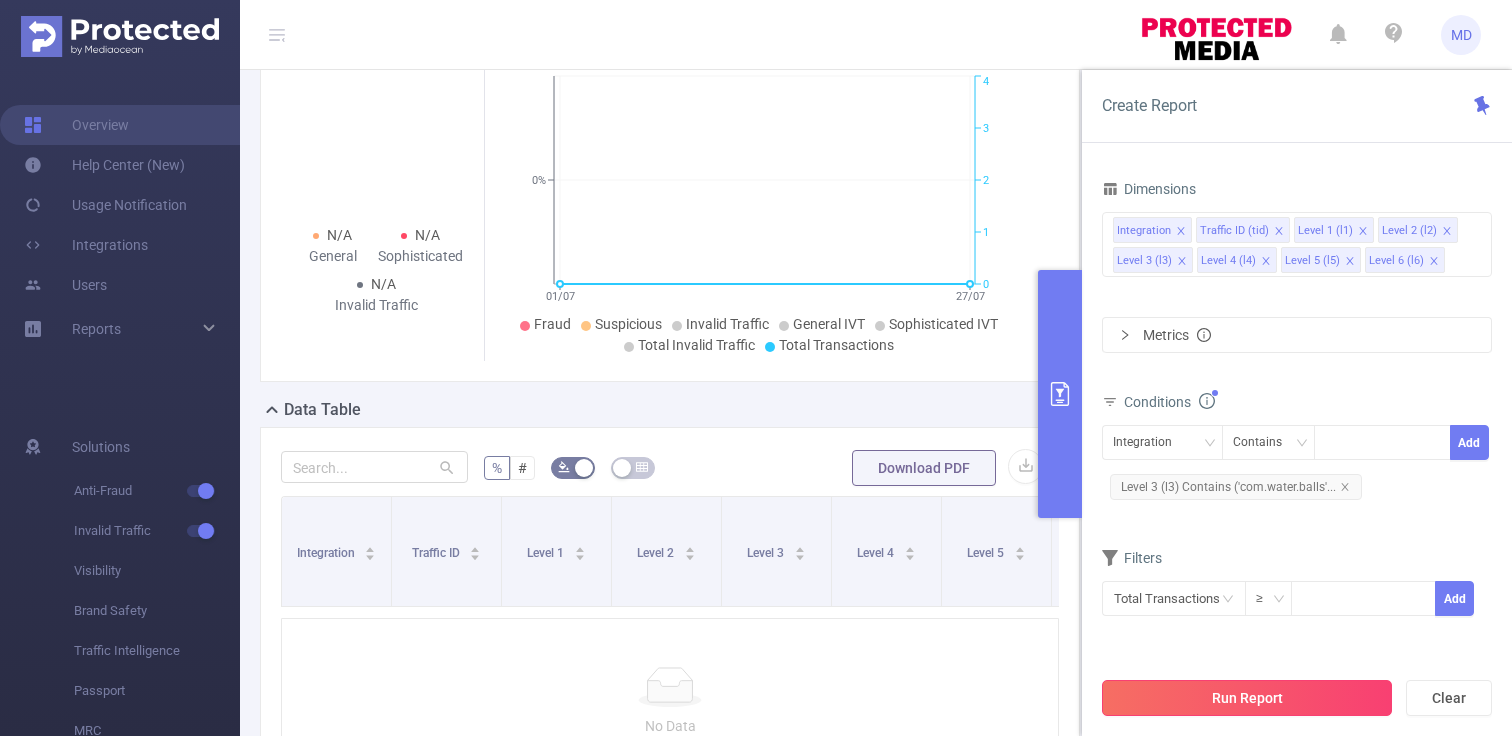 click on "Run Report" at bounding box center [1247, 698] 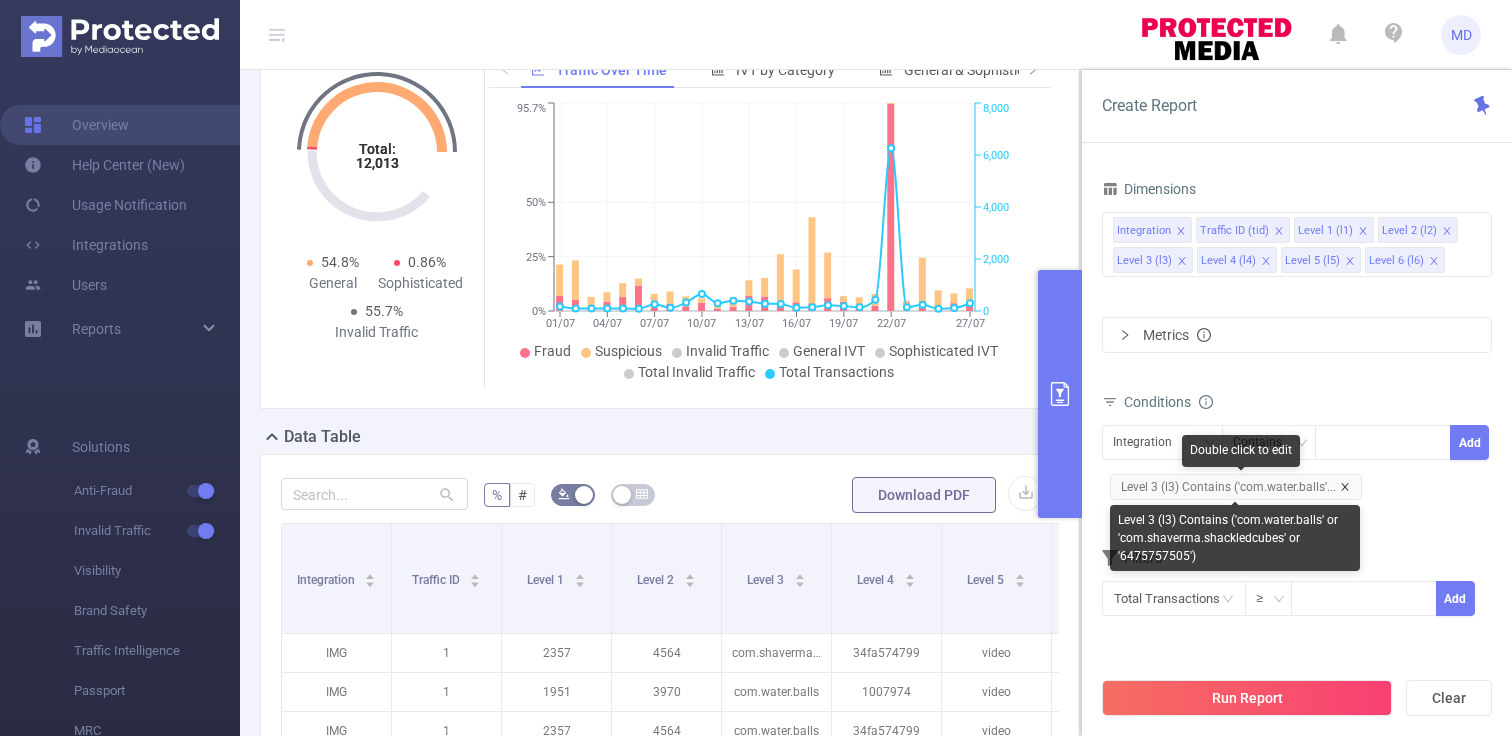 click 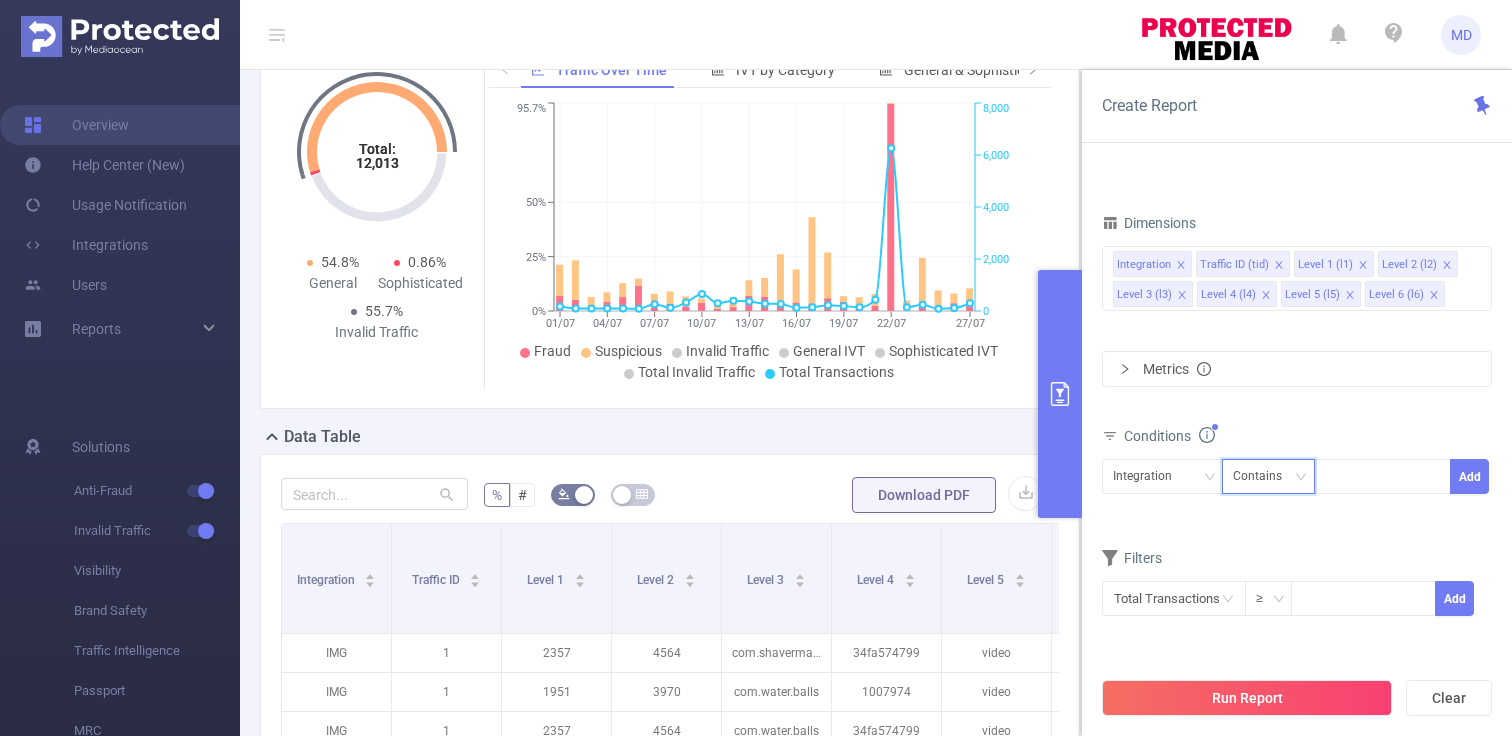 click on "Contains" at bounding box center (1269, 476) 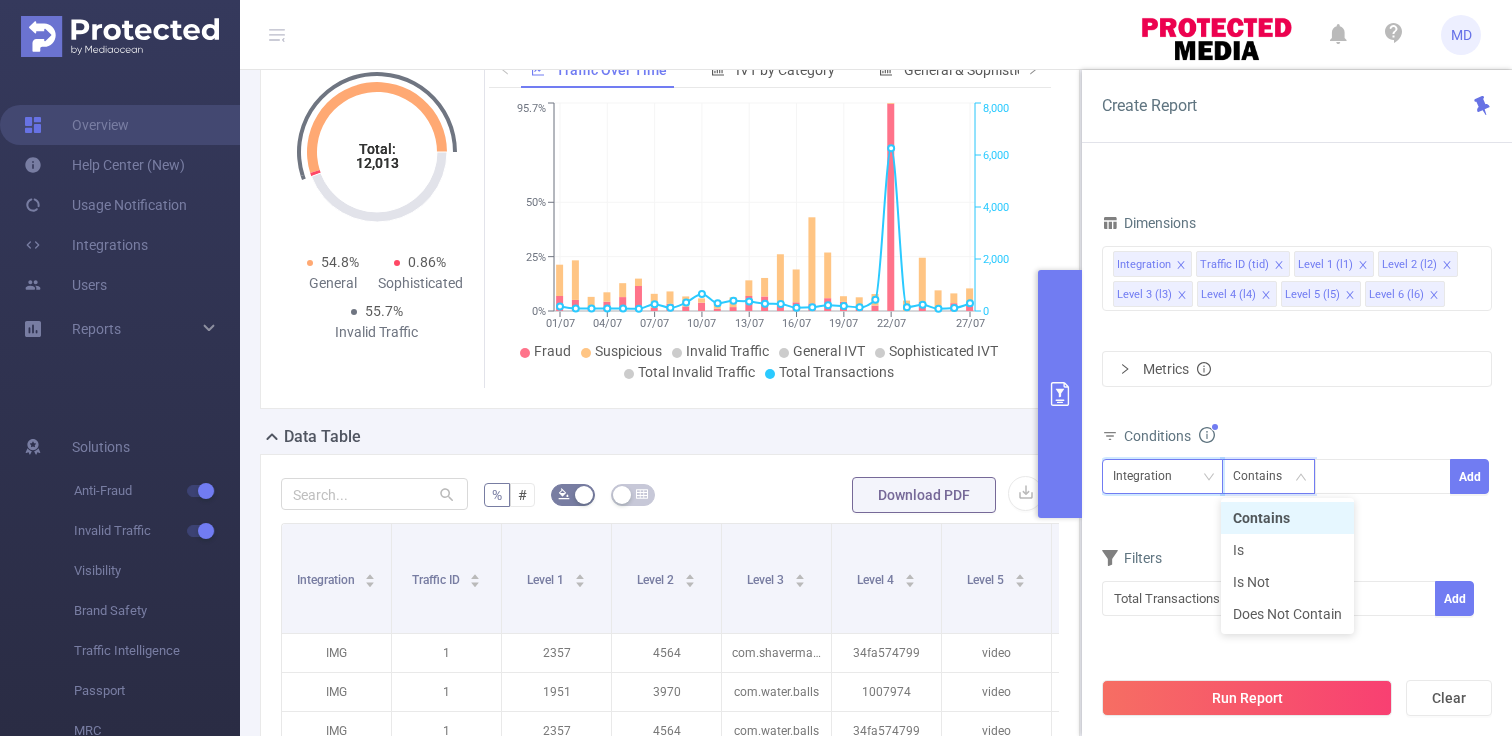 click on "Integration" at bounding box center [1162, 476] 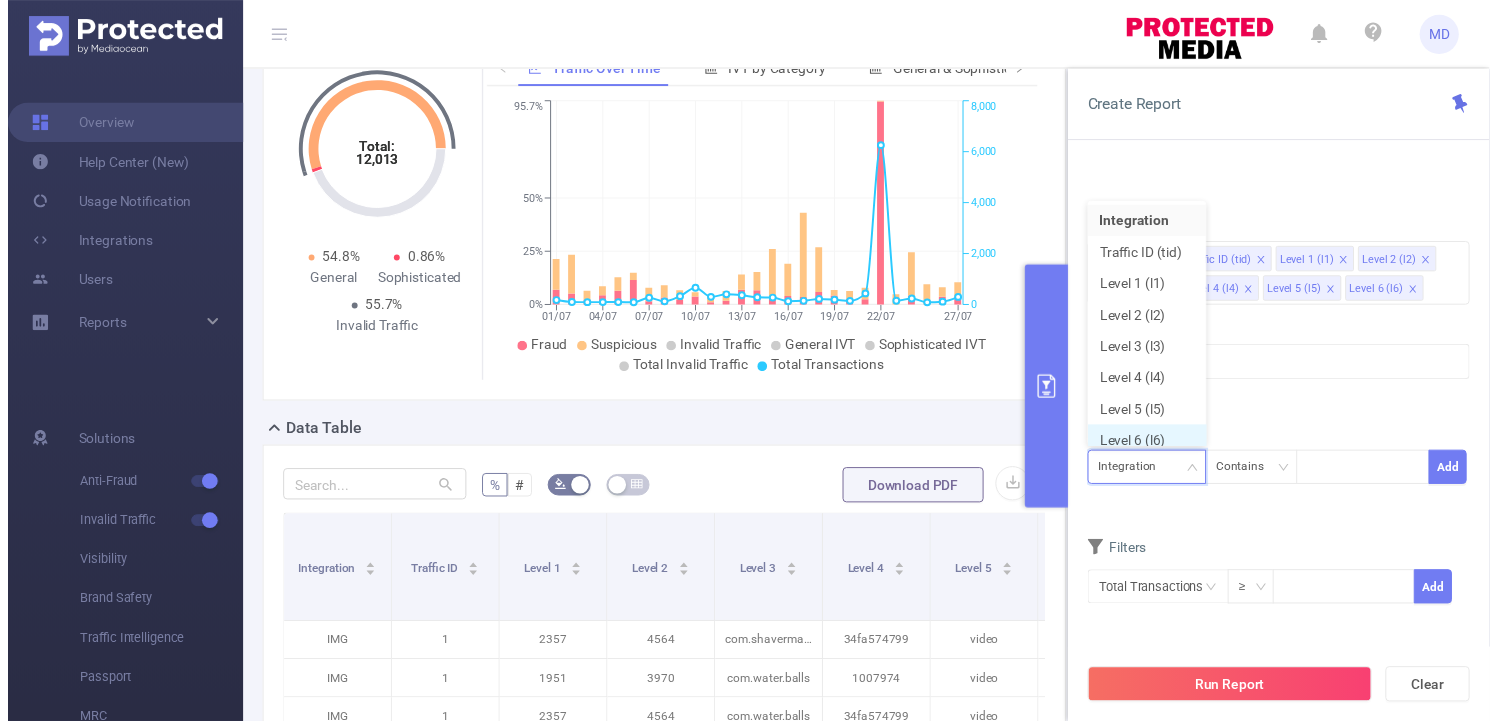 scroll, scrollTop: 10, scrollLeft: 0, axis: vertical 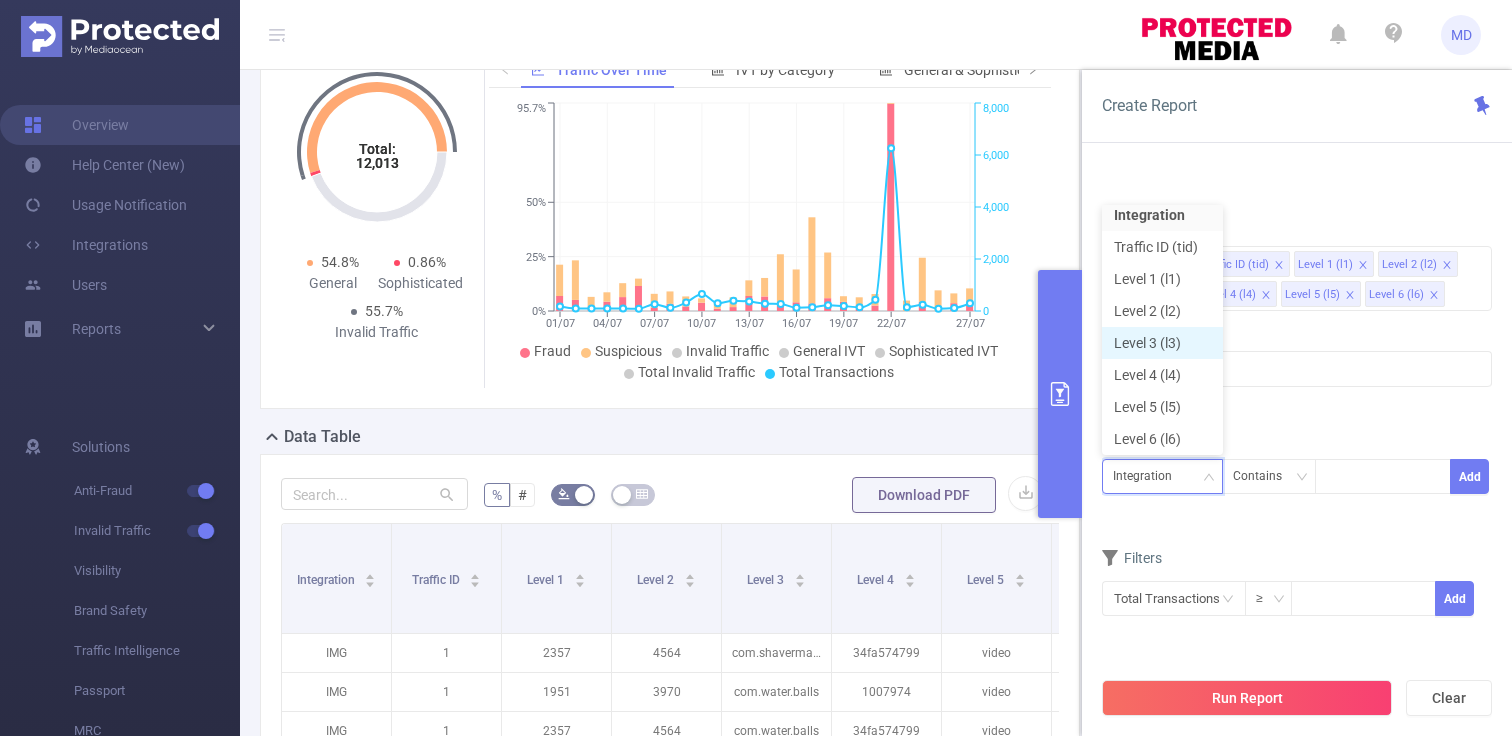 click on "Level 3 (l3)" at bounding box center [1162, 343] 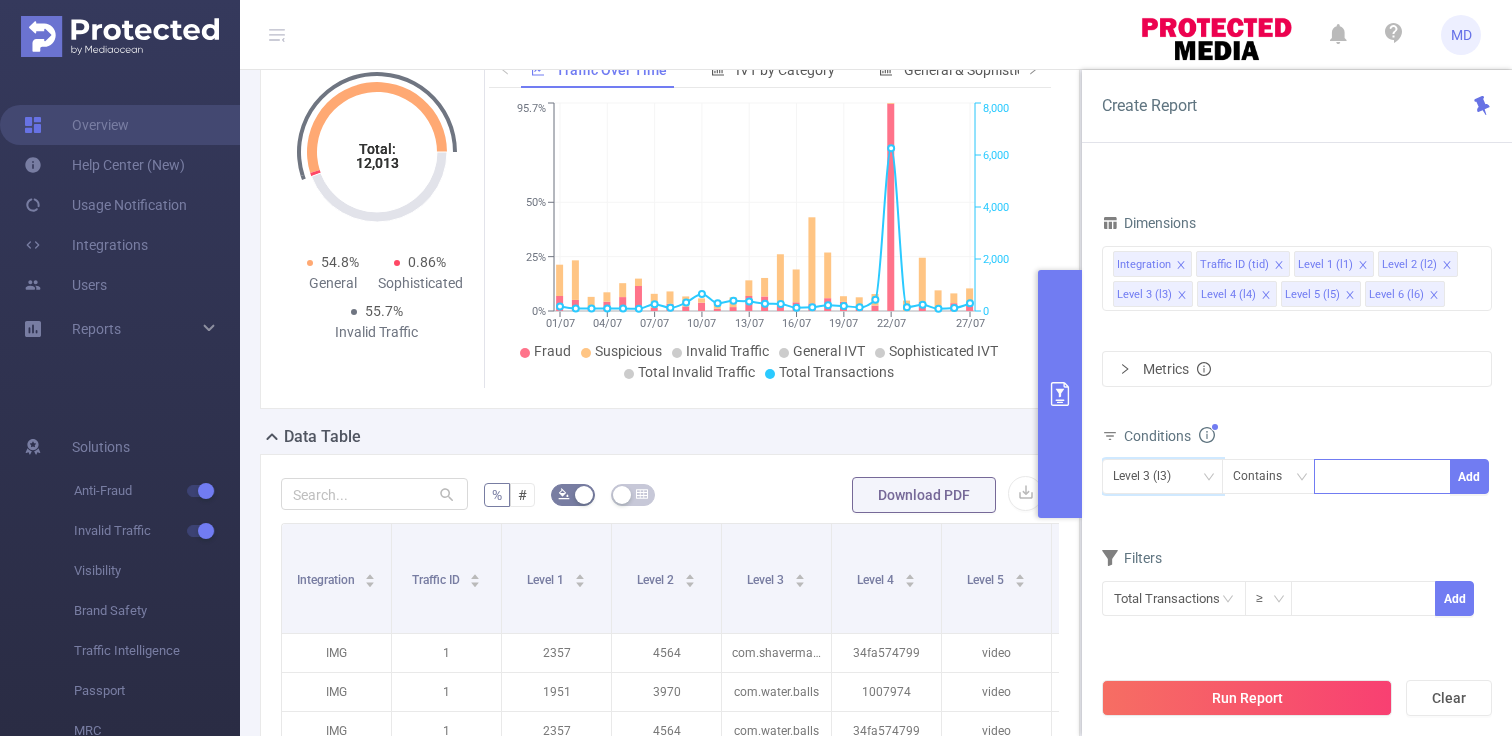 click at bounding box center [1382, 476] 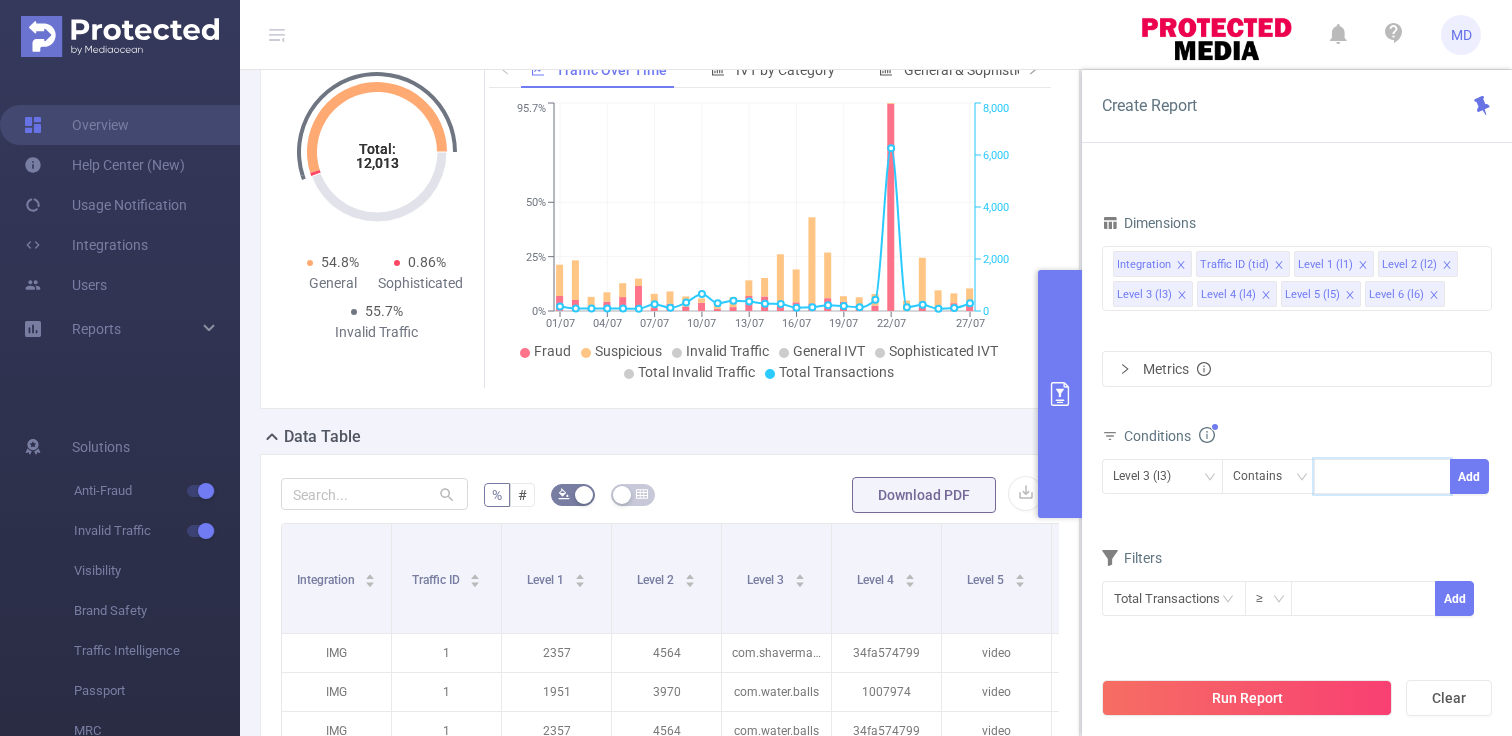 paste on "6475757505" 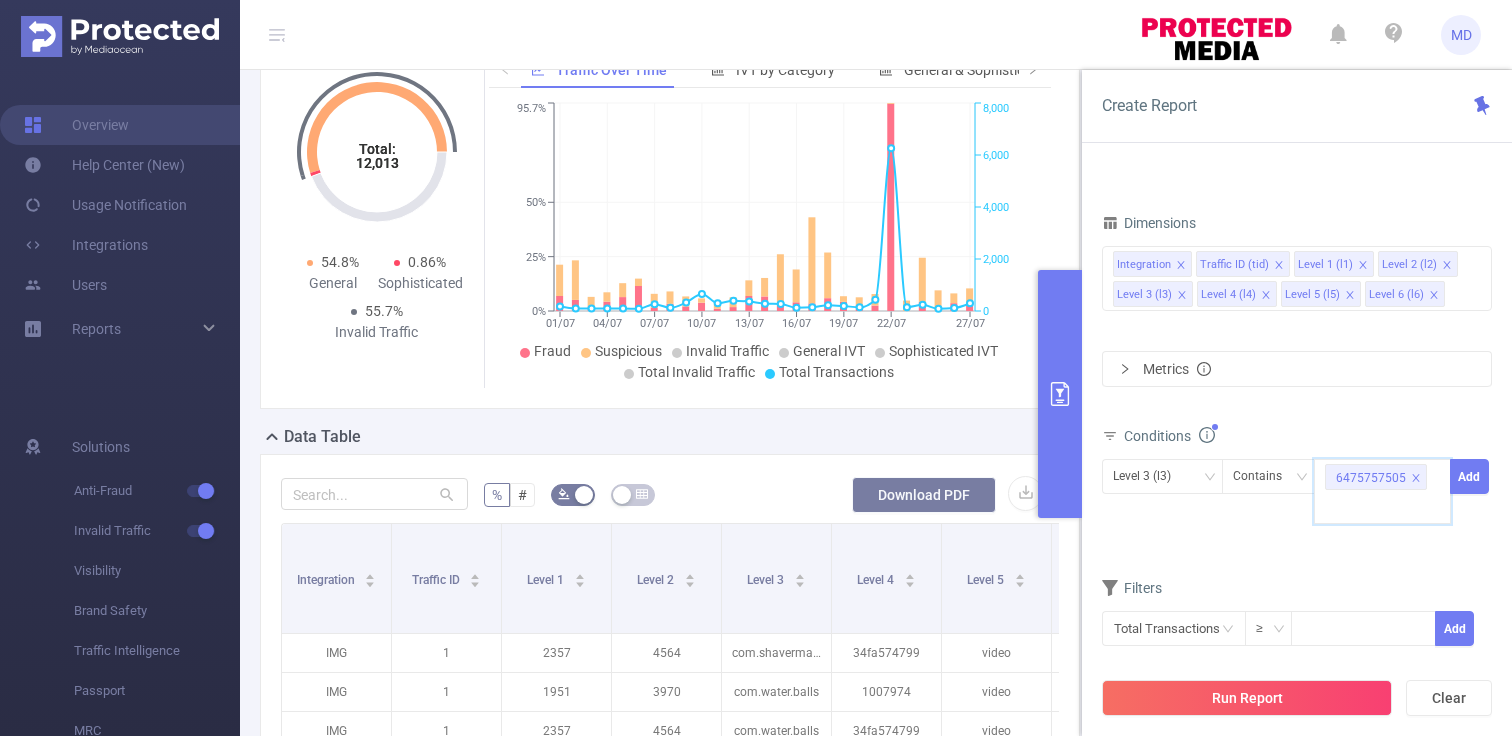 paste on "com.shaverma.shackledcubes" 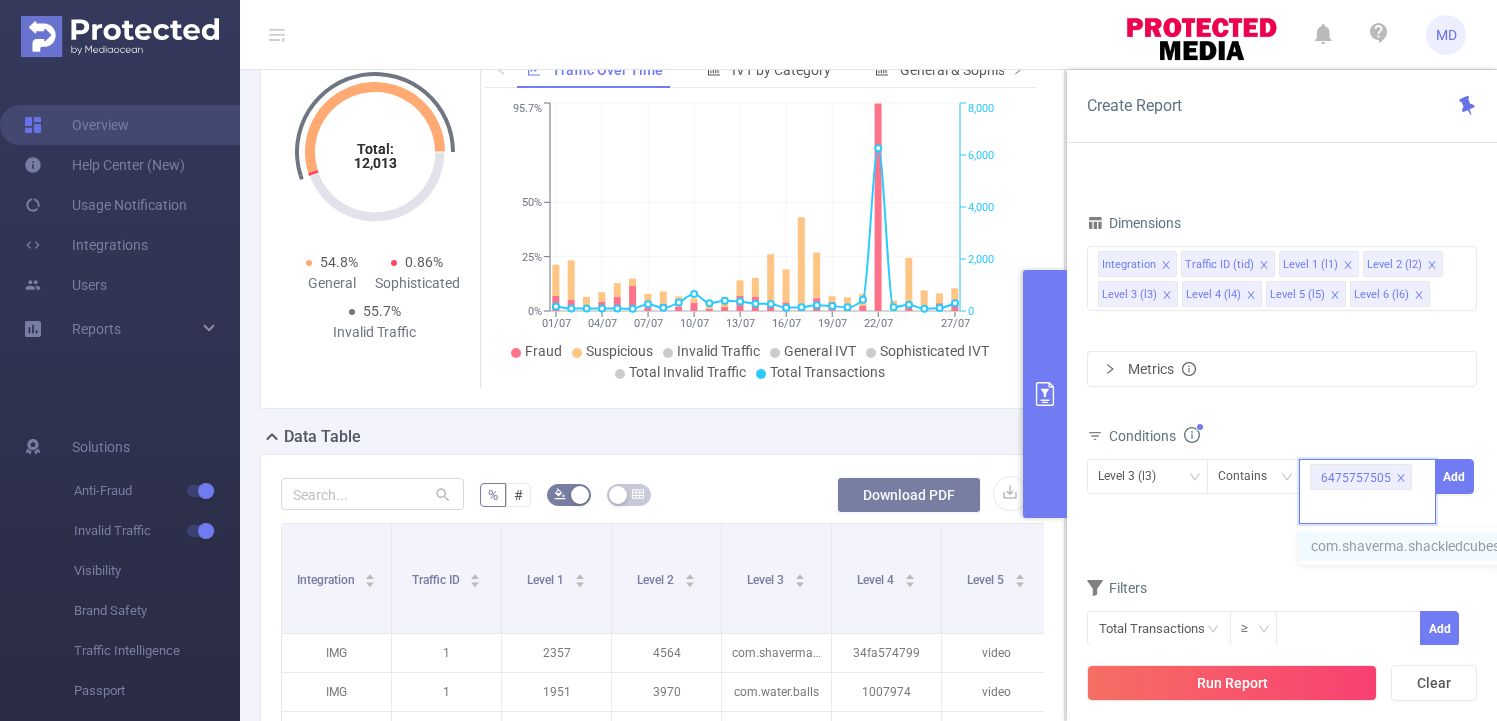 scroll, scrollTop: 0, scrollLeft: 0, axis: both 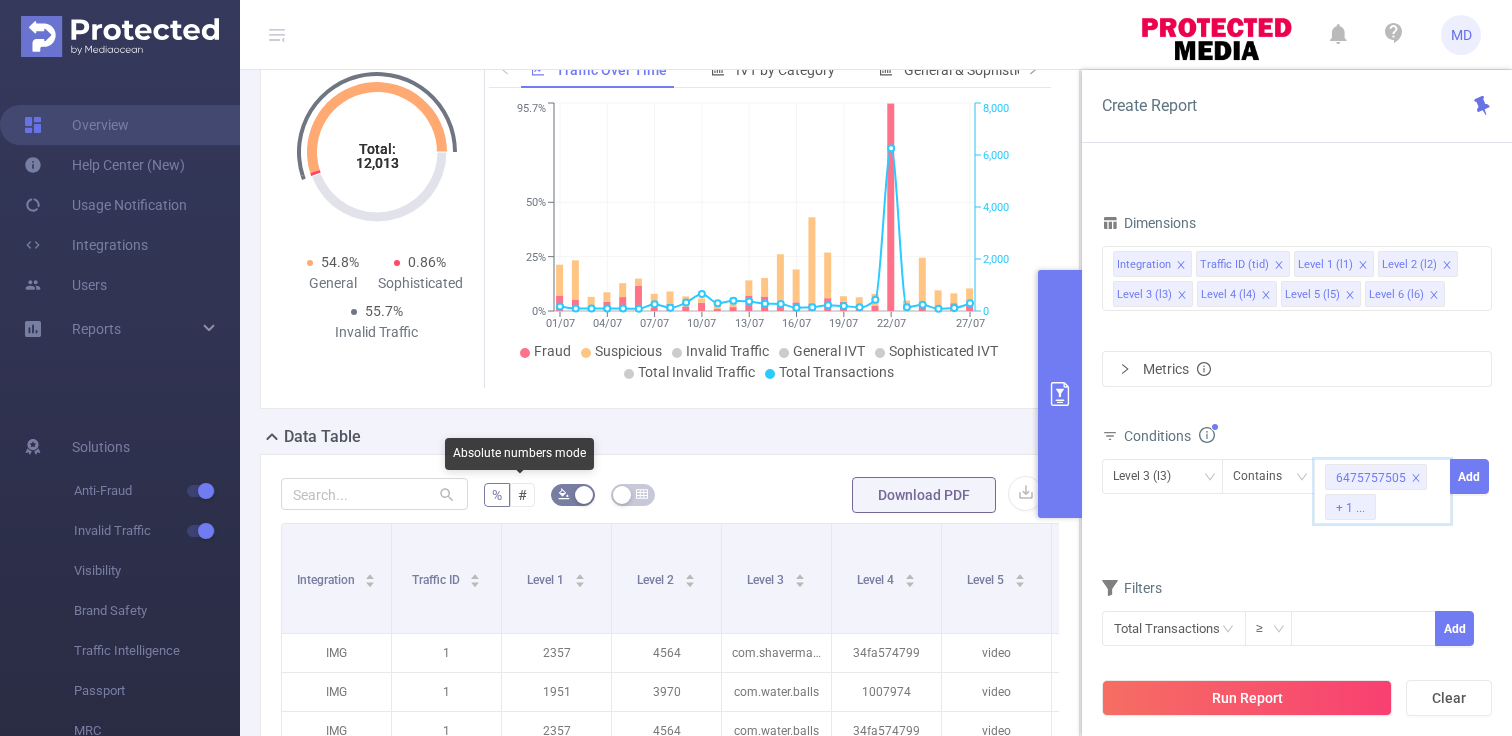 paste on "com.water.balls" 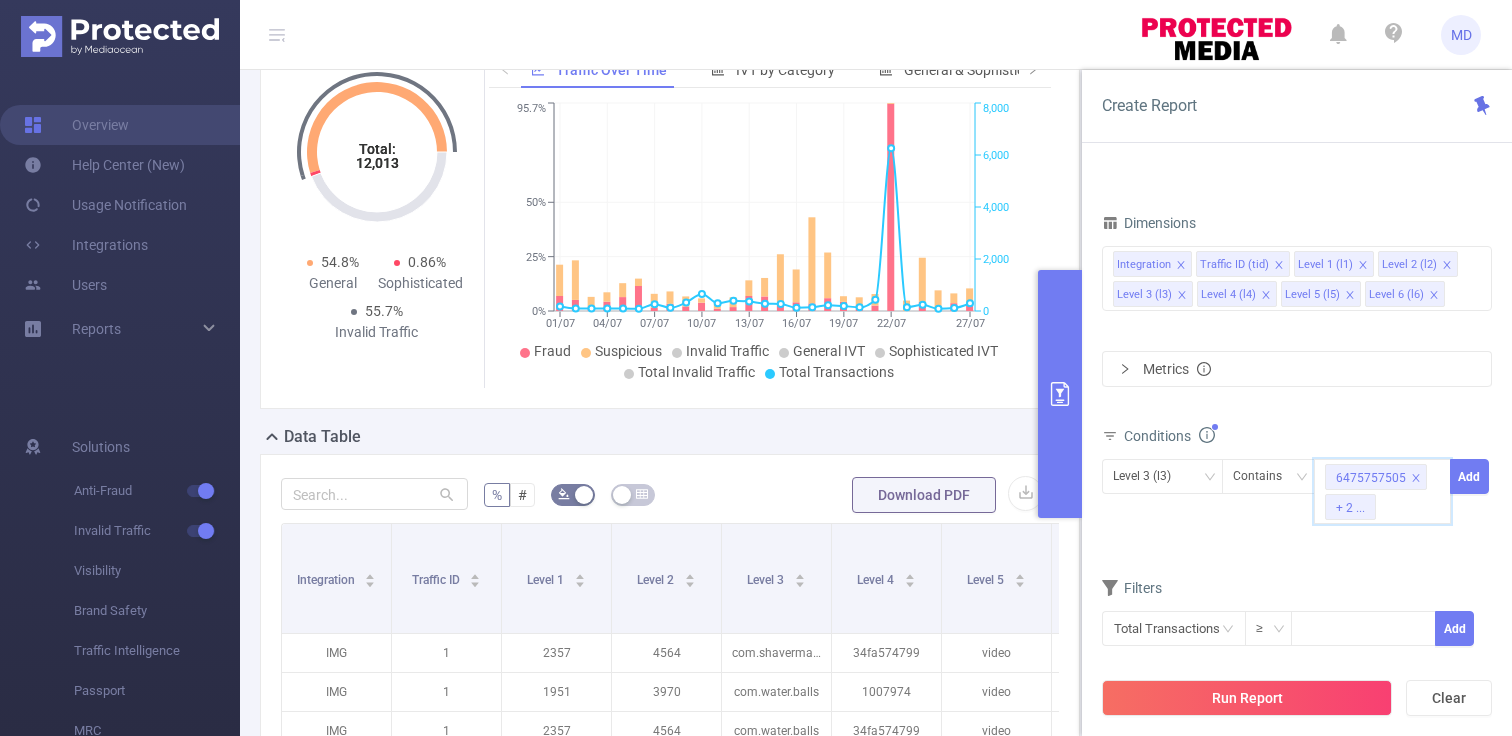 paste on "1492055041" 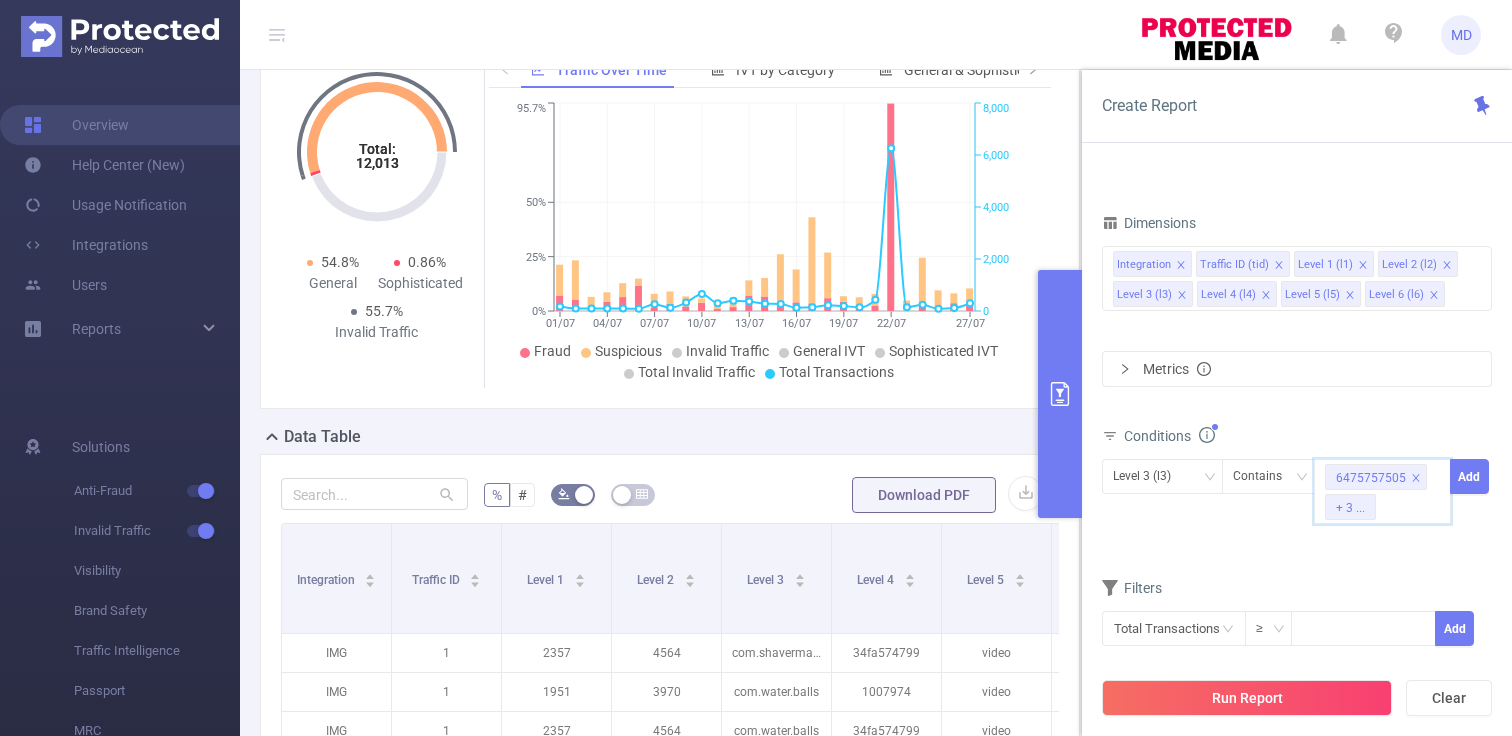 paste on "com.imo.android.imoimhd" 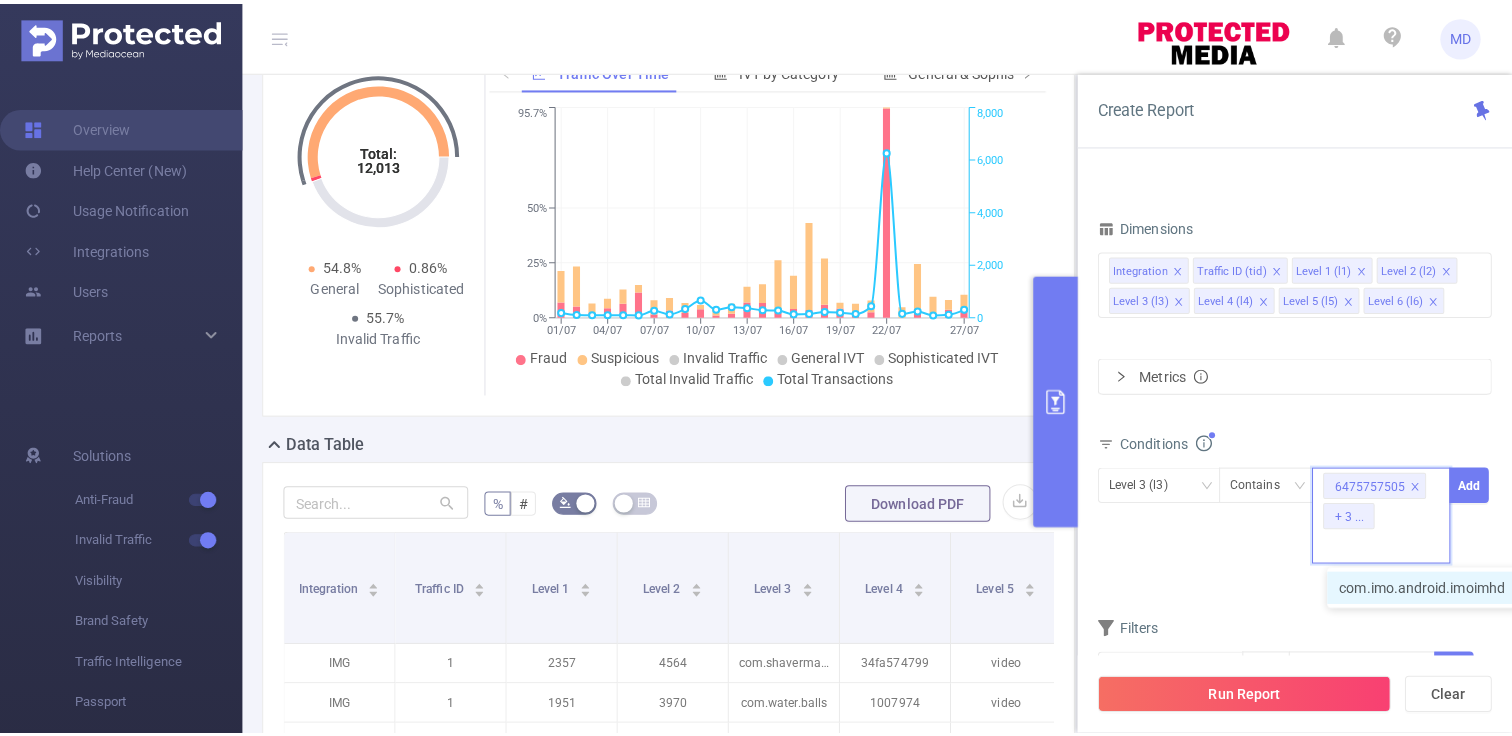 scroll, scrollTop: 0, scrollLeft: 0, axis: both 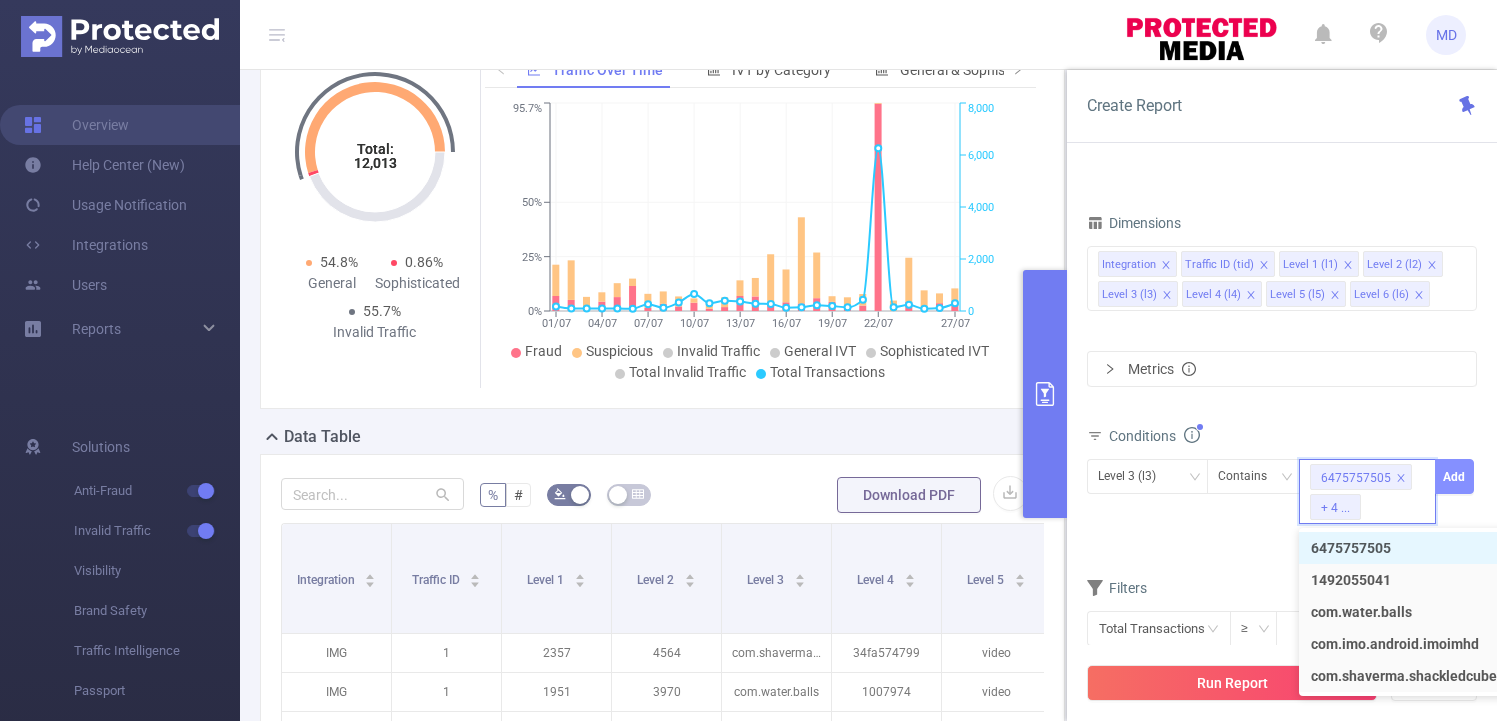 click on "Add" at bounding box center [1454, 476] 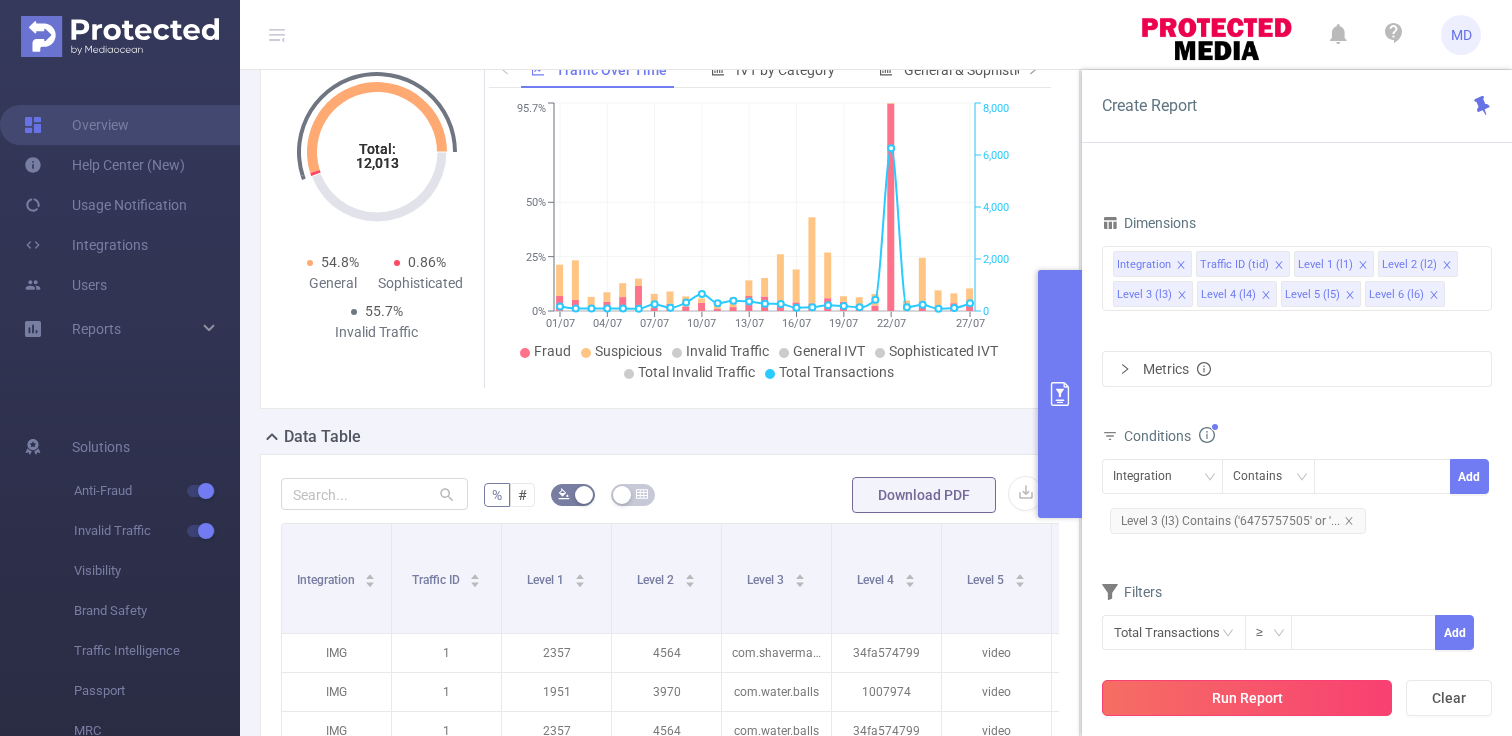 click on "Run Report" at bounding box center [1247, 698] 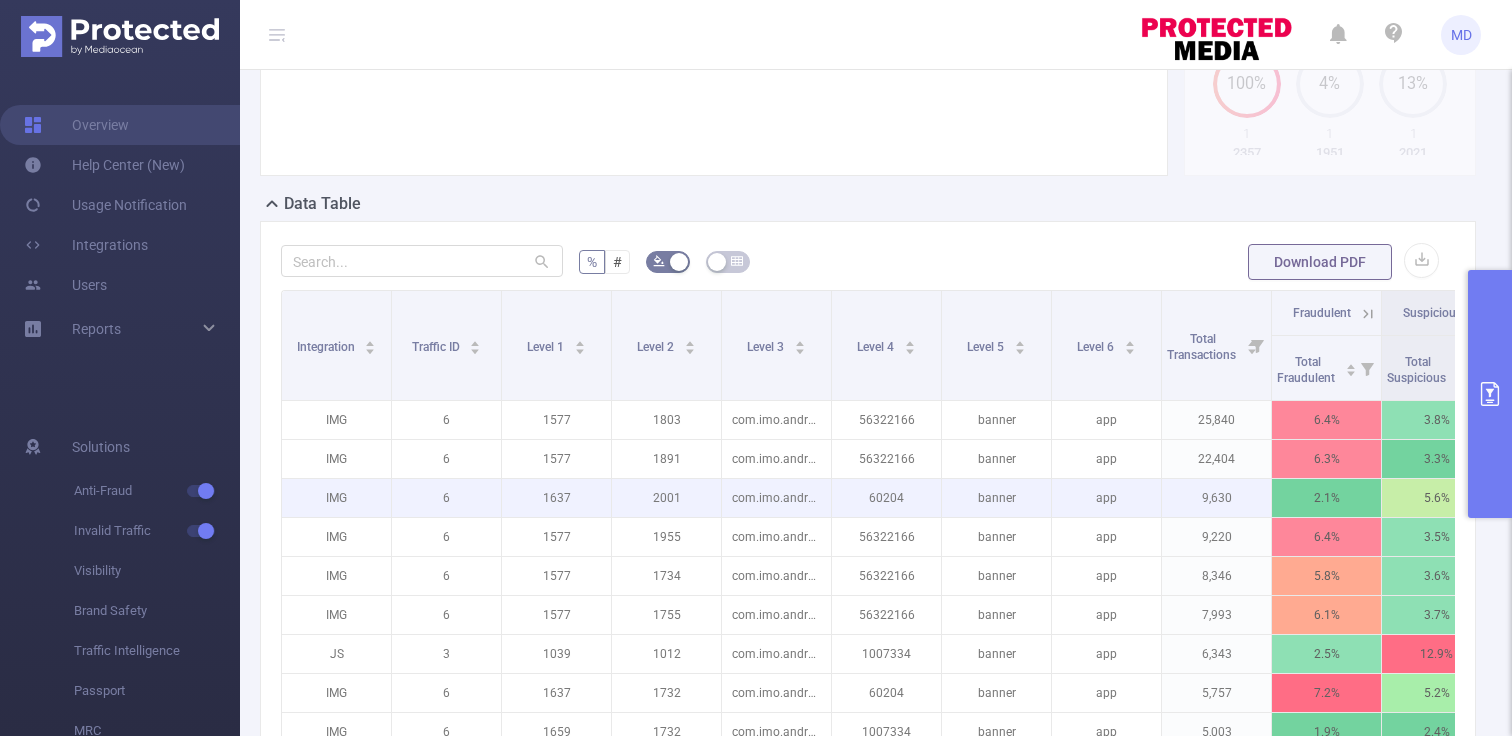 scroll, scrollTop: 465, scrollLeft: 0, axis: vertical 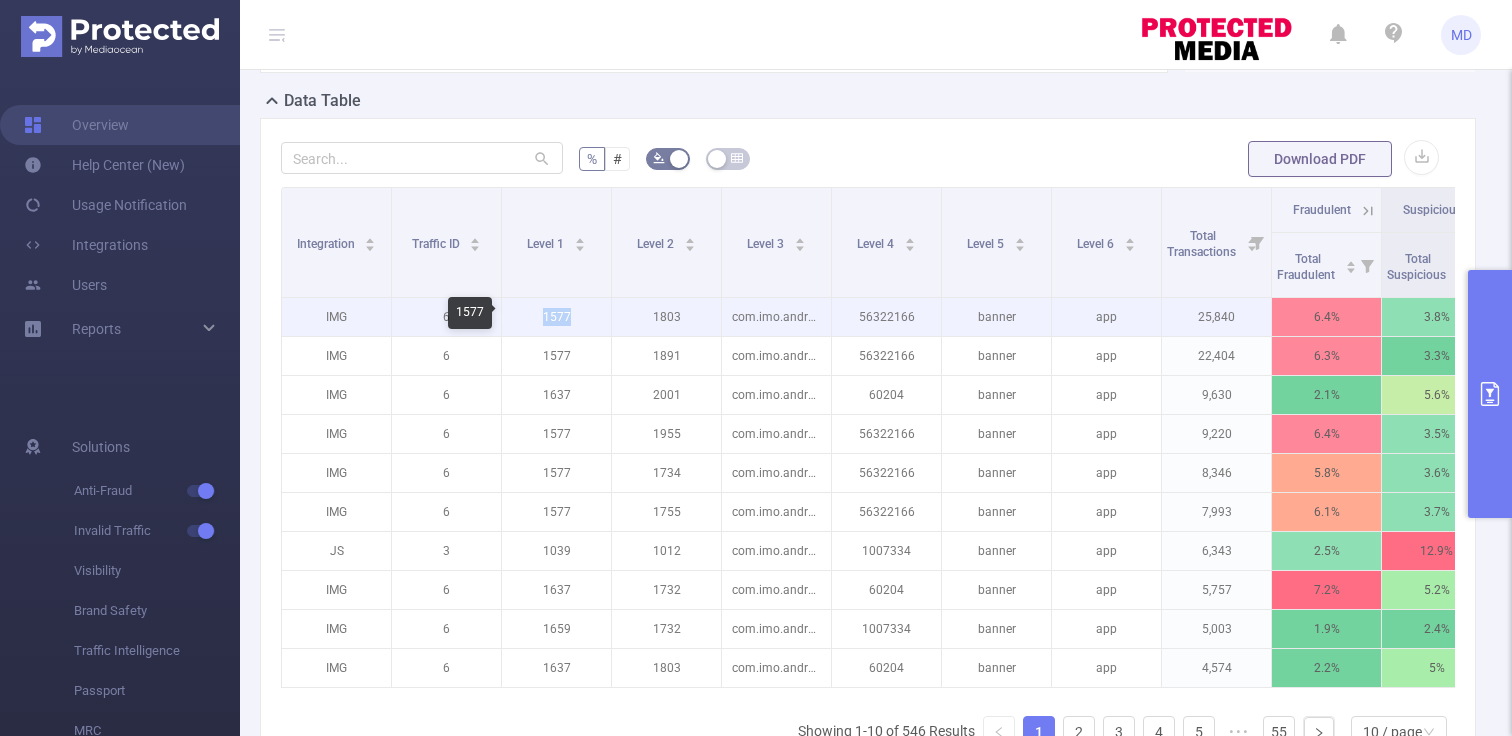 drag, startPoint x: 566, startPoint y: 314, endPoint x: 515, endPoint y: 308, distance: 51.351727 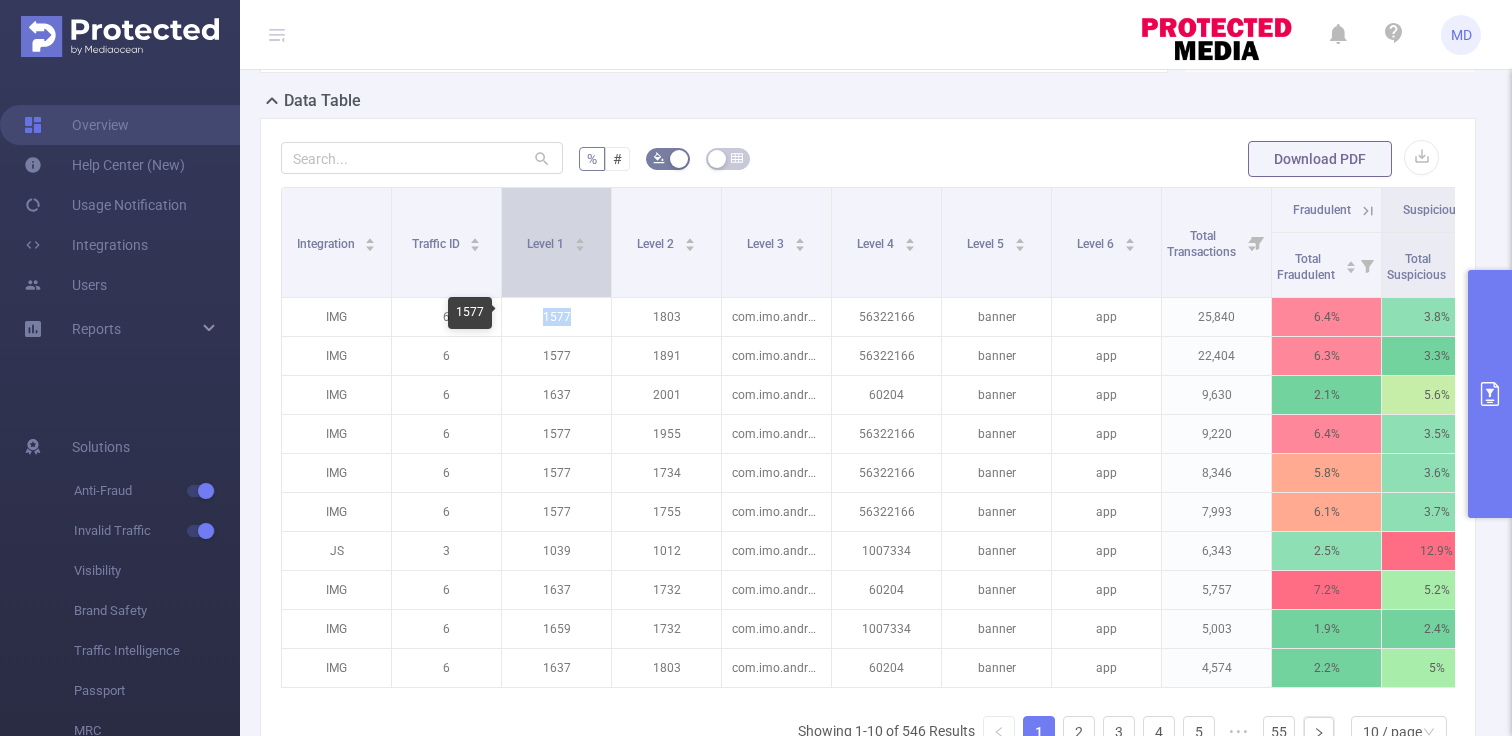 copy on "1577" 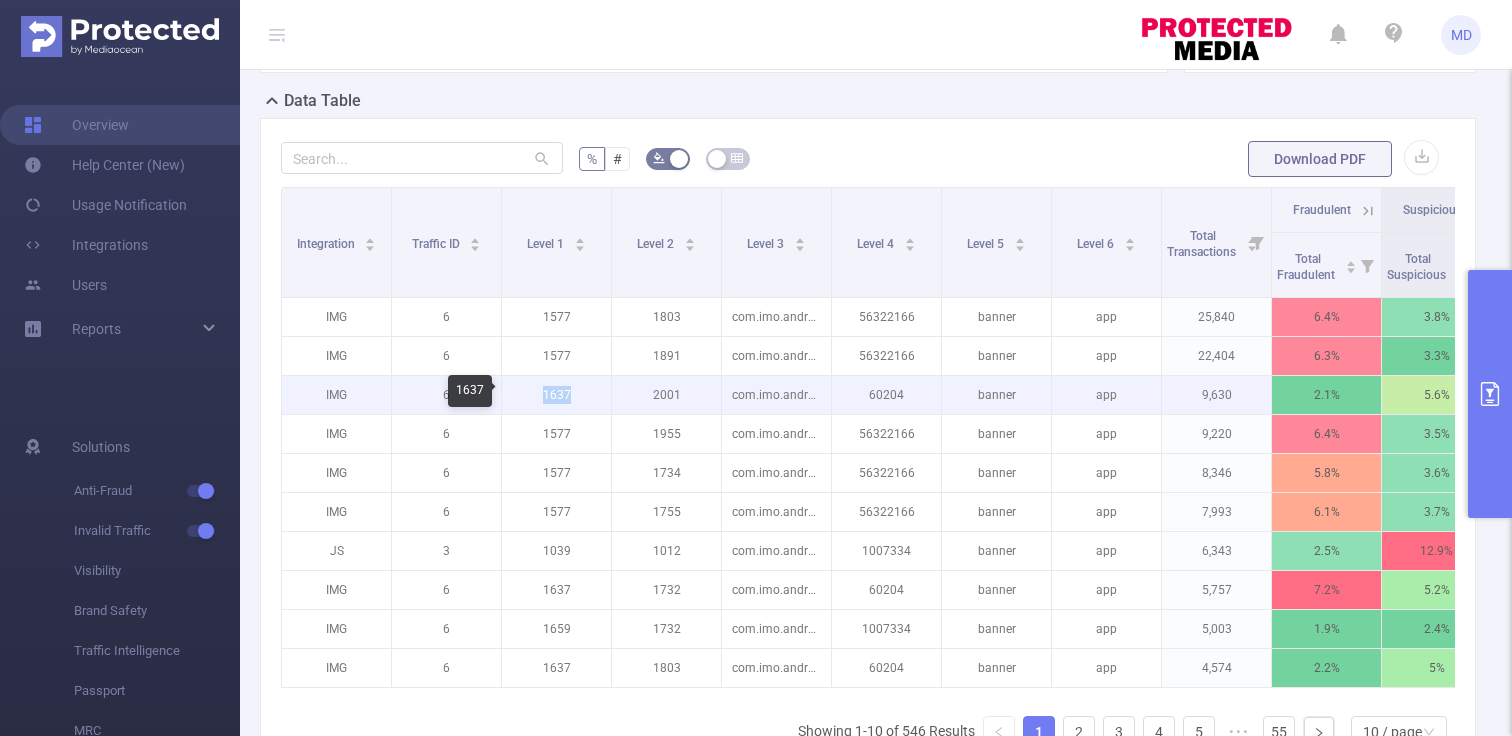 drag, startPoint x: 573, startPoint y: 397, endPoint x: 530, endPoint y: 394, distance: 43.104523 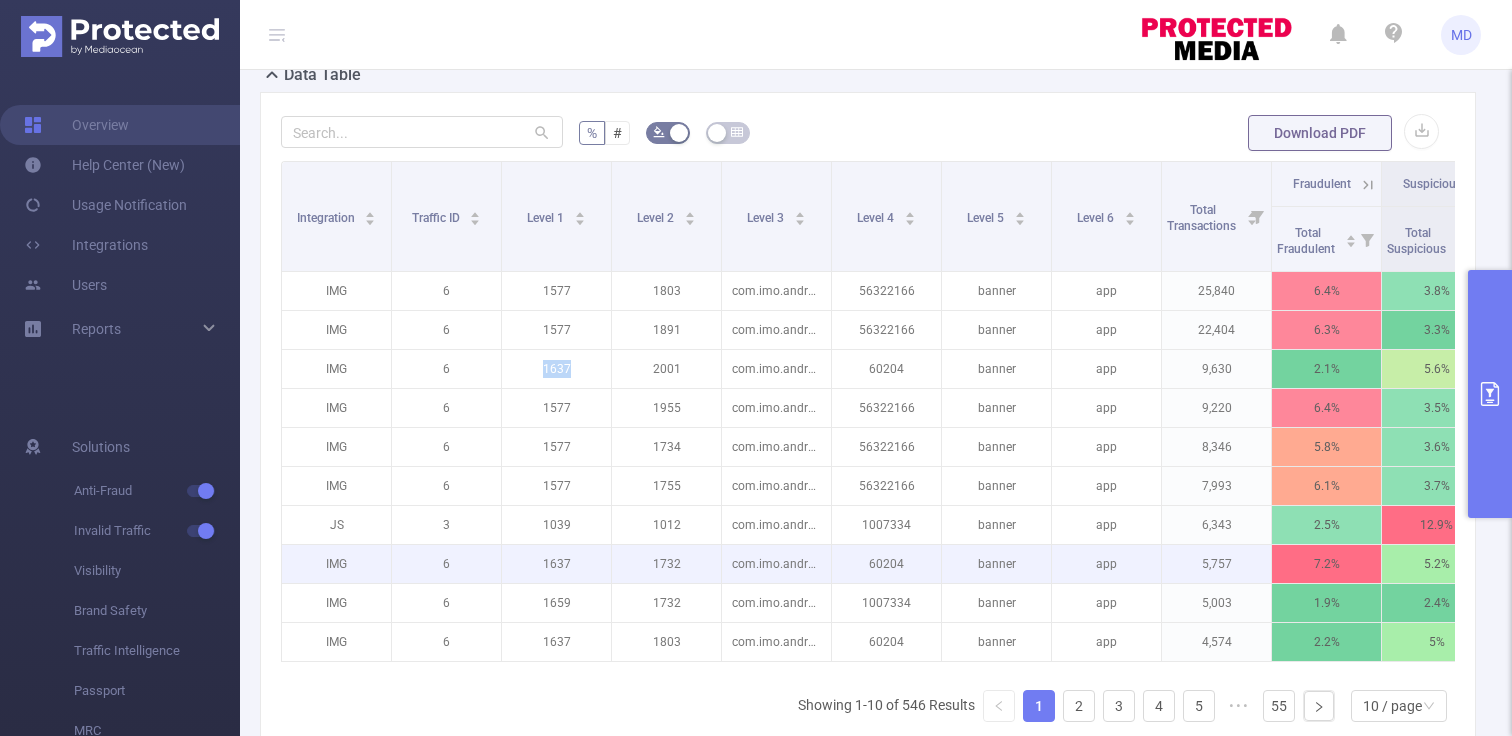 scroll, scrollTop: 567, scrollLeft: 0, axis: vertical 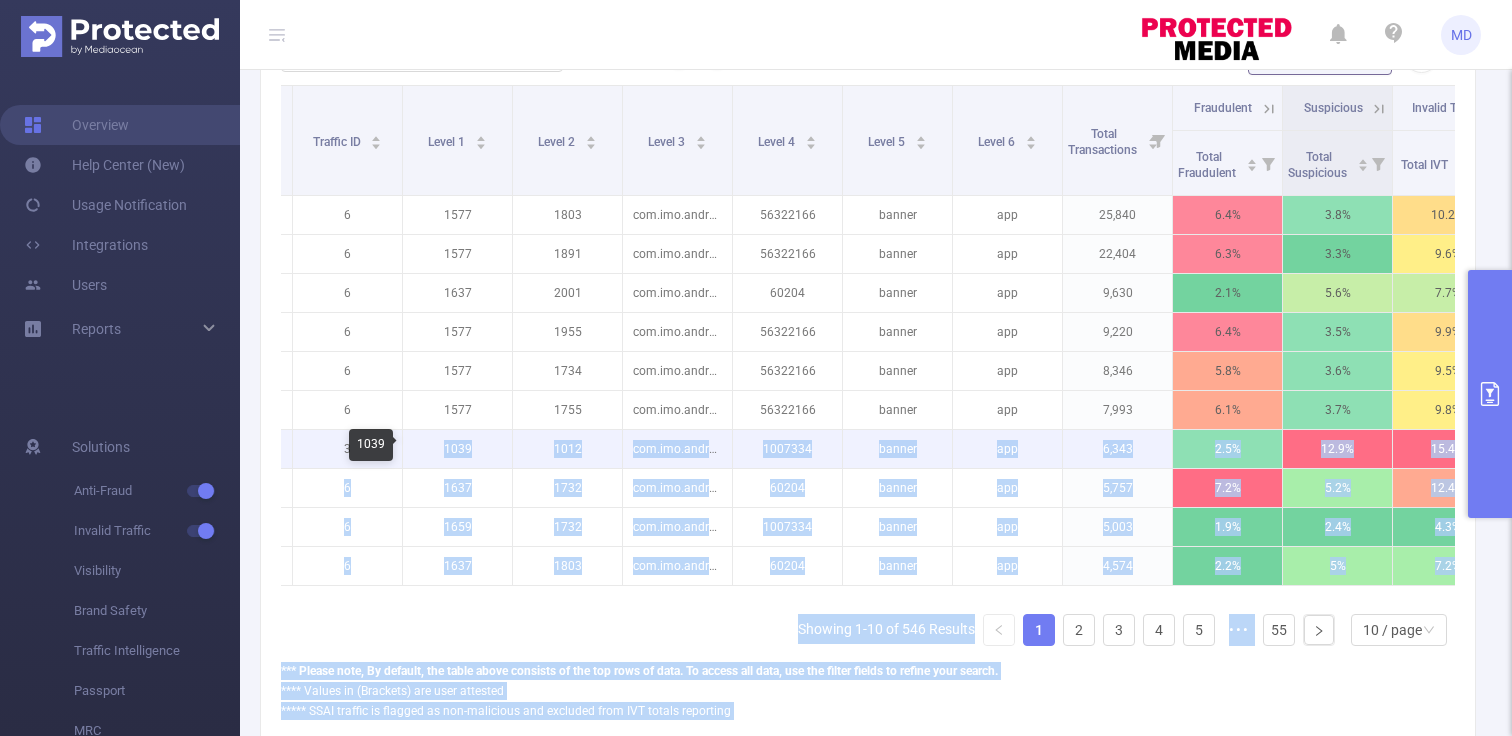 drag, startPoint x: 460, startPoint y: 446, endPoint x: 437, endPoint y: 450, distance: 23.345236 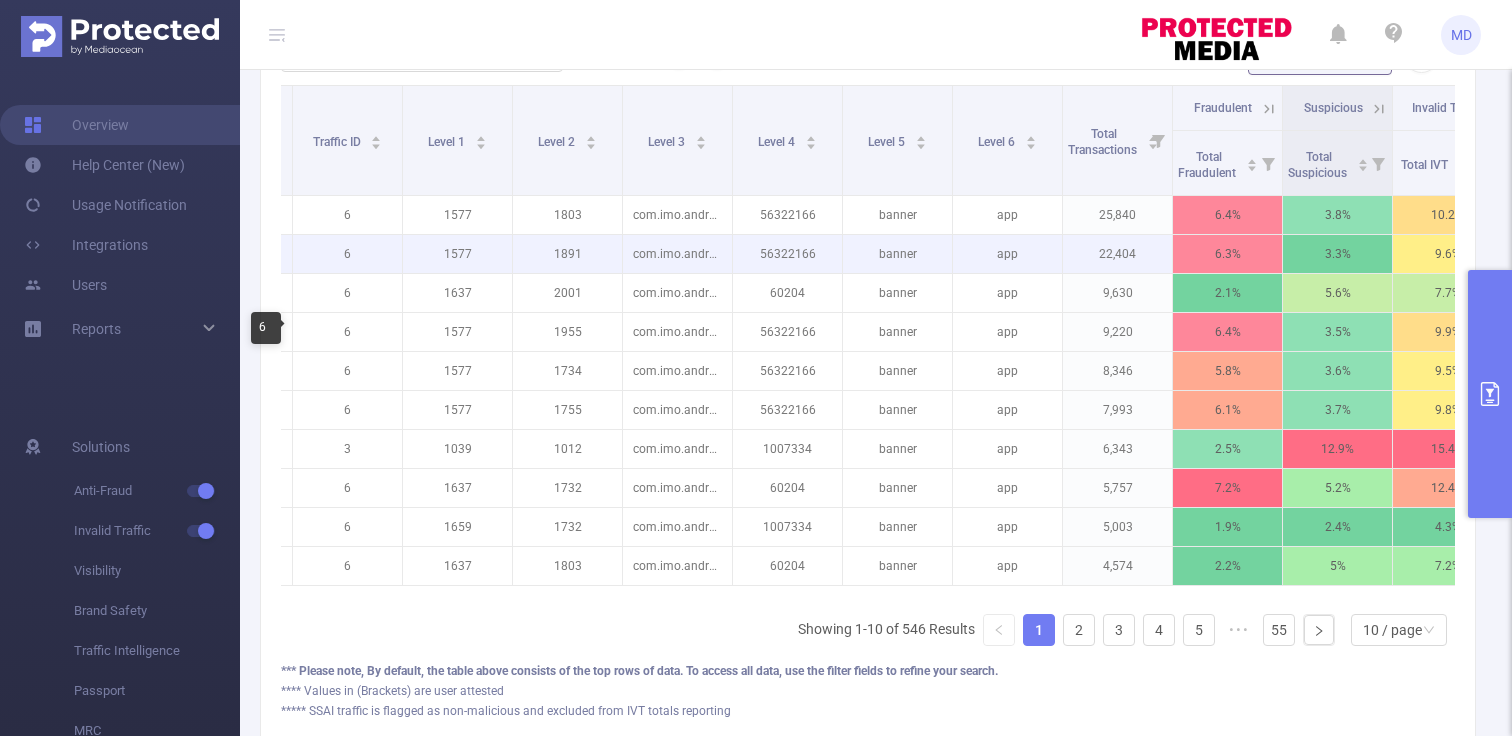 click on "6" at bounding box center (347, 254) 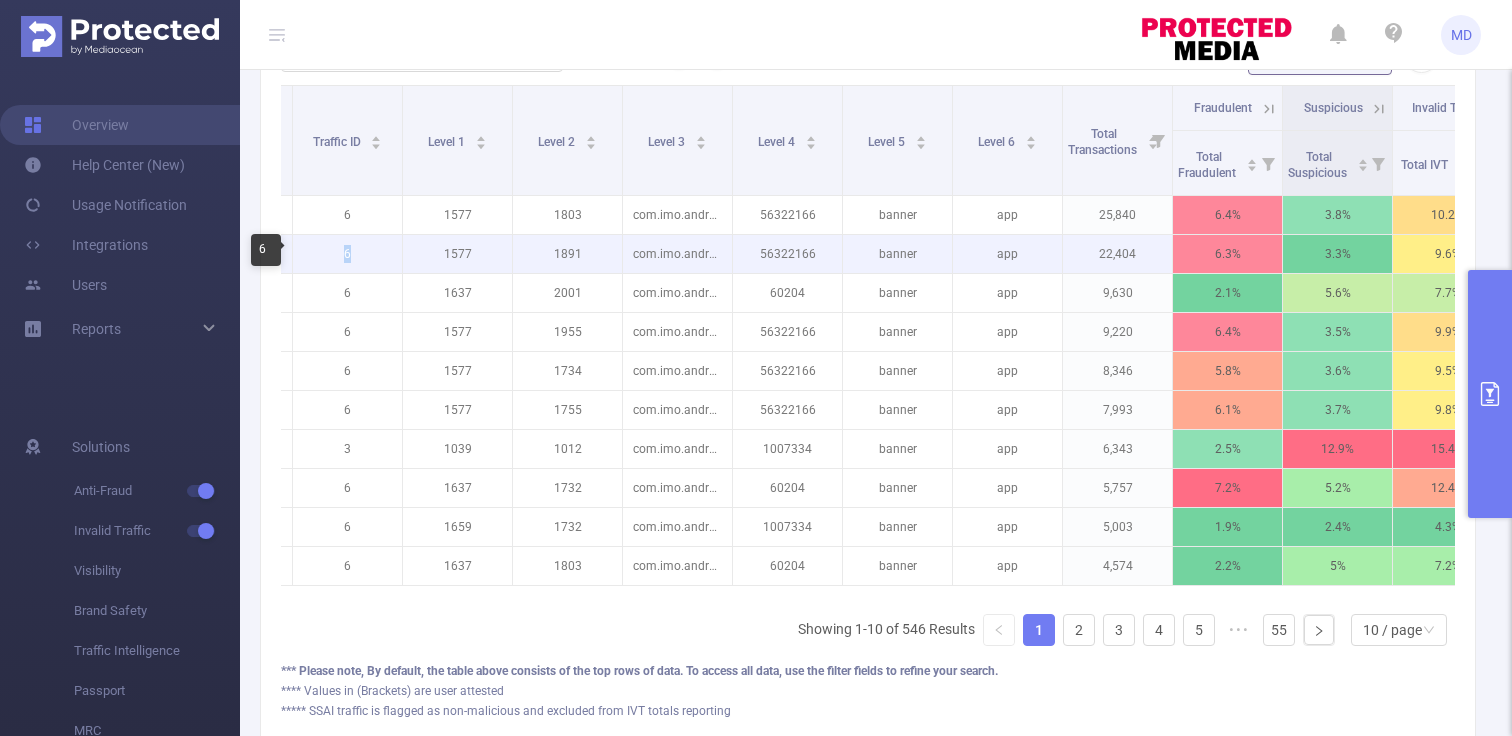 drag, startPoint x: 345, startPoint y: 259, endPoint x: 364, endPoint y: 258, distance: 19.026299 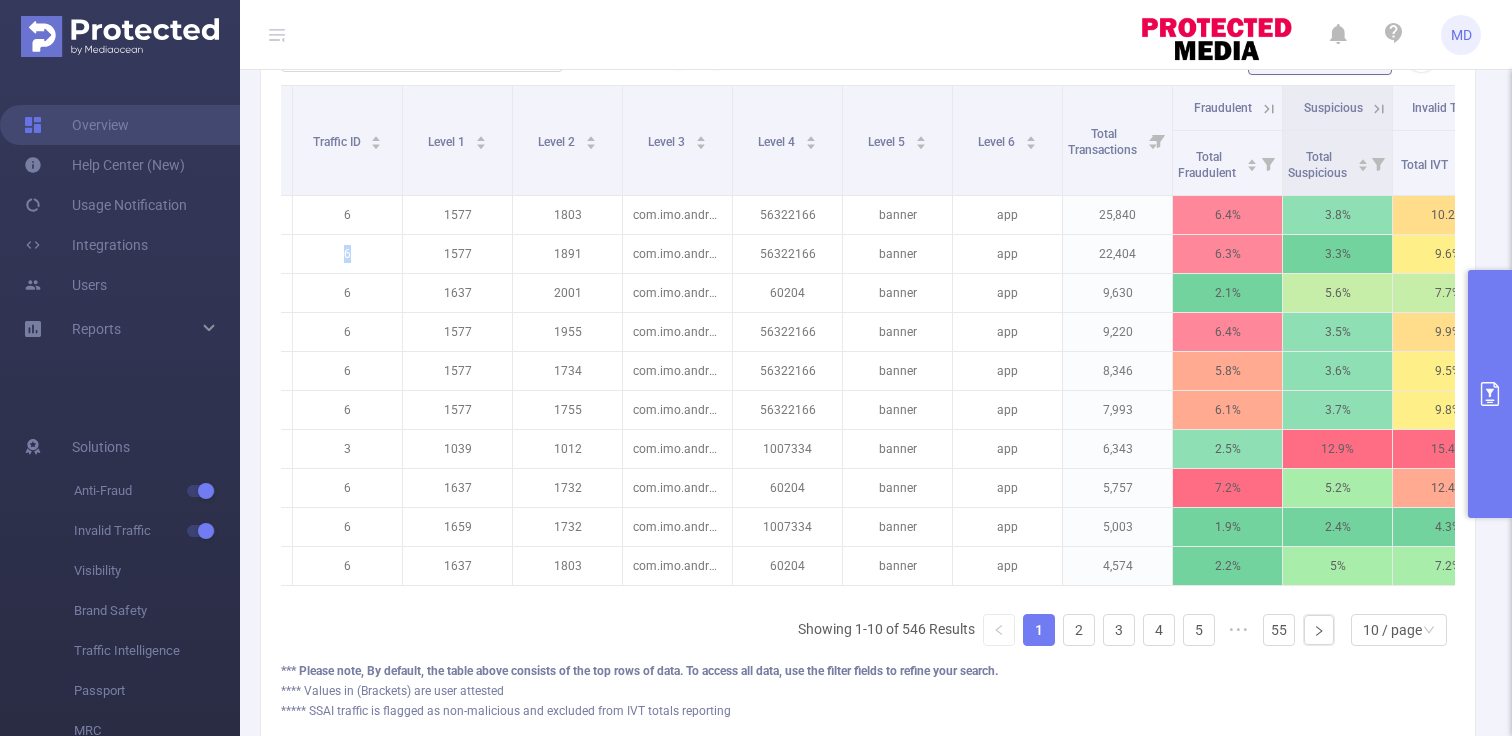 scroll, scrollTop: 555, scrollLeft: 0, axis: vertical 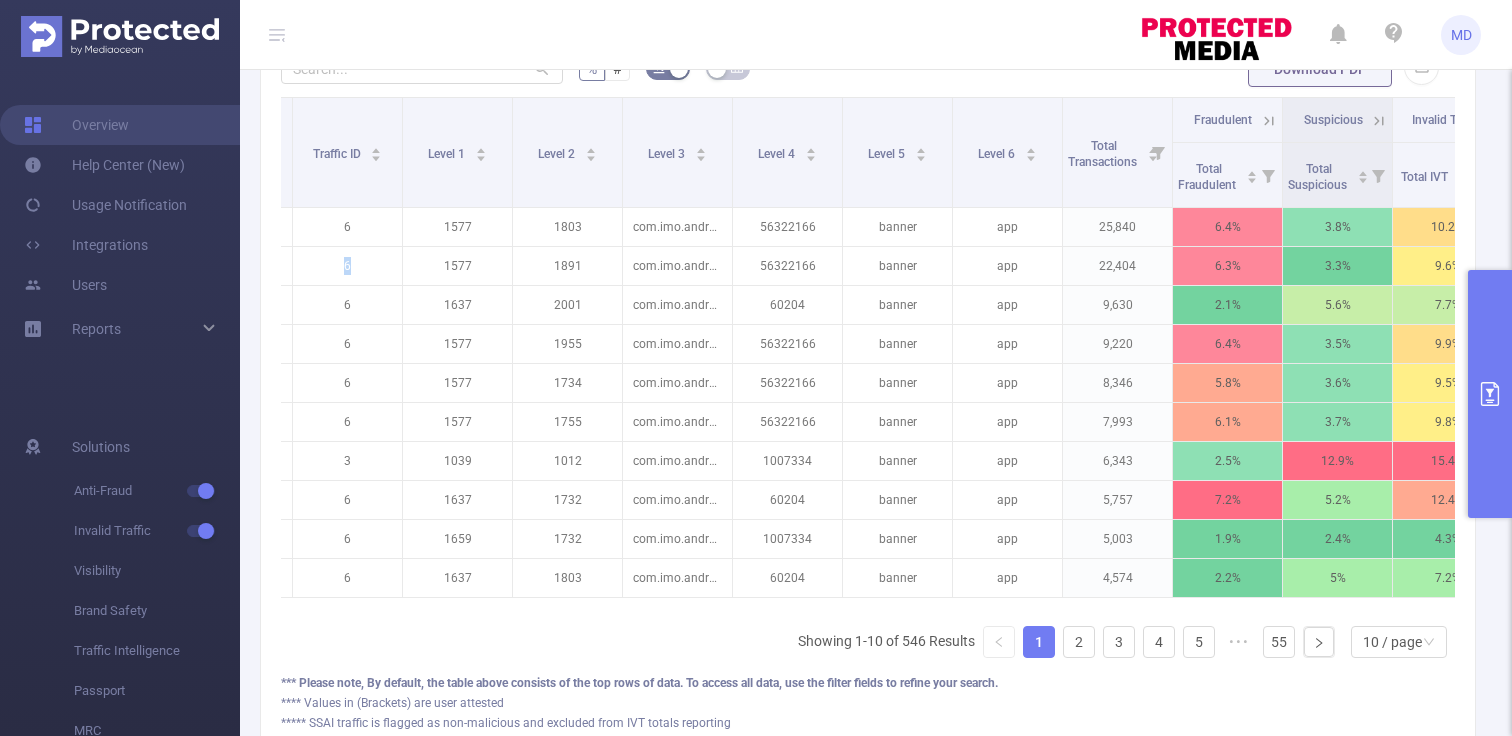 click at bounding box center [1490, 394] 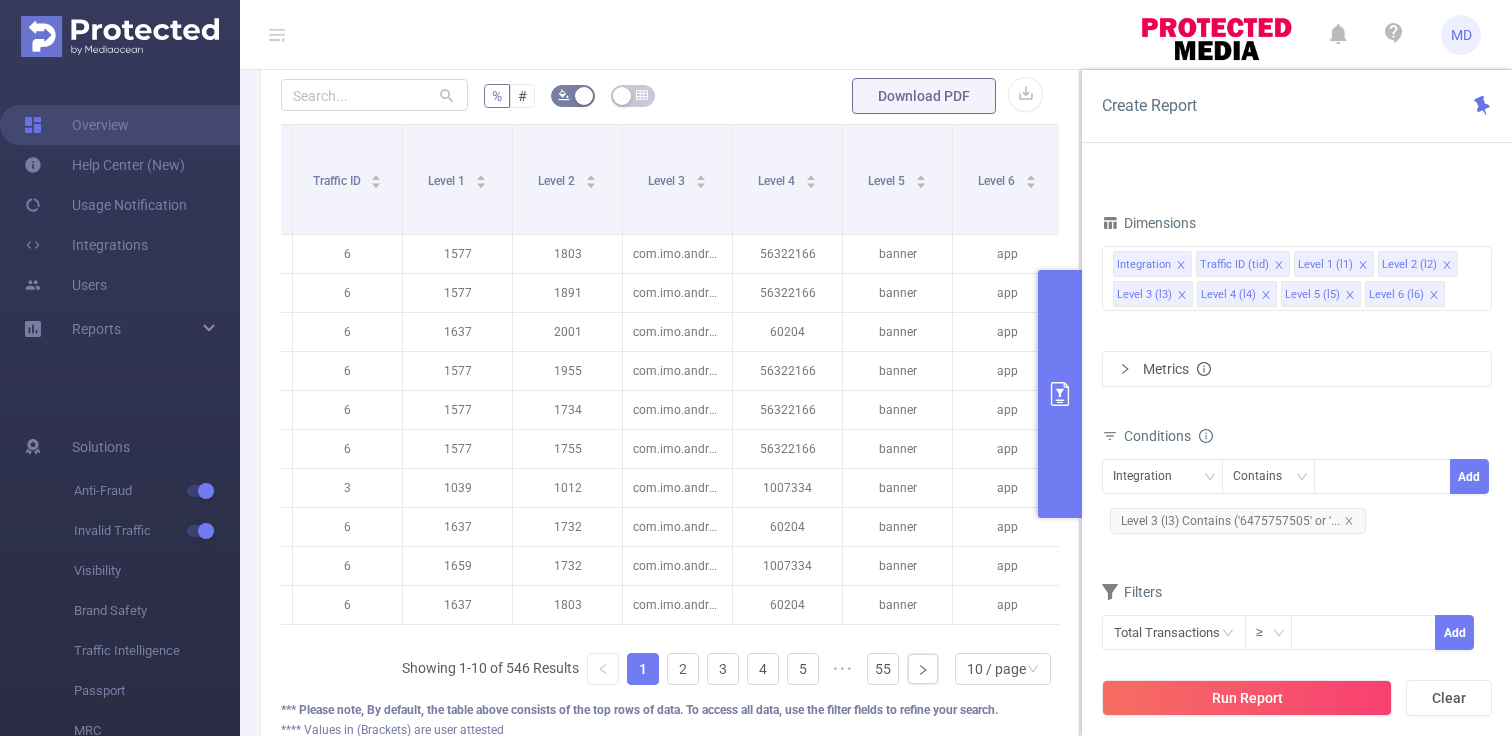 click on "Metrics" at bounding box center (1297, 369) 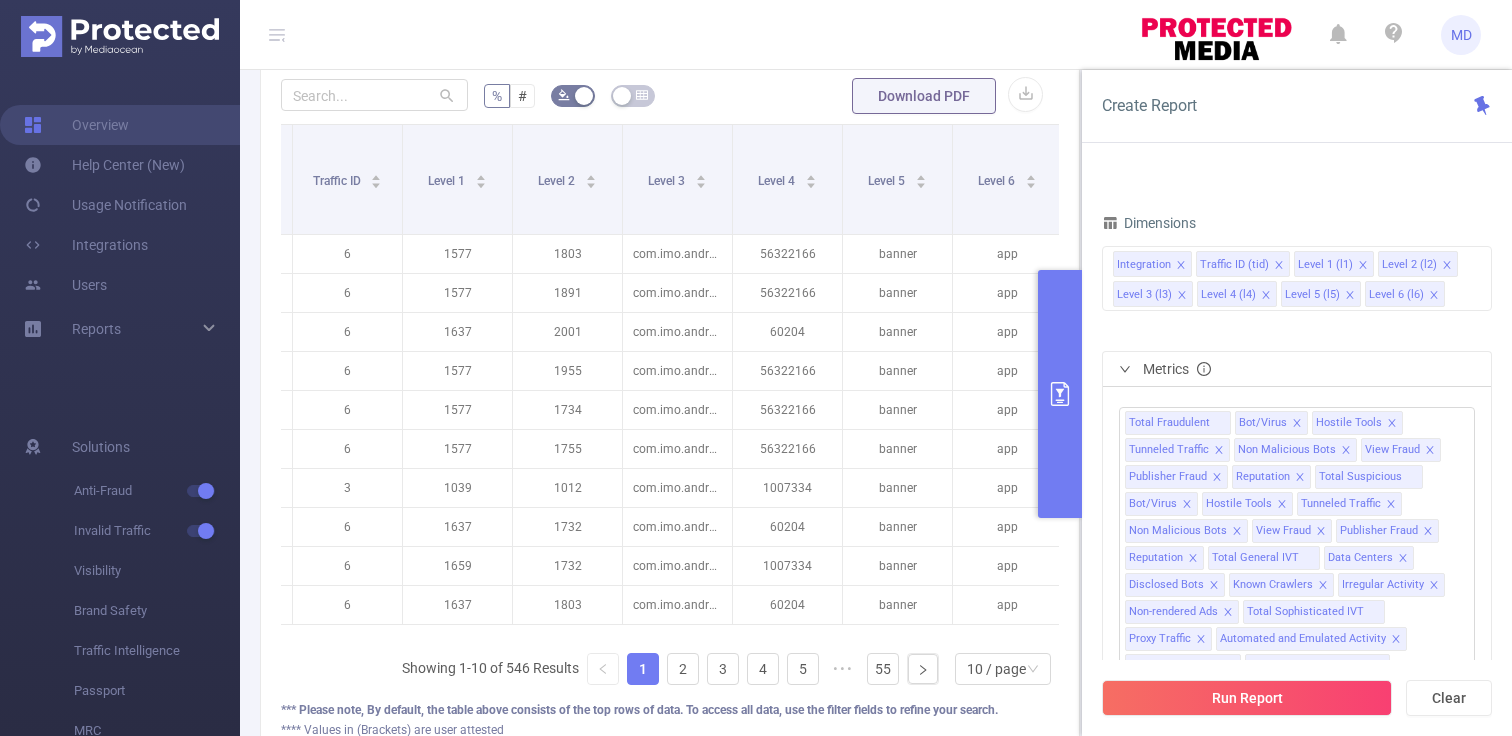 click on "Metrics" at bounding box center [1297, 369] 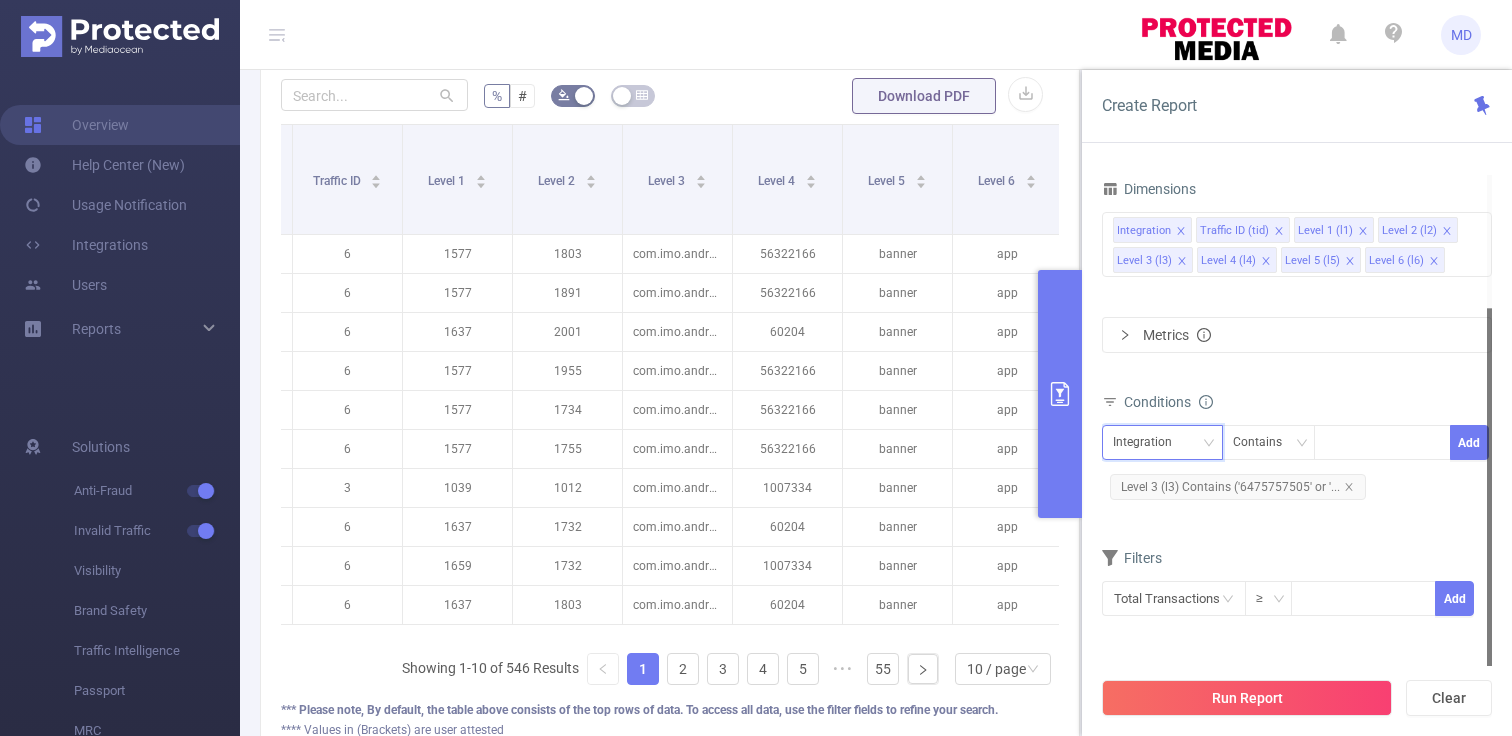 click on "Integration" at bounding box center [1149, 442] 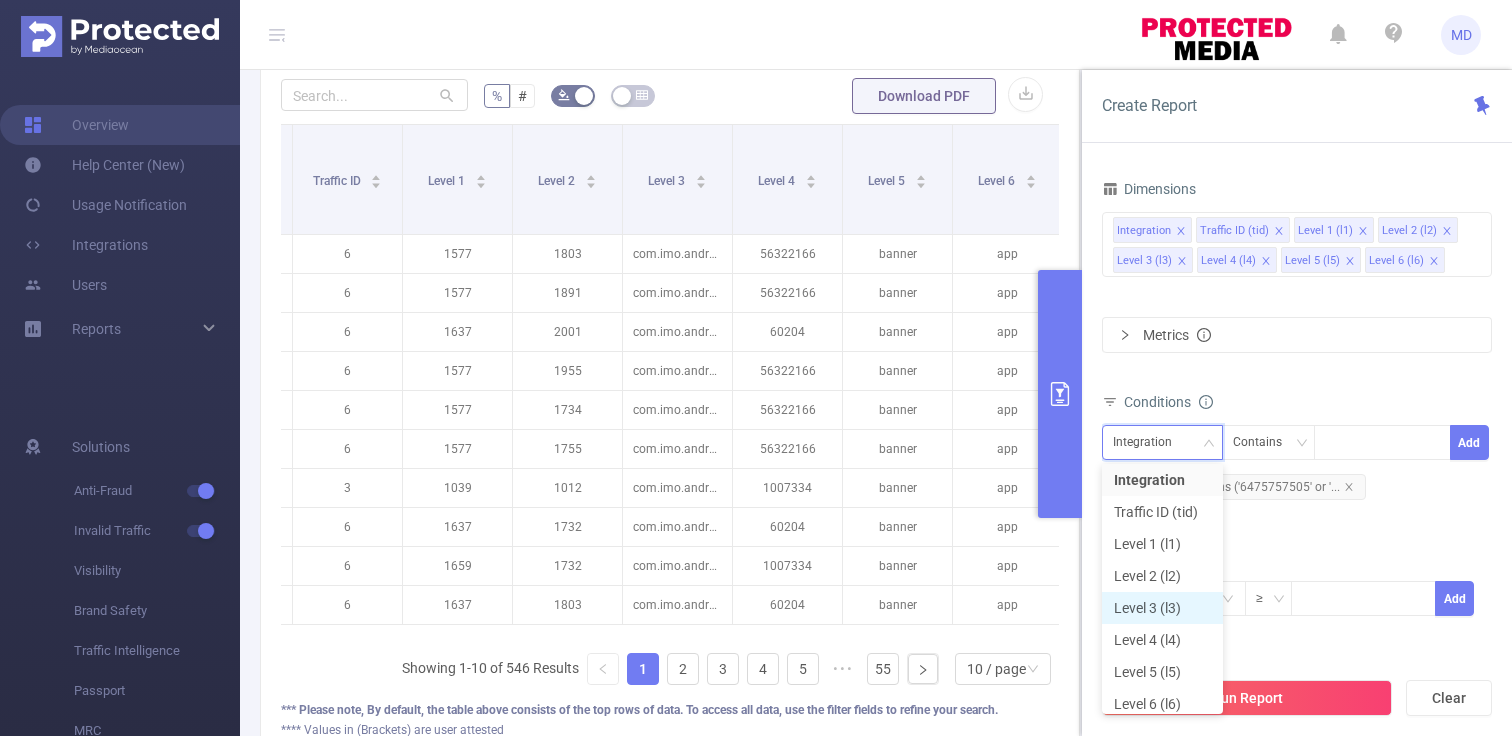 scroll, scrollTop: 14, scrollLeft: 0, axis: vertical 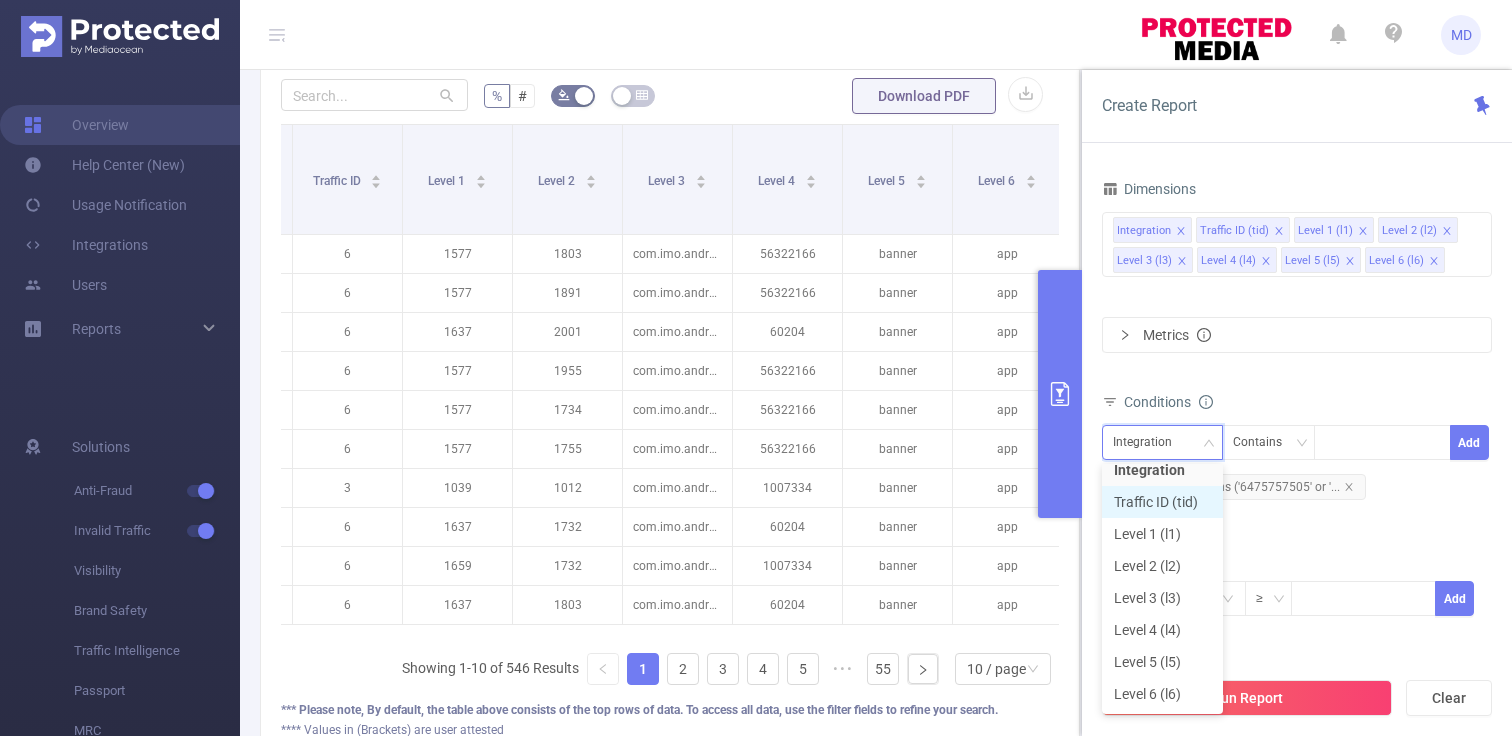 click on "Traffic ID (tid)" at bounding box center [1162, 502] 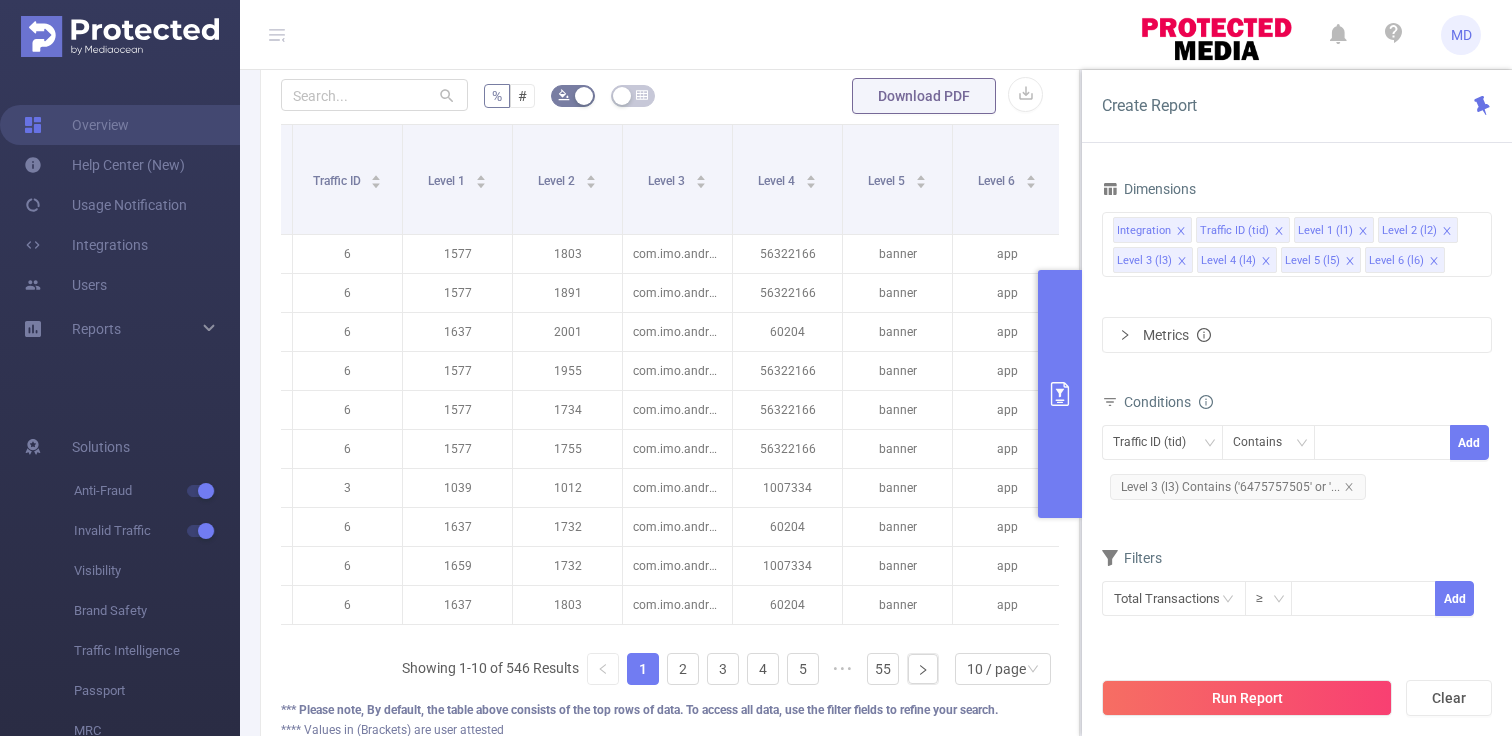 click on "Traffic ID (tid) Contains   Add Level 3 (l3) Contains ('6475757505' or '..." at bounding box center [1297, 466] 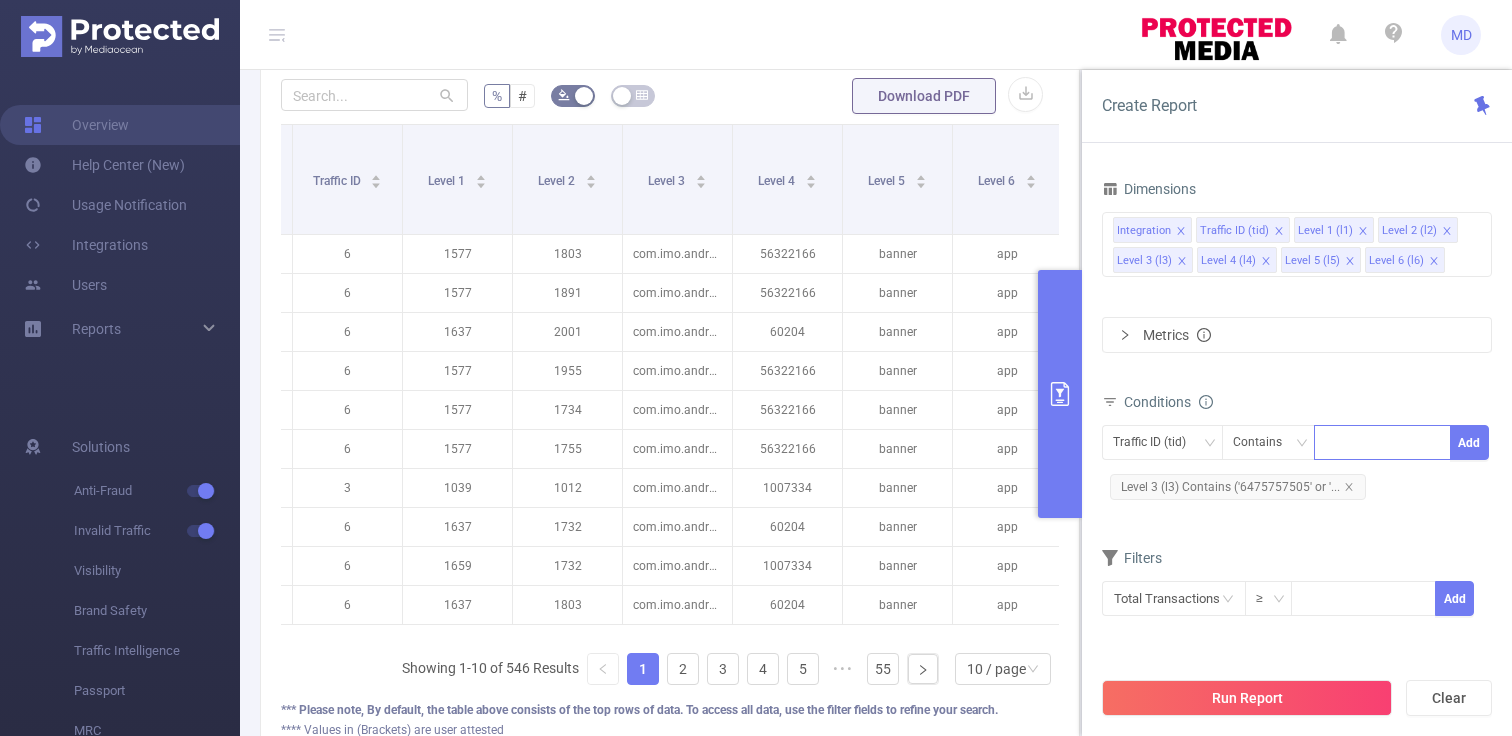 click at bounding box center (1382, 442) 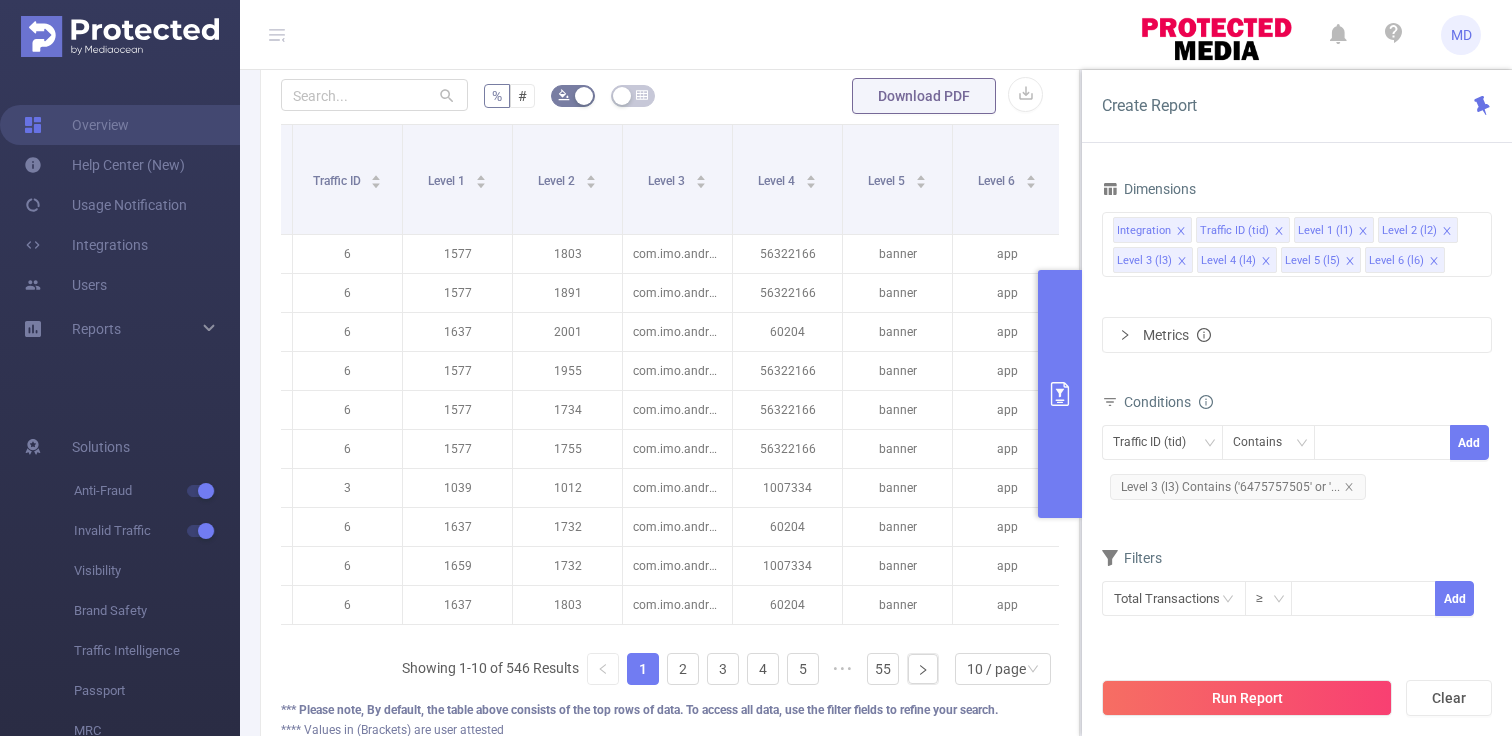 paste on "6" 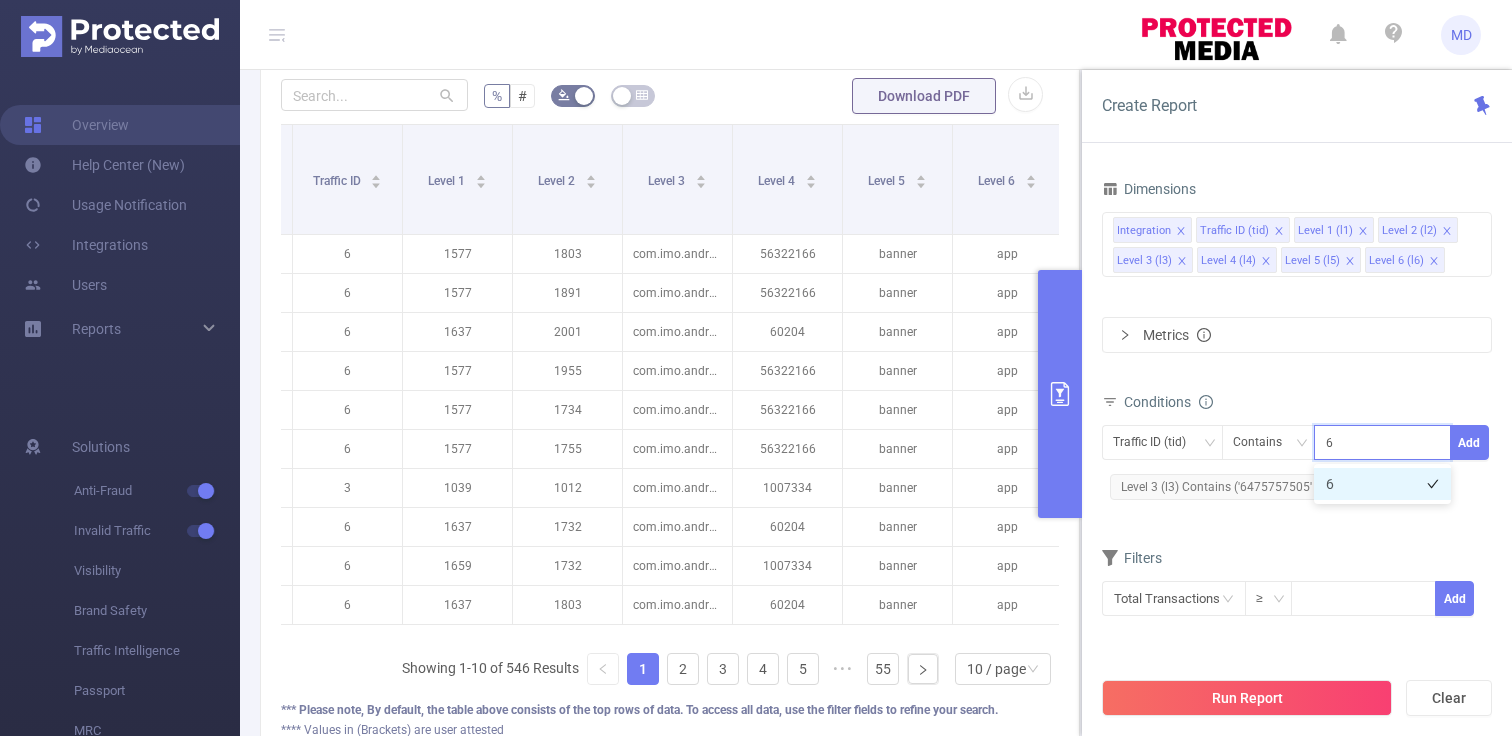 click on "6" at bounding box center [1382, 484] 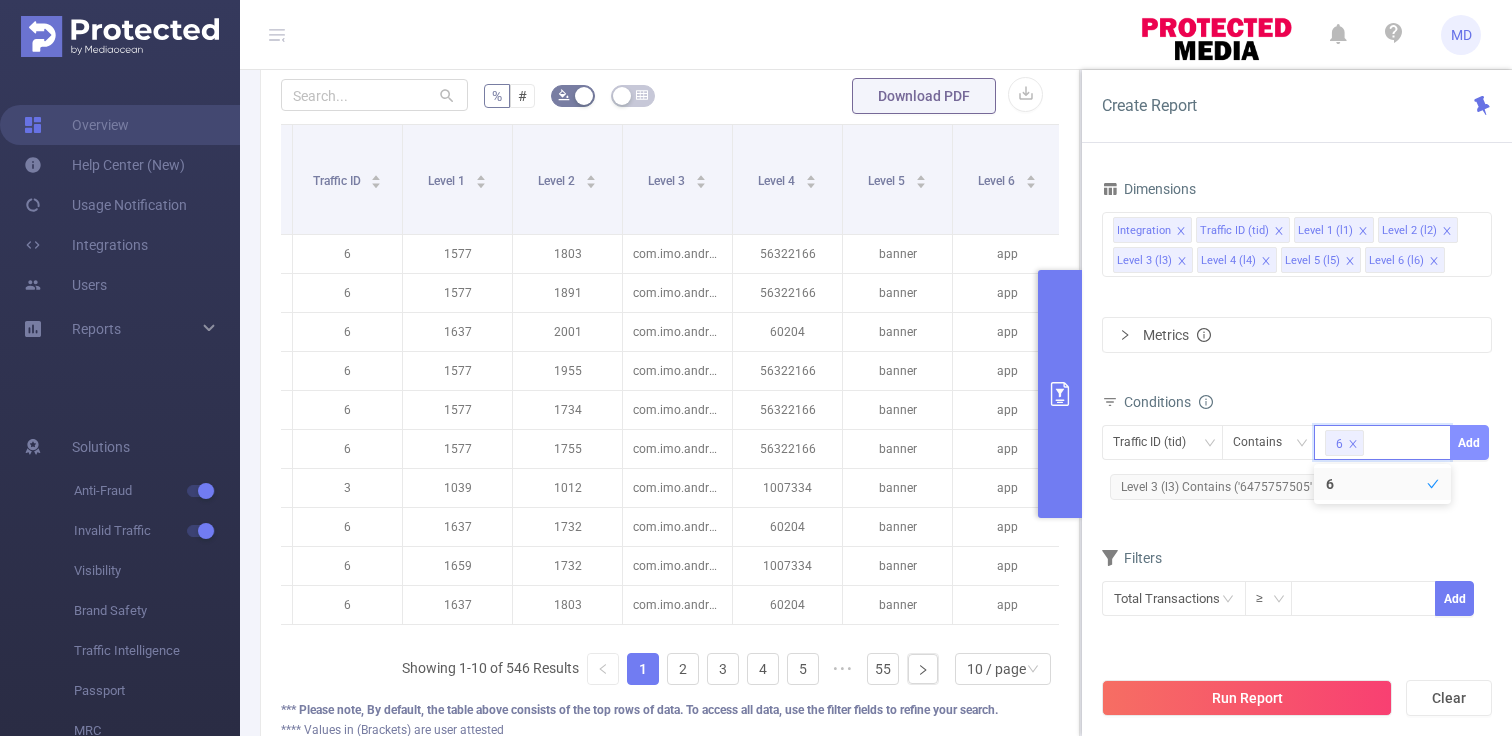 click on "Add" at bounding box center [1469, 442] 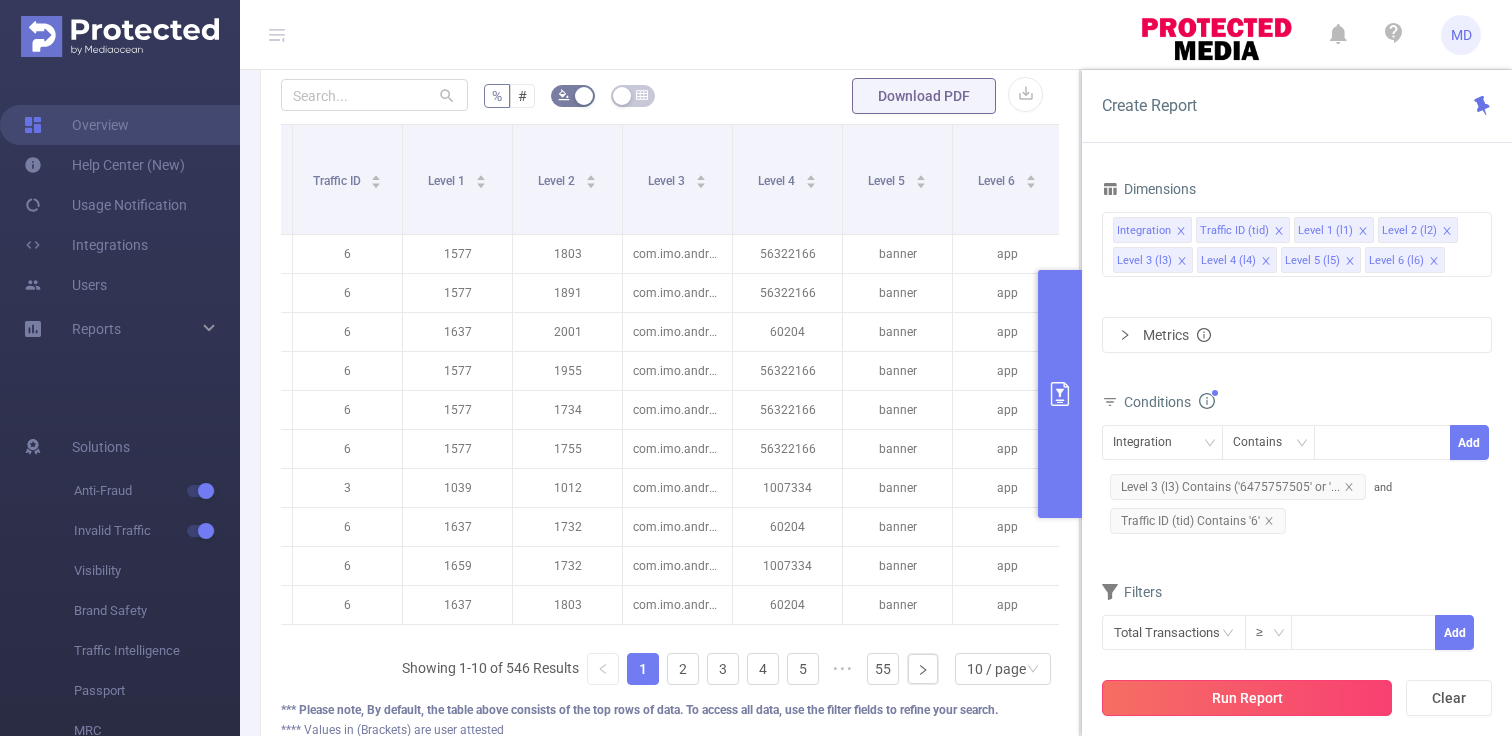 click on "Run Report" at bounding box center (1247, 698) 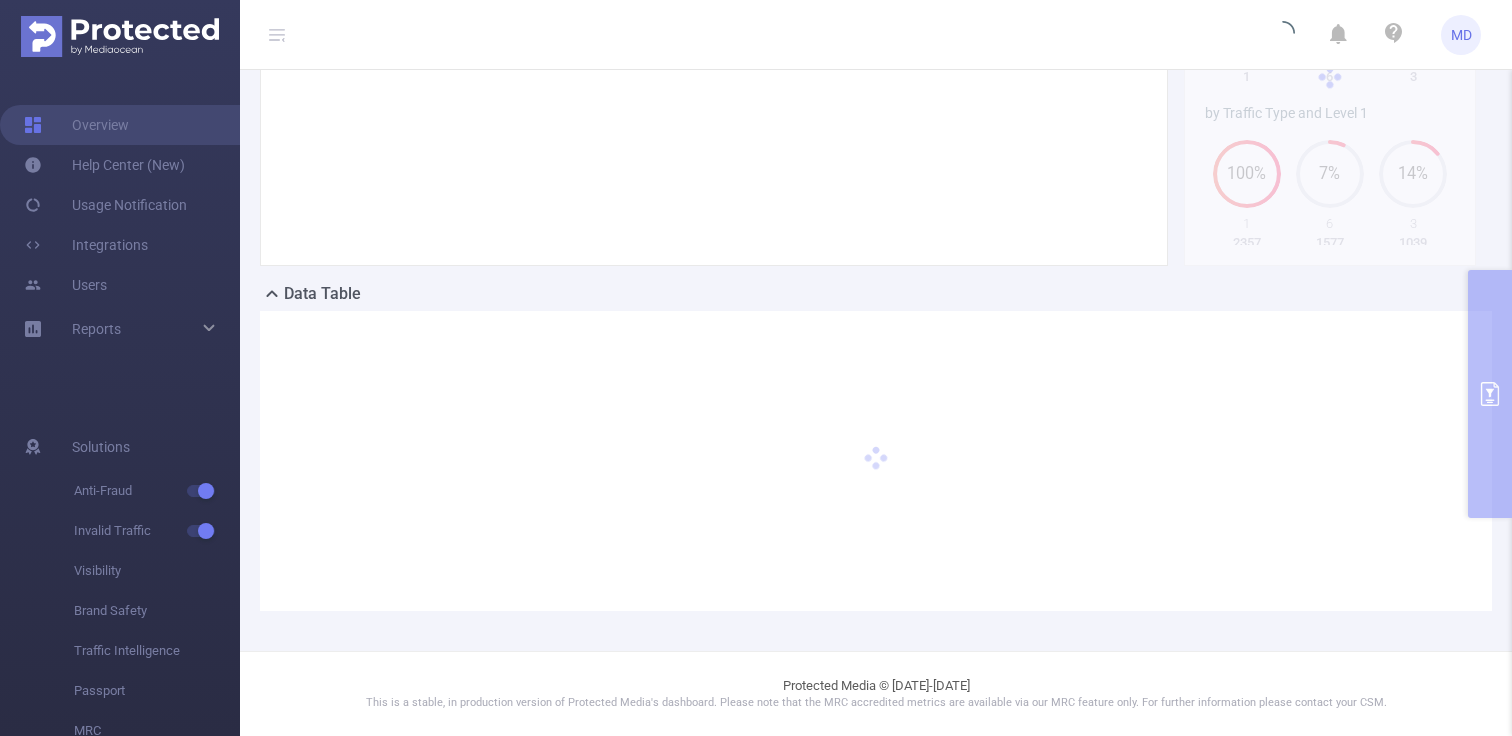 scroll, scrollTop: 271, scrollLeft: 0, axis: vertical 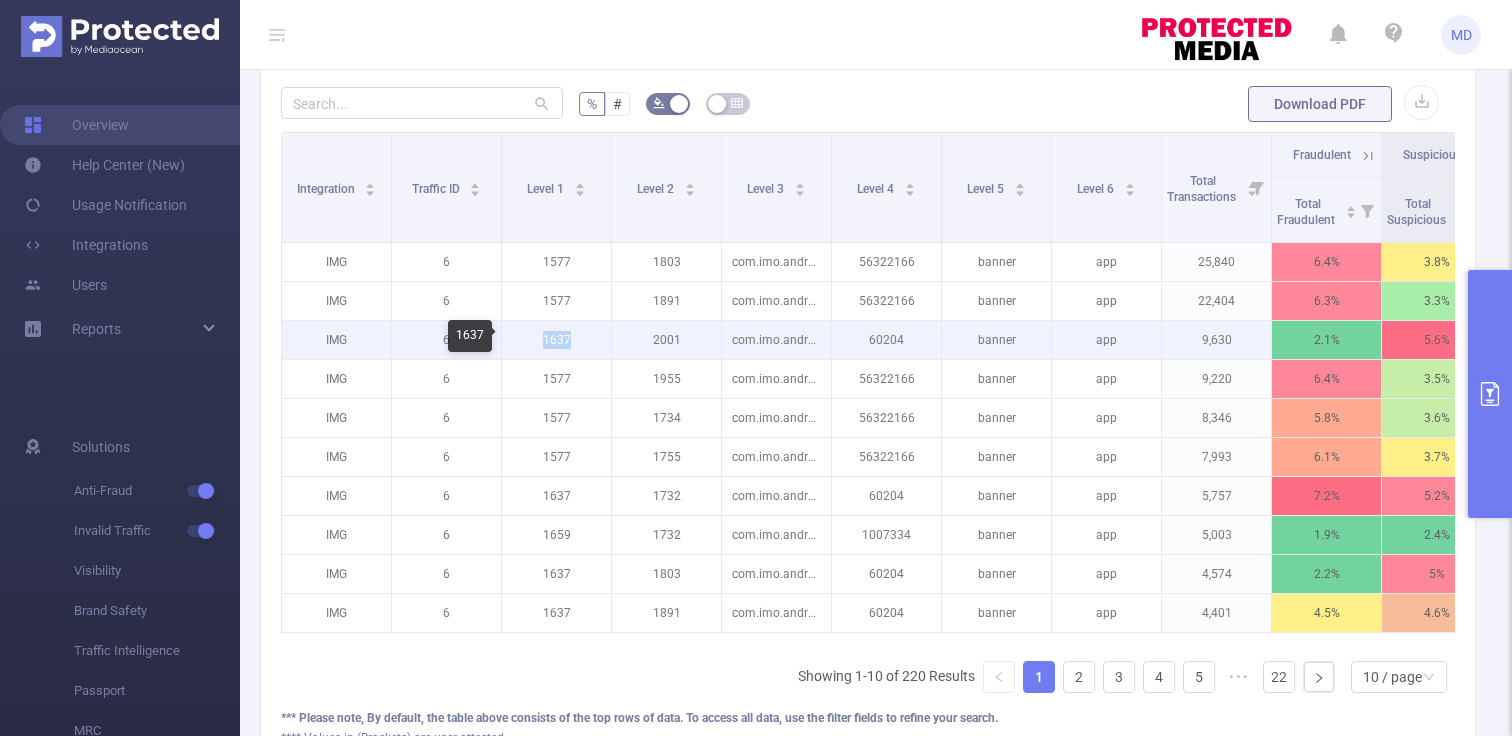 drag, startPoint x: 529, startPoint y: 343, endPoint x: 595, endPoint y: 348, distance: 66.189125 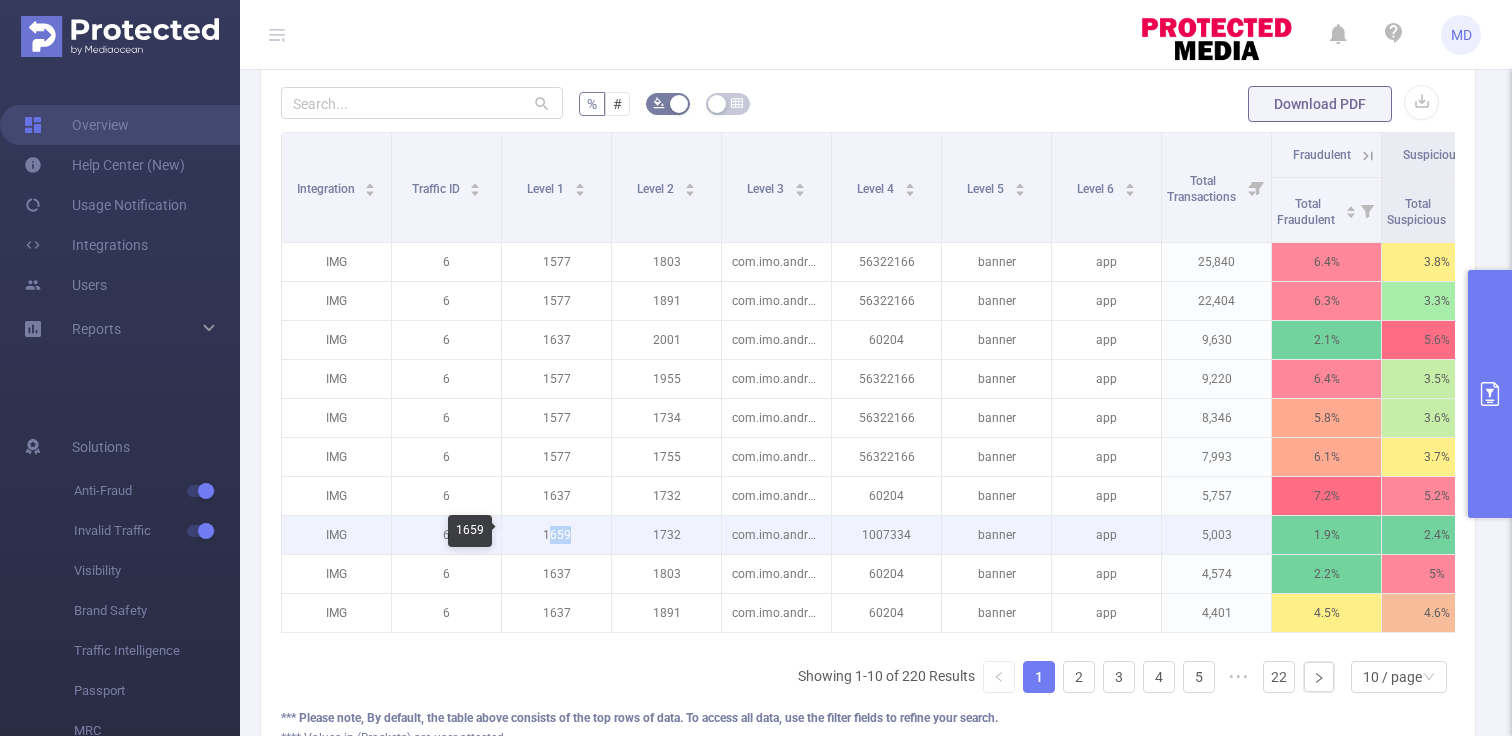 drag, startPoint x: 547, startPoint y: 534, endPoint x: 586, endPoint y: 535, distance: 39.012817 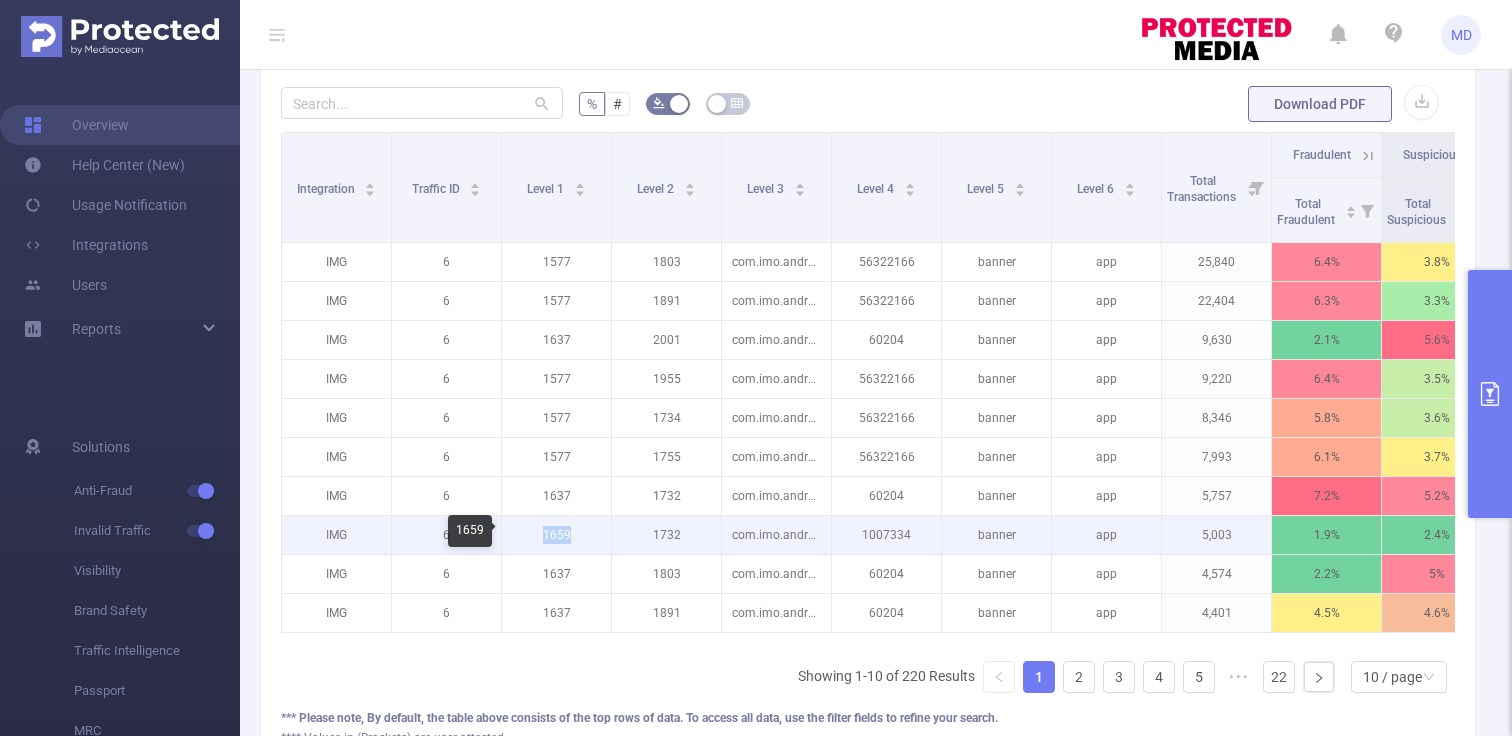 drag, startPoint x: 572, startPoint y: 539, endPoint x: 522, endPoint y: 536, distance: 50.08992 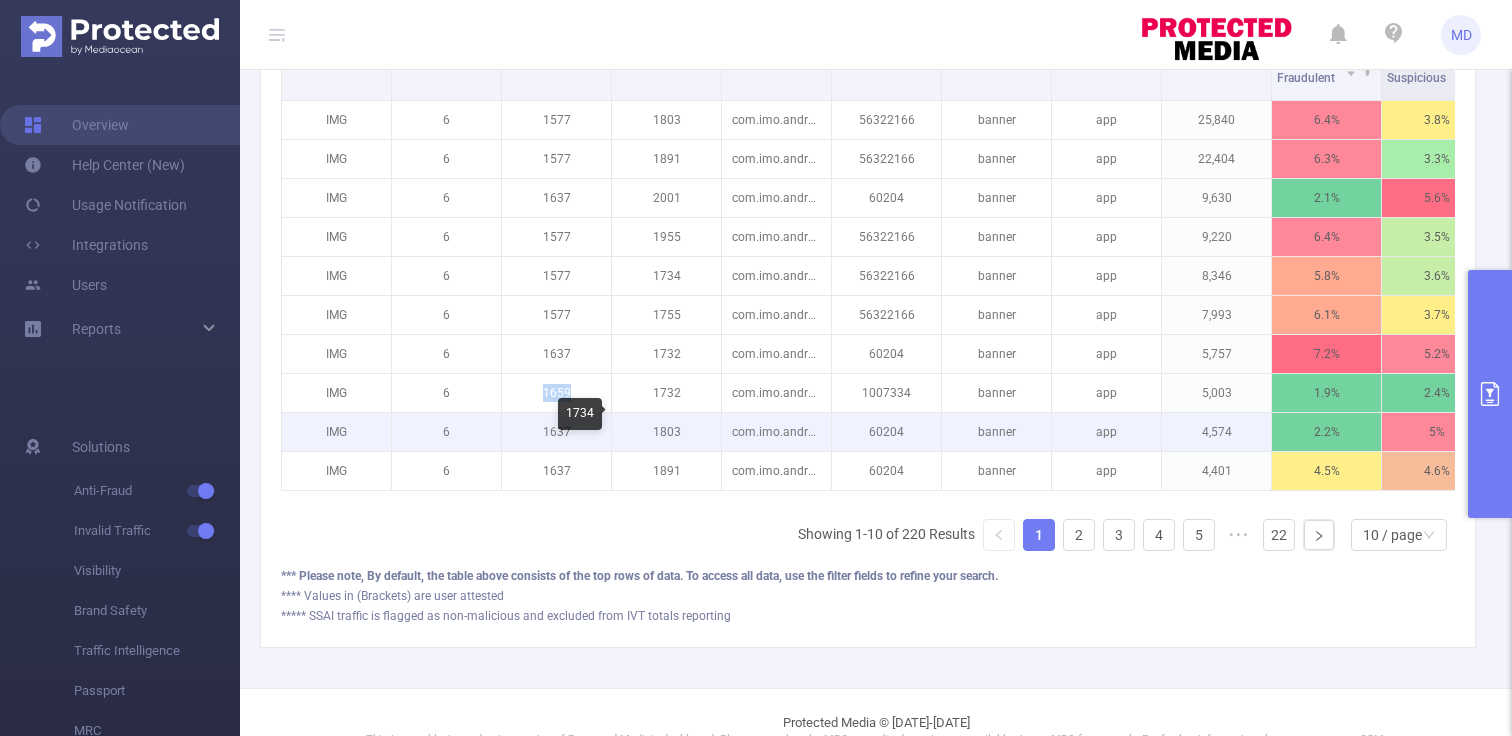 scroll, scrollTop: 713, scrollLeft: 0, axis: vertical 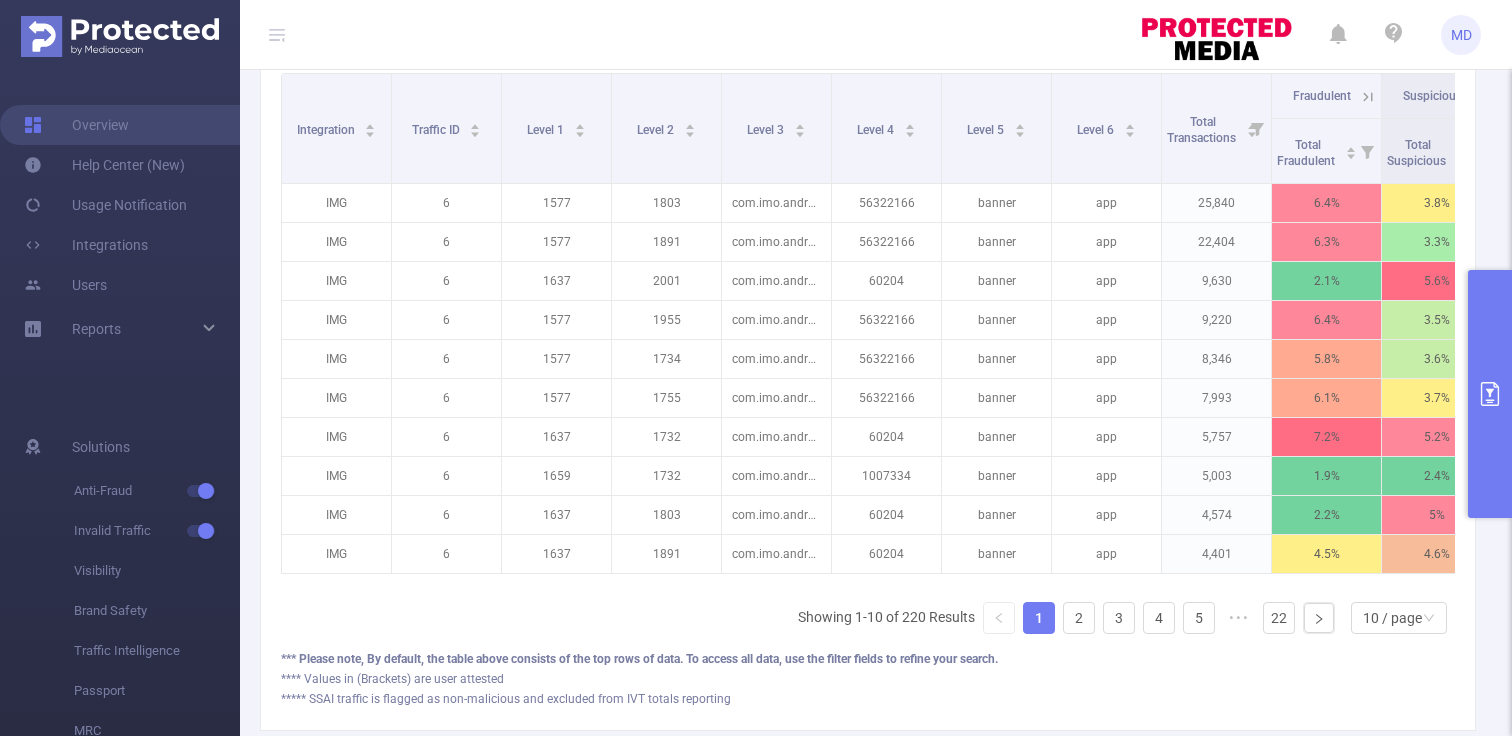 click on "% # Download PDF Integration   Traffic ID   Level 1   Level 2   Level 3   Level 4   Level 5   Level 6   Total Transactions   Fraudulent Suspicious Invalid Traffic General IVT Sophisticated IVT IVT Total Fraudulent   Total Suspicious   Total IVT   Total General IVT   Total Sophisticated IVT   Total IVT   IMG 6 1577 1803 com.imo.android.imoimhd 56322166 banner app 25,840 6.4% 3.8% 10.2% 8.4% 1.8% 10.2% IMG 6 1577 1891 com.imo.android.imoimhd 56322166 banner app 22,404 6.3% 3.3% 9.6% 8.1% 1.6% 9.6% IMG 6 1637 2001 com.imo.android.imoimhd 60204 banner app 9,630 2.1% 5.6% 7.7% 6.5% 1.2% 7.7% IMG 6 1577 1955 com.imo.android.imoimhd 56322166 banner app 9,220 6.4% 3.5% 9.9% 8% 1.8% 9.9% IMG 6 1577 1734 com.imo.android.imoimhd 56322166 banner app 8,346 5.8% 3.6% 9.5% 7.8% 1.6% 9.5% IMG 6 1577 1755 com.imo.android.imoimhd 56322166 banner app 7,993 6.1% 3.7% 9.8% 8% 1.8% 9.8% IMG 6 1637 1732 com.imo.android.imoimhd 60204 banner app 5,757 7.2% 5.2% 12.4% 11% 1.4% 12.4% IMG 6 [CREDIT_CARD_NUMBER] banner app 6" at bounding box center [868, 367] 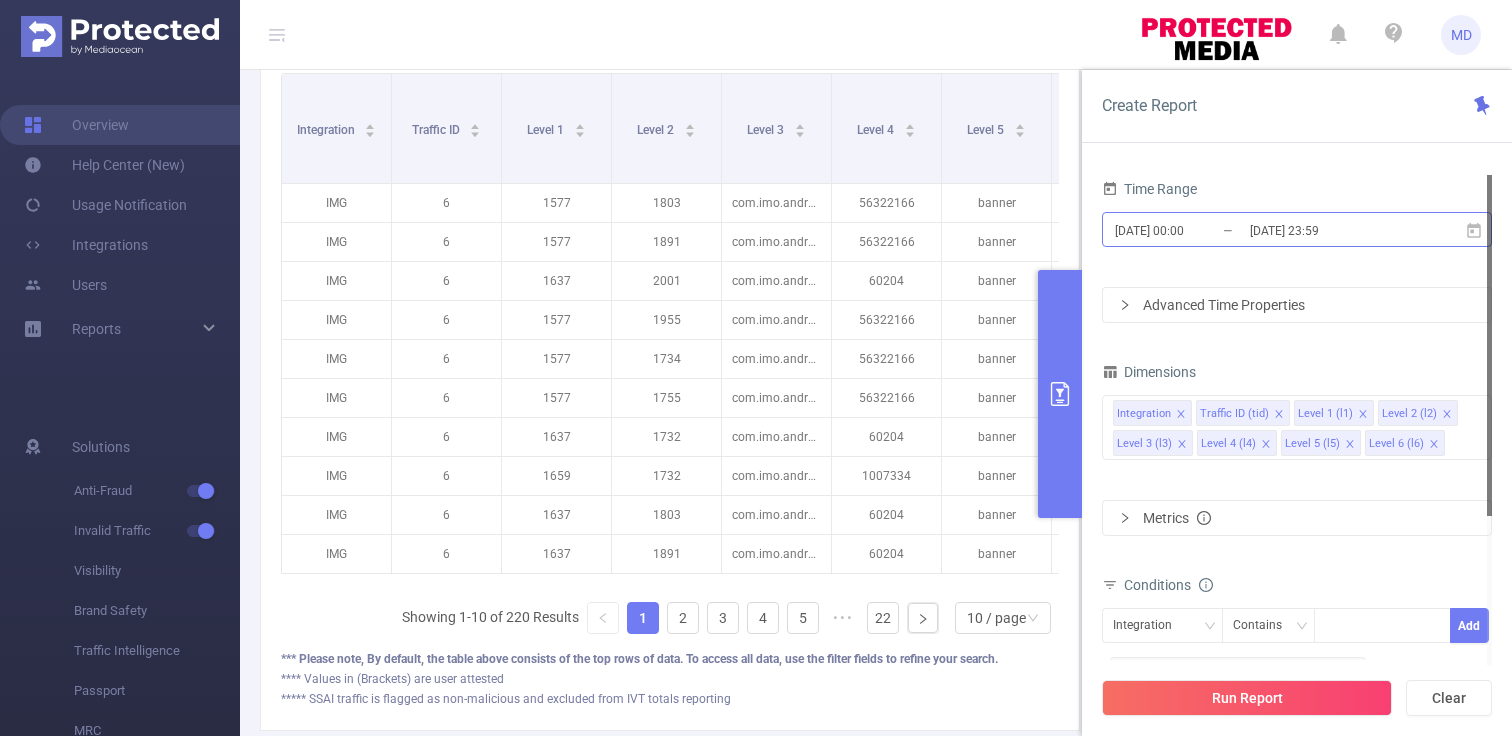 click on "[DATE] 23:59" at bounding box center (1329, 230) 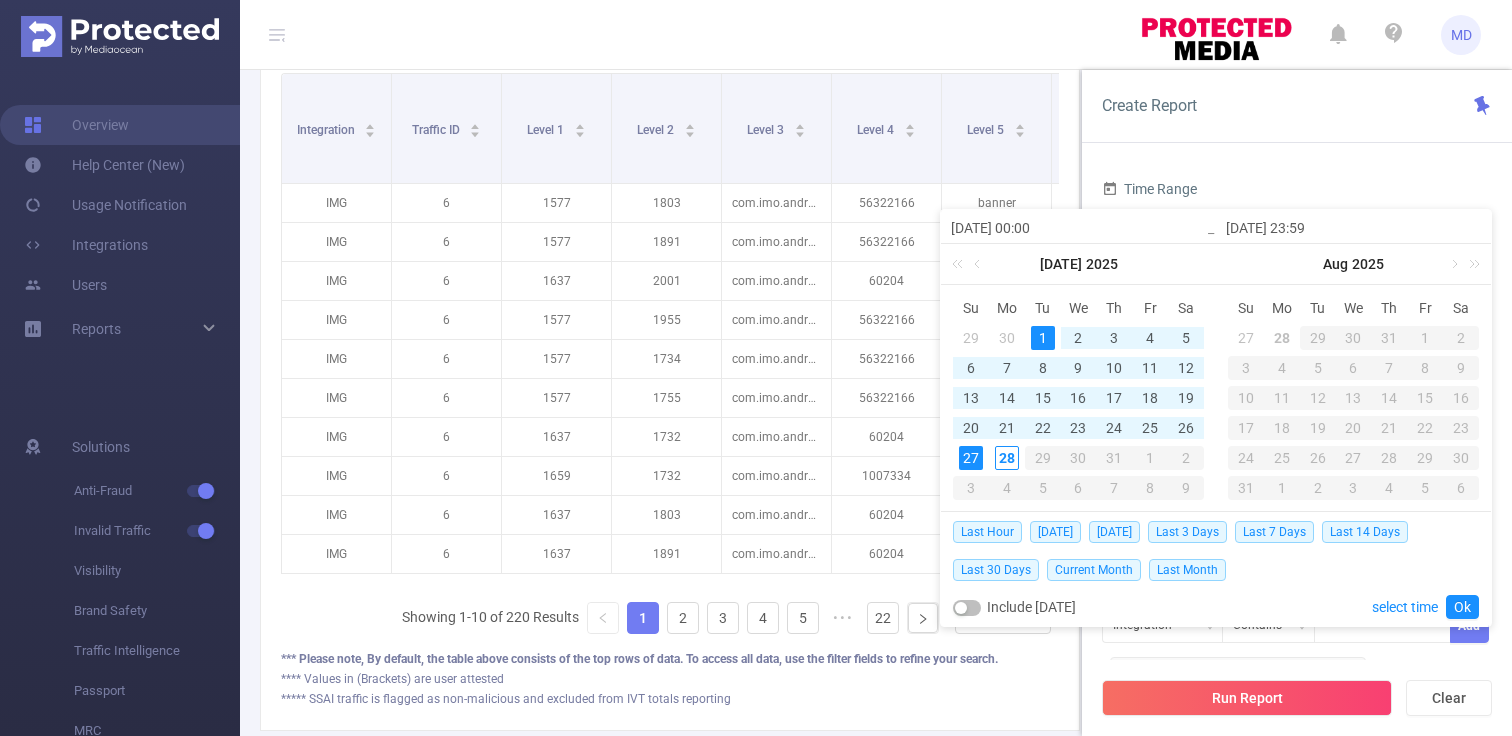 click on "27" at bounding box center (971, 458) 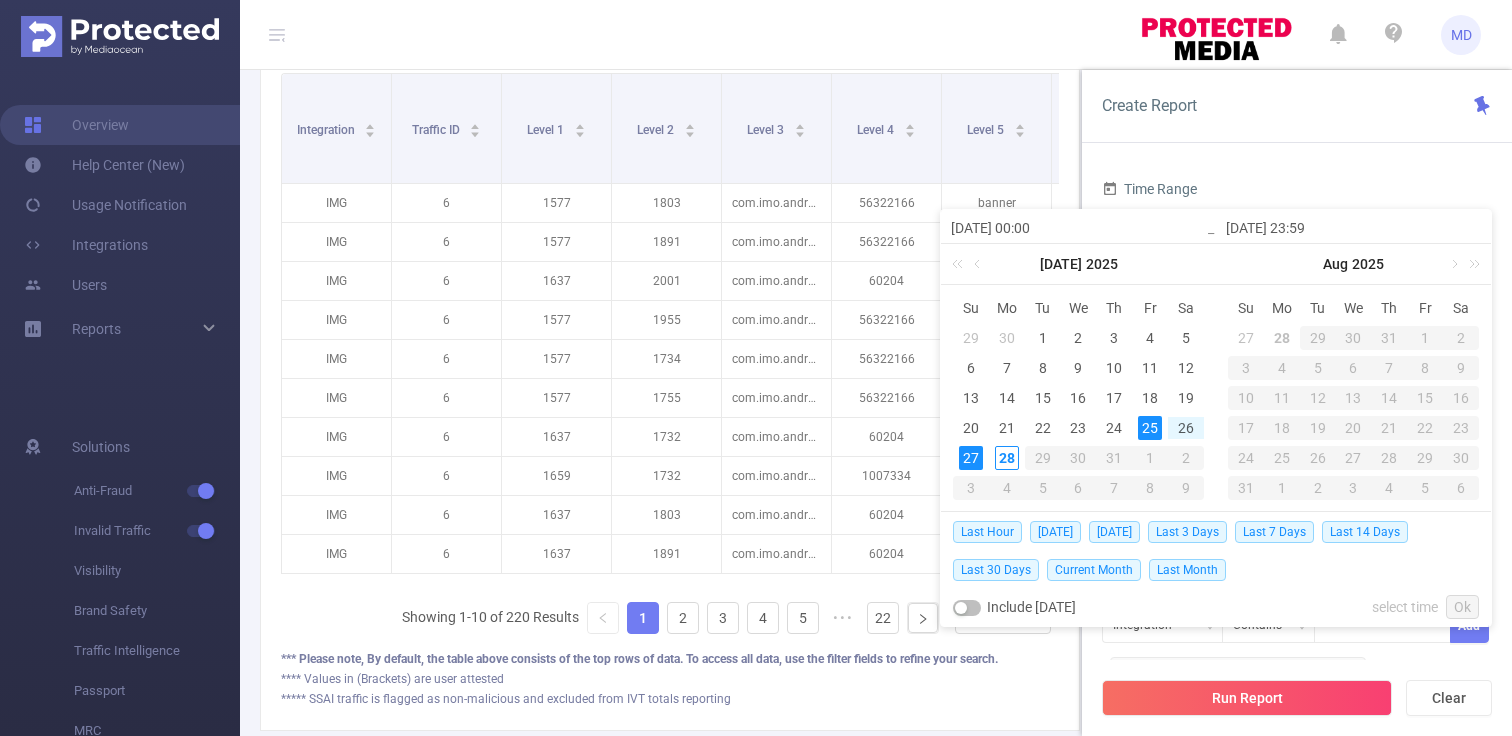click on "25" at bounding box center [1150, 428] 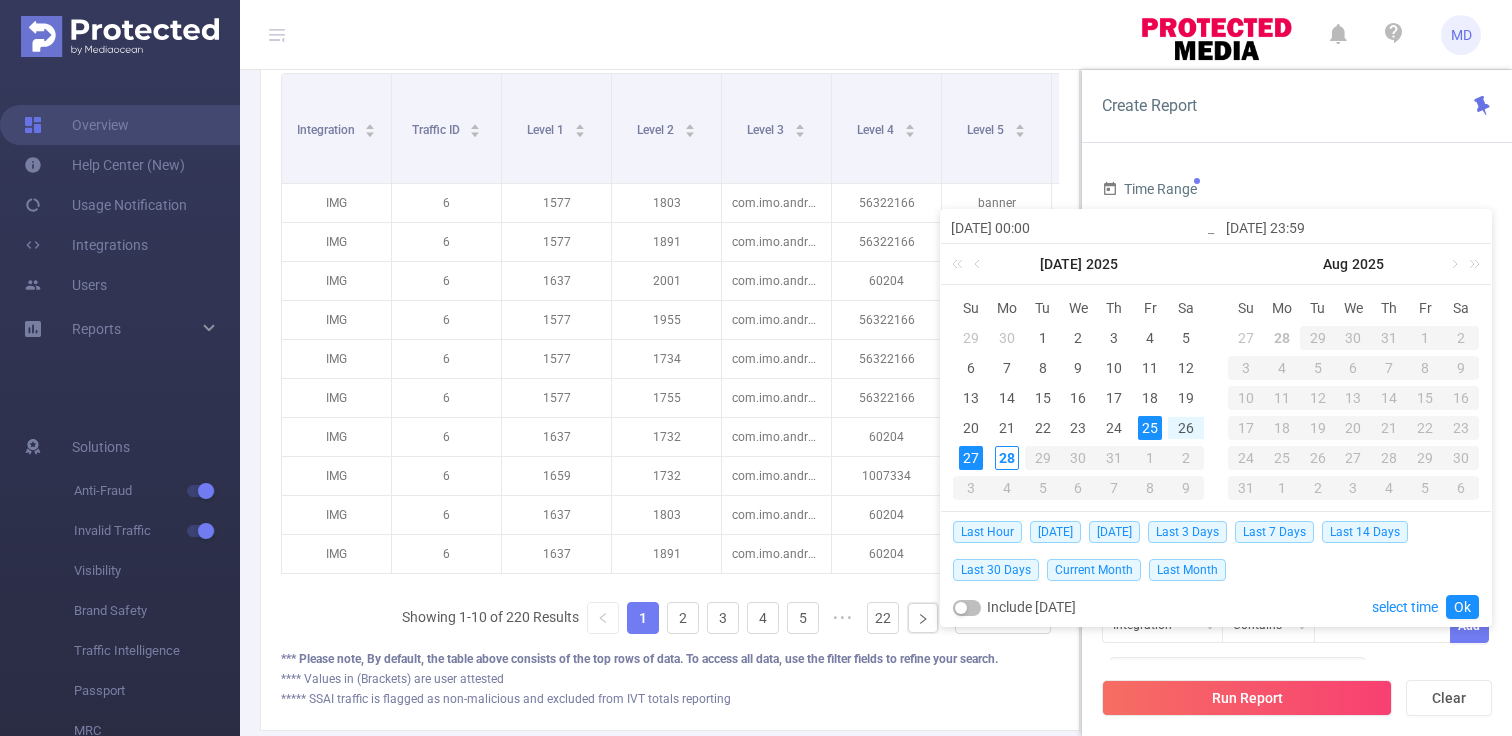 click on "25" at bounding box center (1150, 428) 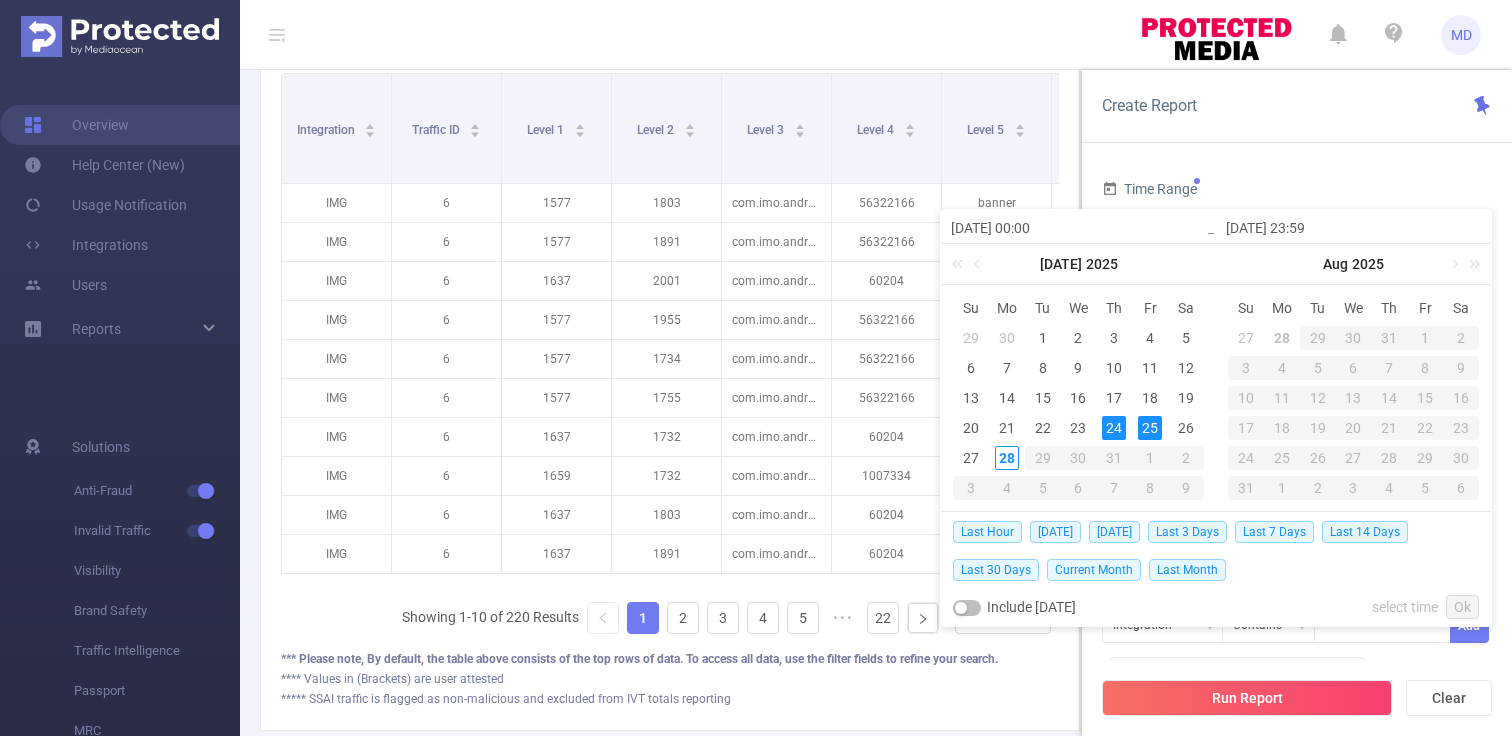 click on "24" at bounding box center (1114, 428) 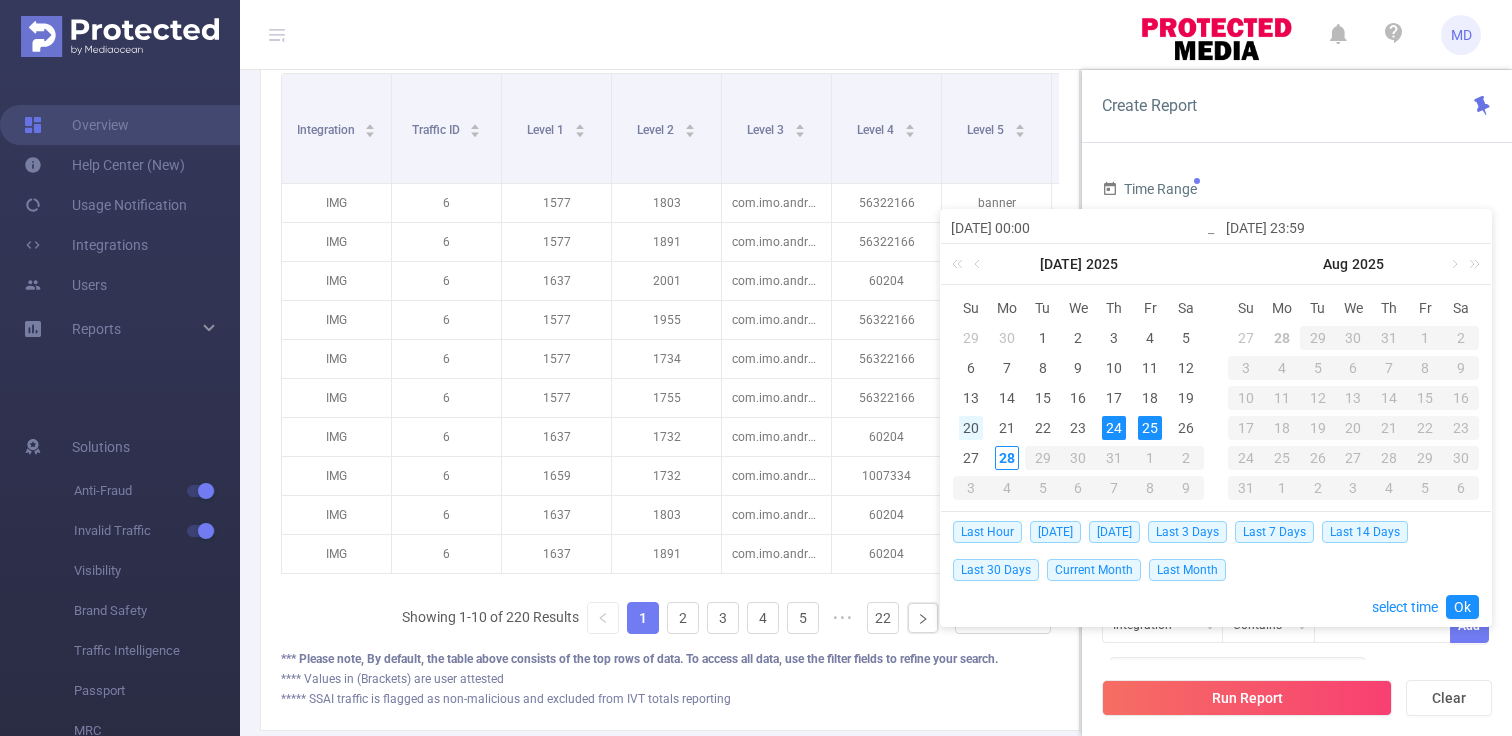 click on "20" at bounding box center (971, 428) 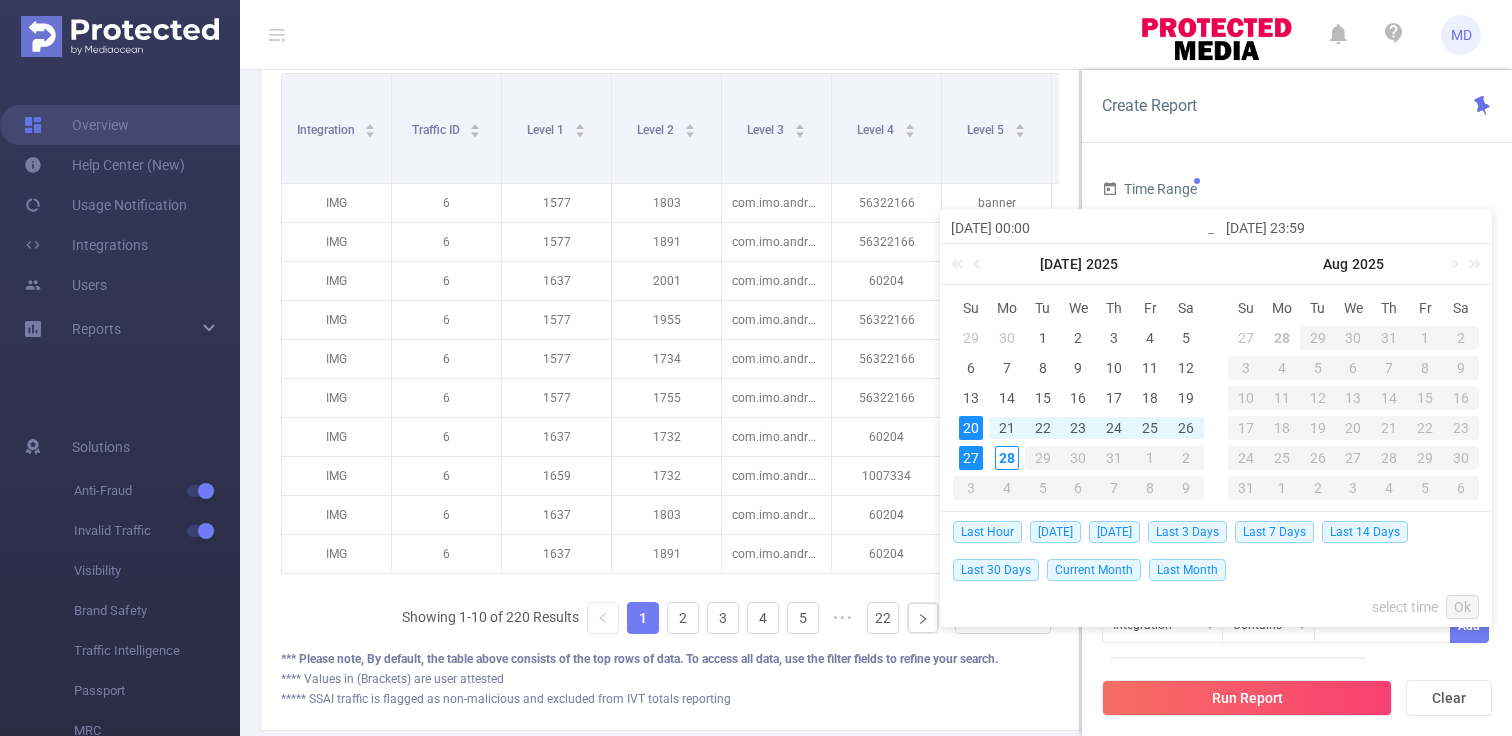 click on "27" at bounding box center [971, 458] 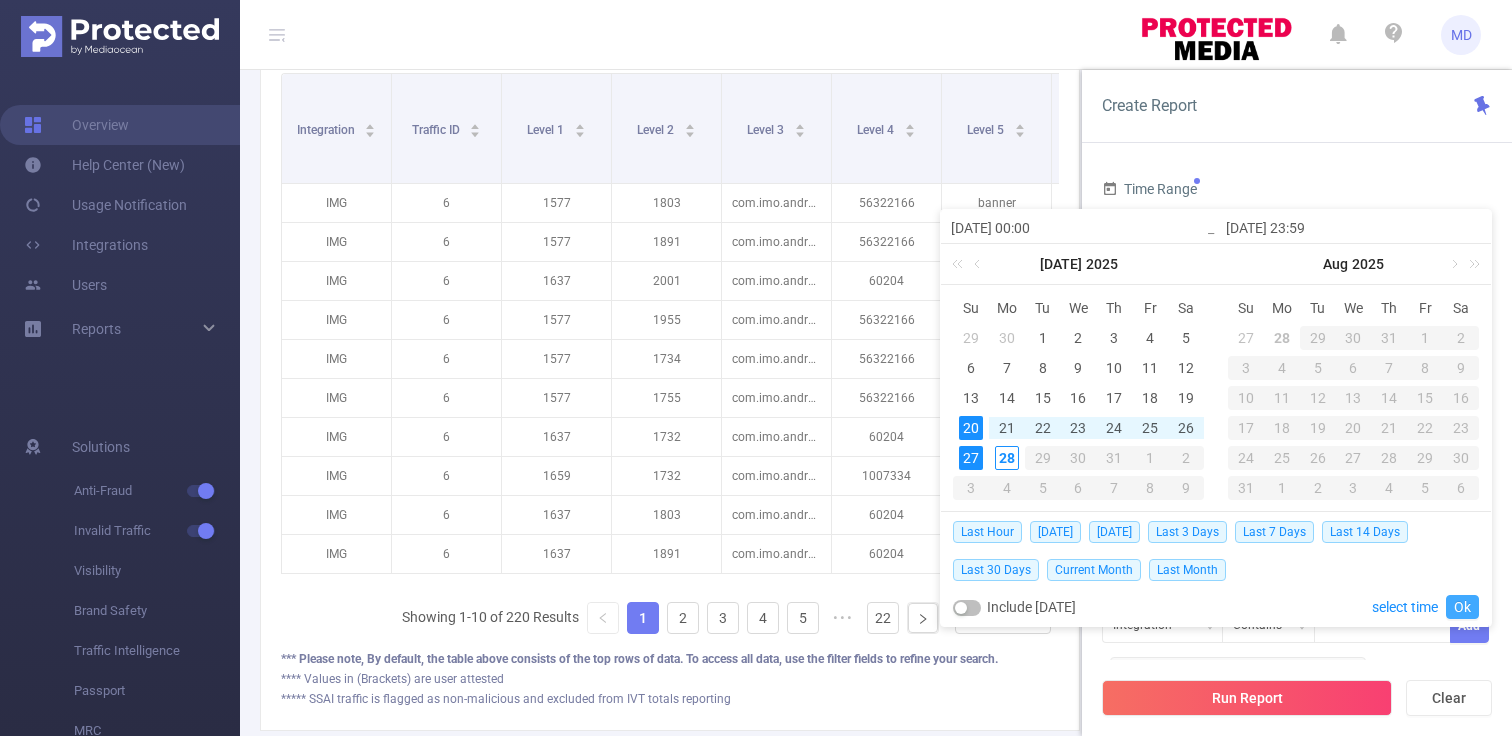 click on "Ok" at bounding box center [1462, 607] 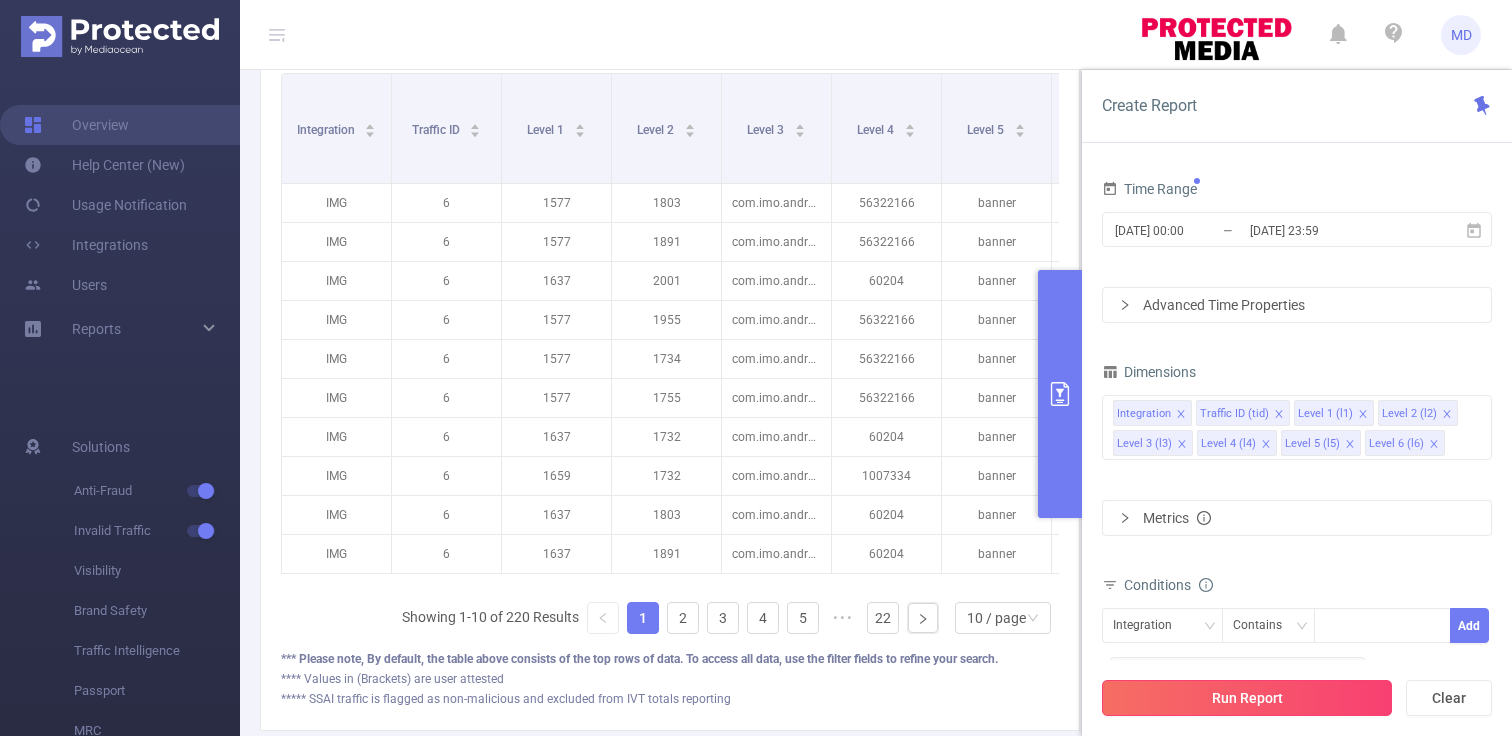 click on "Run Report" at bounding box center [1247, 698] 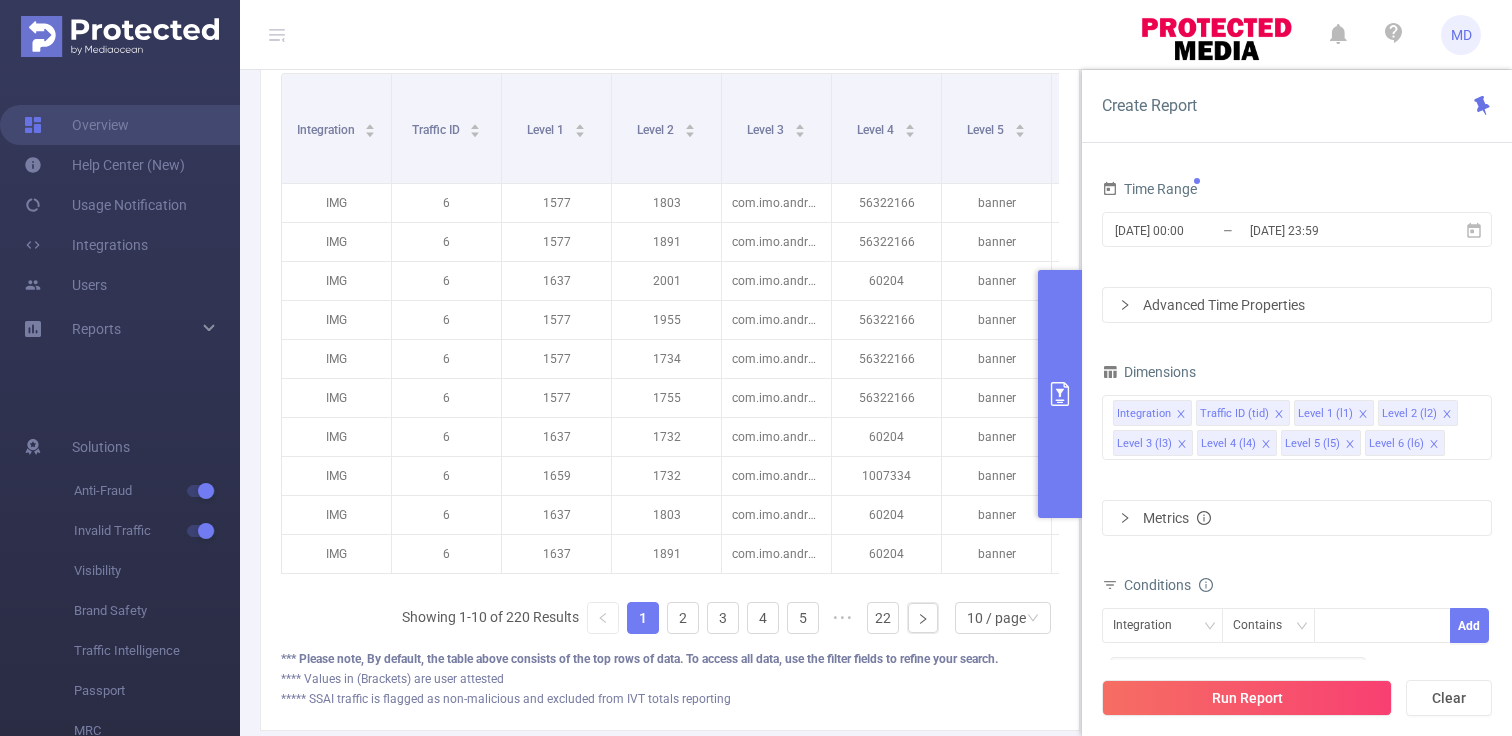 scroll, scrollTop: 271, scrollLeft: 0, axis: vertical 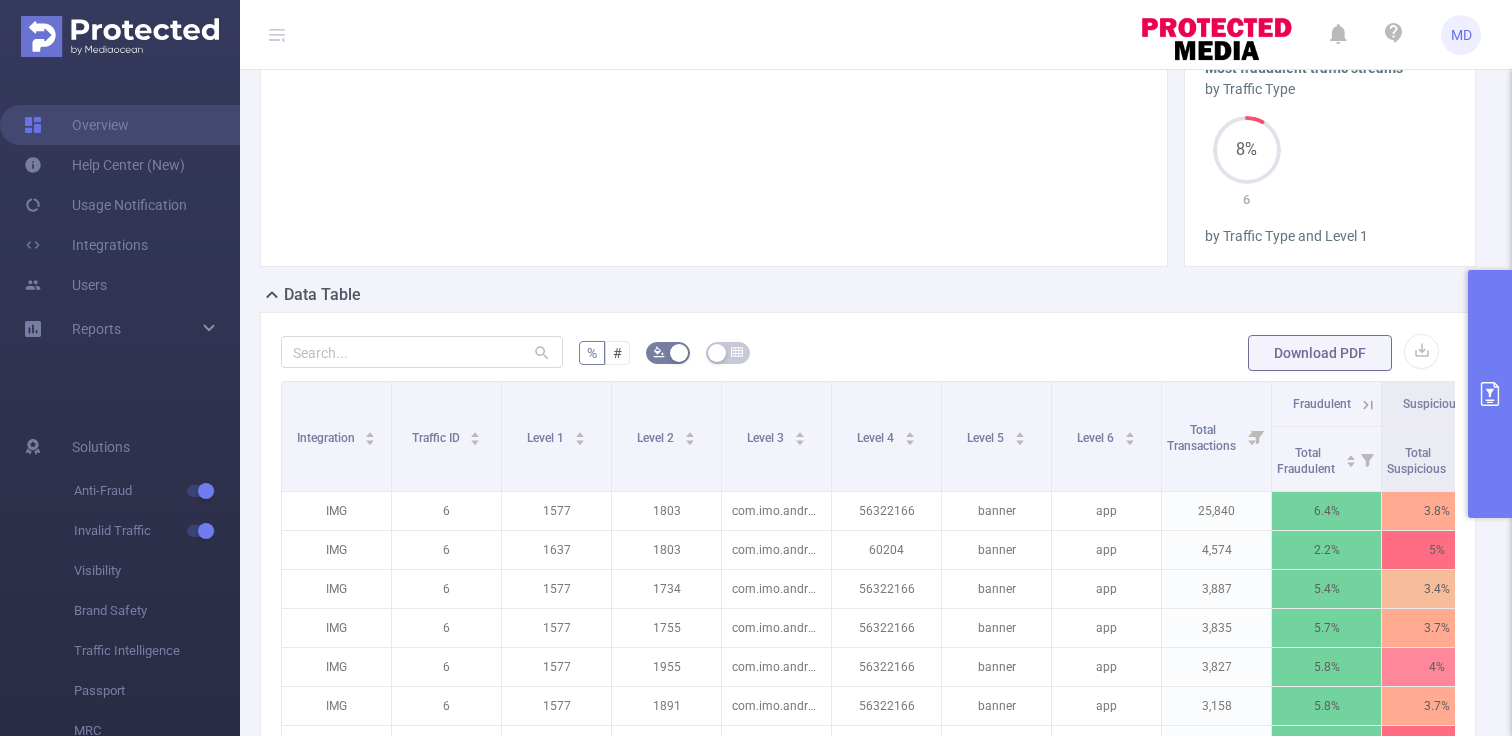 click on "% # Download PDF" at bounding box center [868, 353] 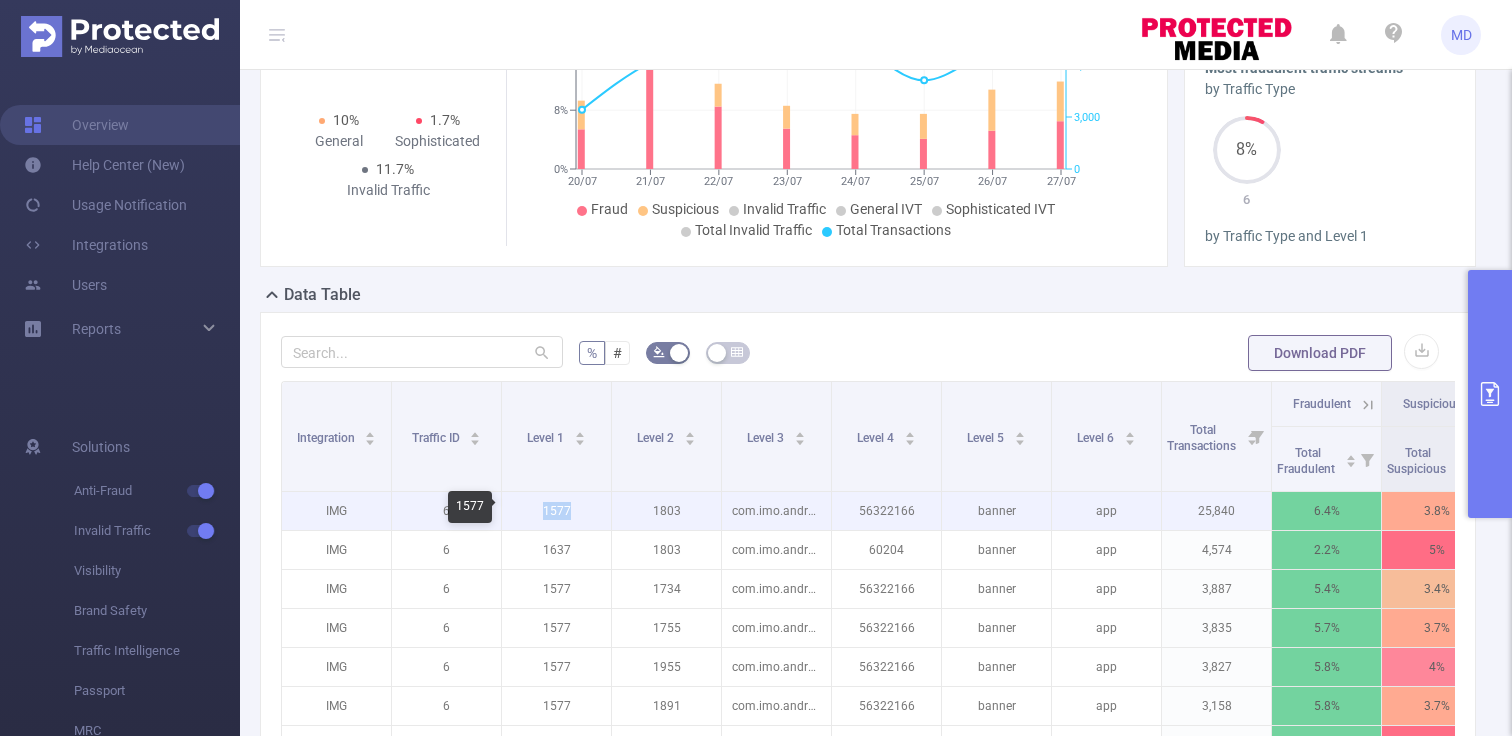 drag, startPoint x: 585, startPoint y: 519, endPoint x: 524, endPoint y: 507, distance: 62.169125 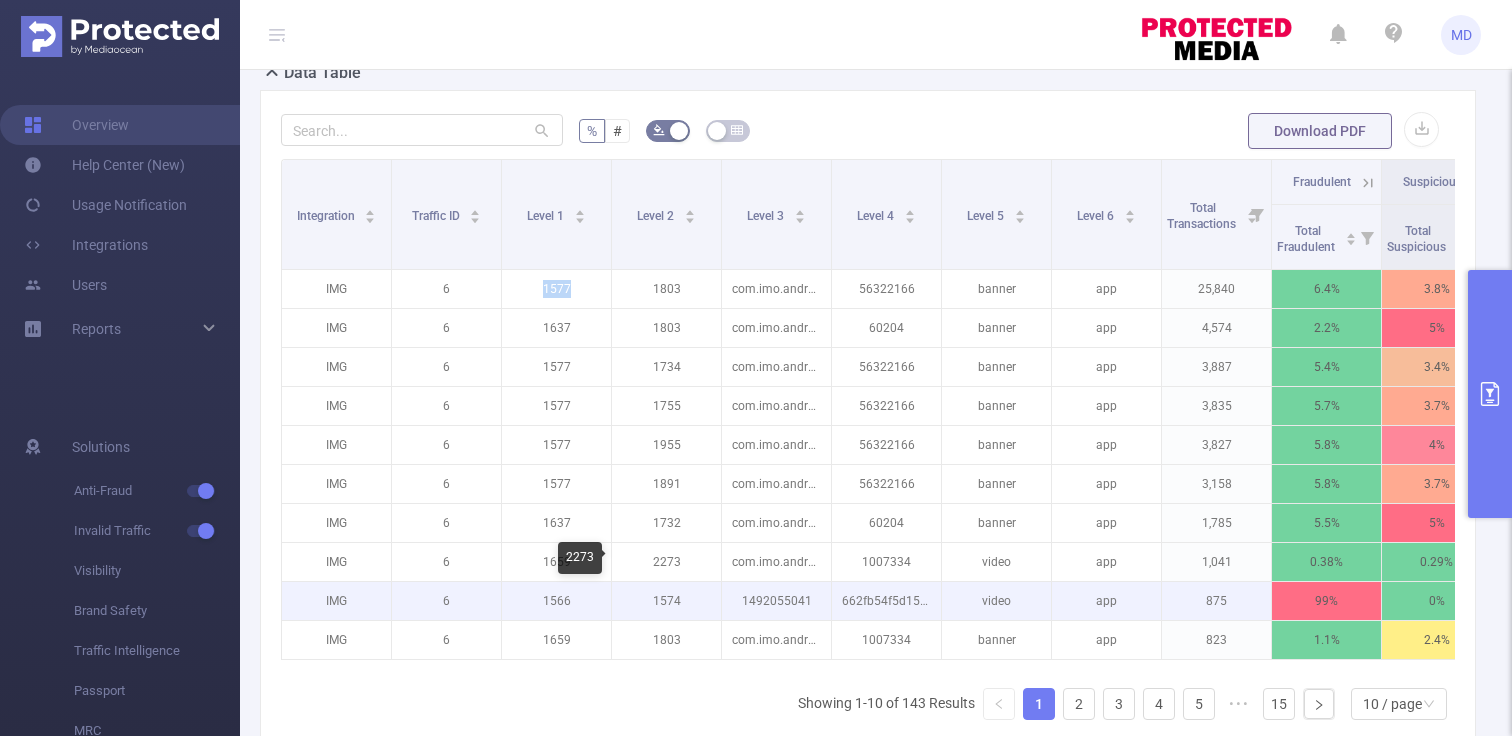 scroll, scrollTop: 506, scrollLeft: 0, axis: vertical 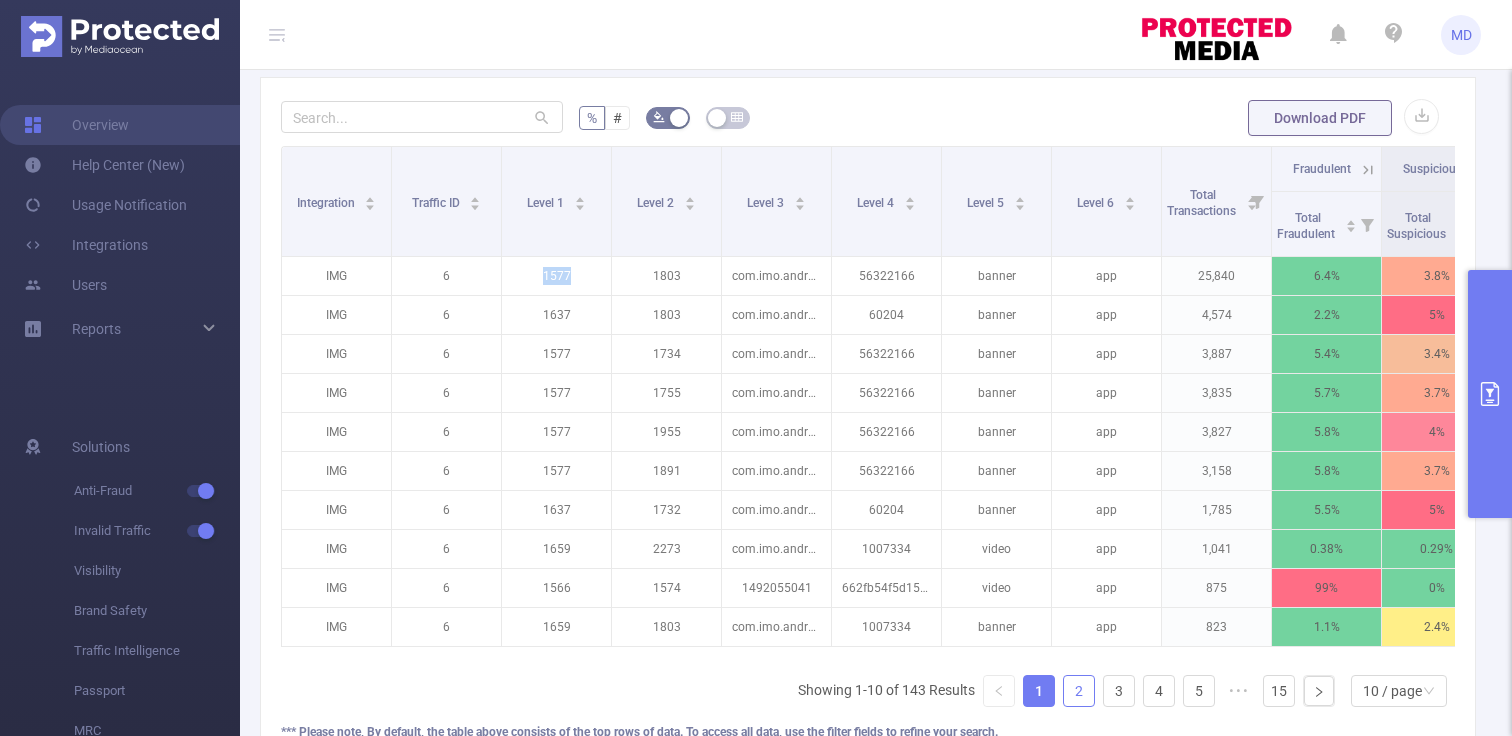click on "2" at bounding box center (1079, 691) 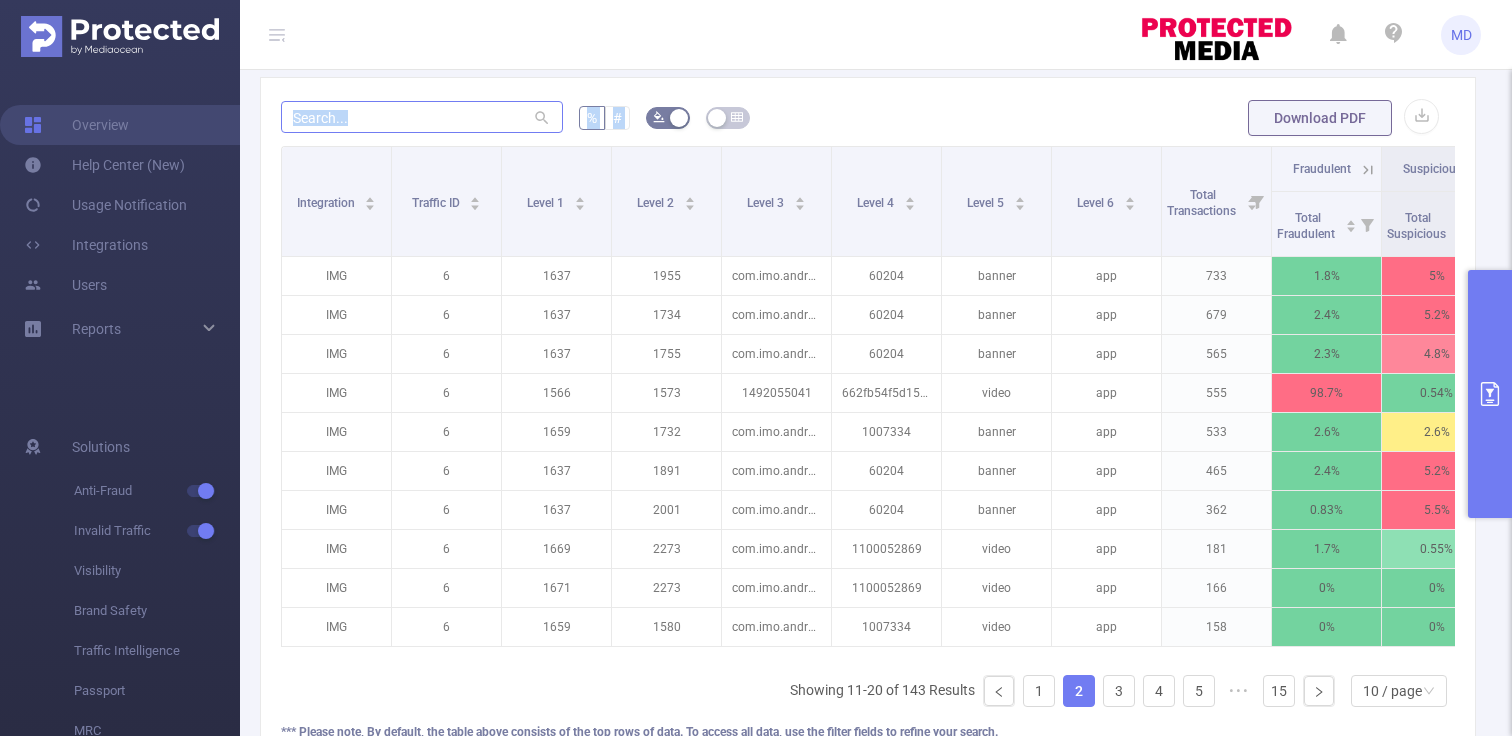 click on "% # Download PDF Integration   Traffic ID   Level 1   Level 2   Level 3   Level 4   Level 5   Level 6   Total Transactions   Fraudulent Suspicious Invalid Traffic General IVT Sophisticated IVT IVT Total Fraudulent   Total Suspicious   Total IVT   Total General IVT   Total Sophisticated IVT   Total IVT   IMG 6 1637 1955 com.imo.android.imoimhd 60204 banner app 733 1.8% 5% 6.8% 5% 1.8% 6.8% IMG 6 1637 1734 com.imo.android.imoimhd 60204 banner app 679 2.4% 5.2% 7.5% 5.2% 2.4% 7.5% IMG 6 1637 1755 com.imo.android.imoimhd 60204 banner app 565 2.3% 4.8% 7.1% 5.5% 1.6% 7.1% IMG 6 1566 1573 1492055041 662fb54f5d15471a80b4ddaa467e84b0 video app 555 98.7% 0.54% 99.3% 99.1% 0.18% 99.3% IMG 6 1659 1732 com.imo.android.imoimhd 1007334 banner app 533 2.6% 2.6% 5.3% 3.4% 1.9% 5.3% IMG 6 1637 1891 com.imo.android.imoimhd 60204 banner app 465 2.4% 5.2% 7.5% 6.7% 0.86% 7.5% IMG 6 1637 2001 com.imo.android.imoimhd 60204 banner app 362 0.83% 5.5% 6.4% 4.4% 1.9% 6.4% IMG 6 1669 2273 com.imo.android.imoimhd video 6" at bounding box center (868, 439) 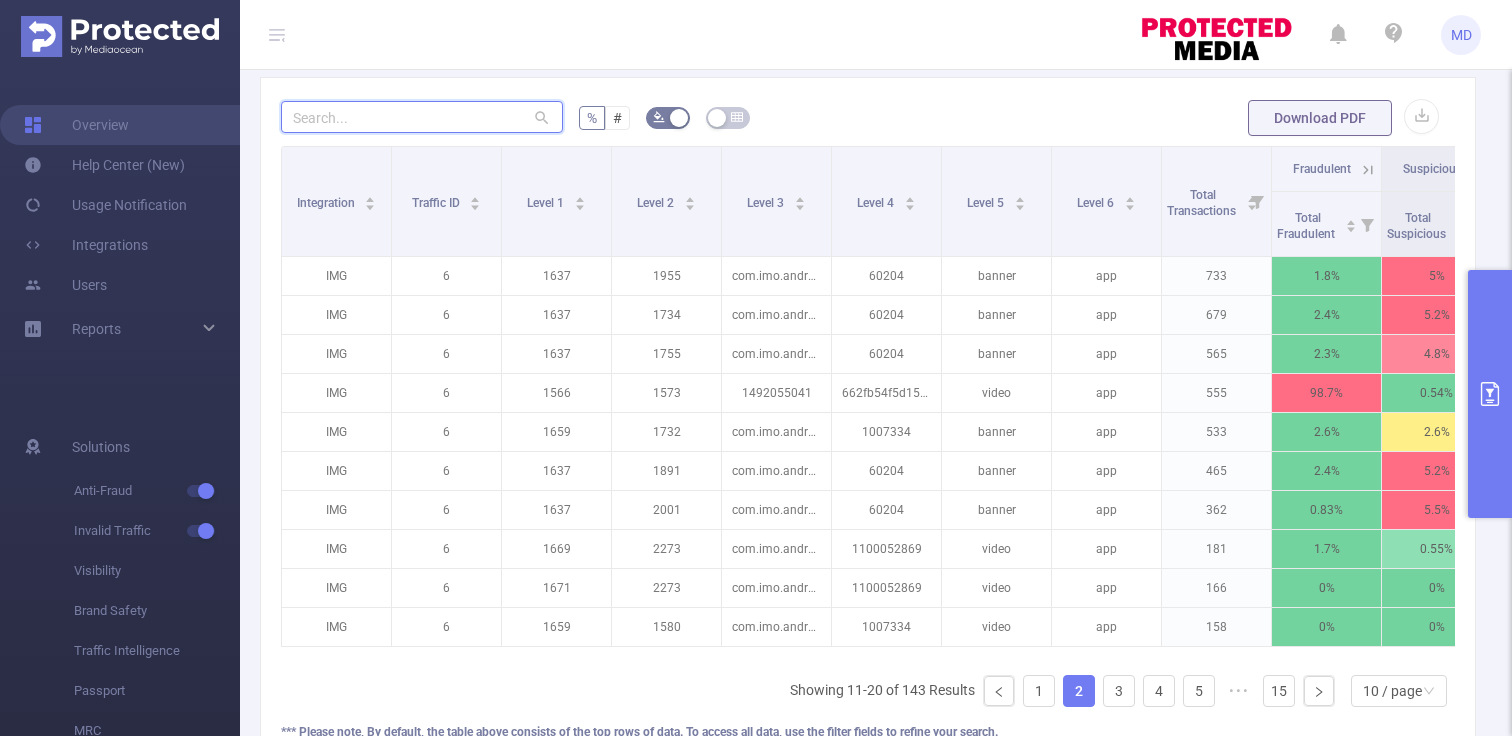 click at bounding box center [422, 117] 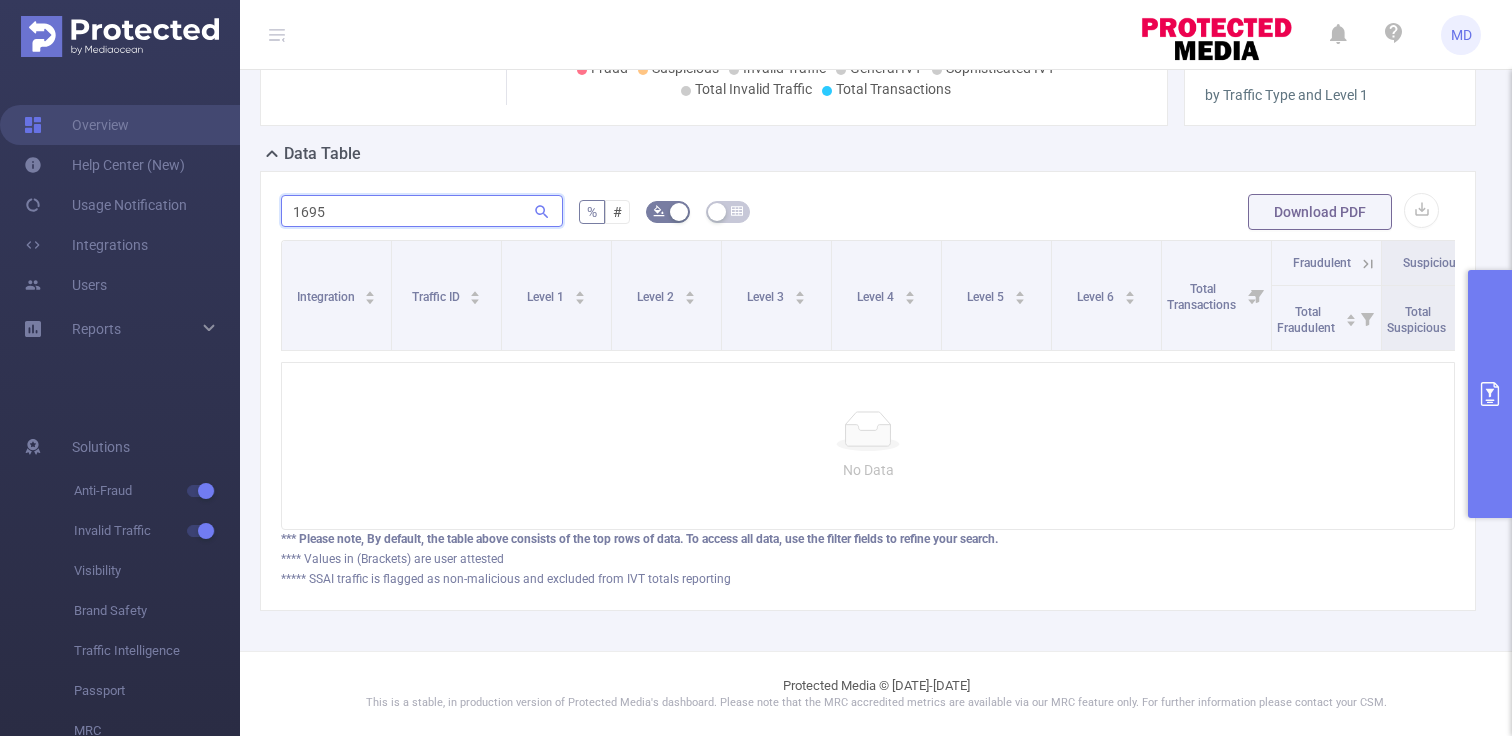 scroll, scrollTop: 426, scrollLeft: 0, axis: vertical 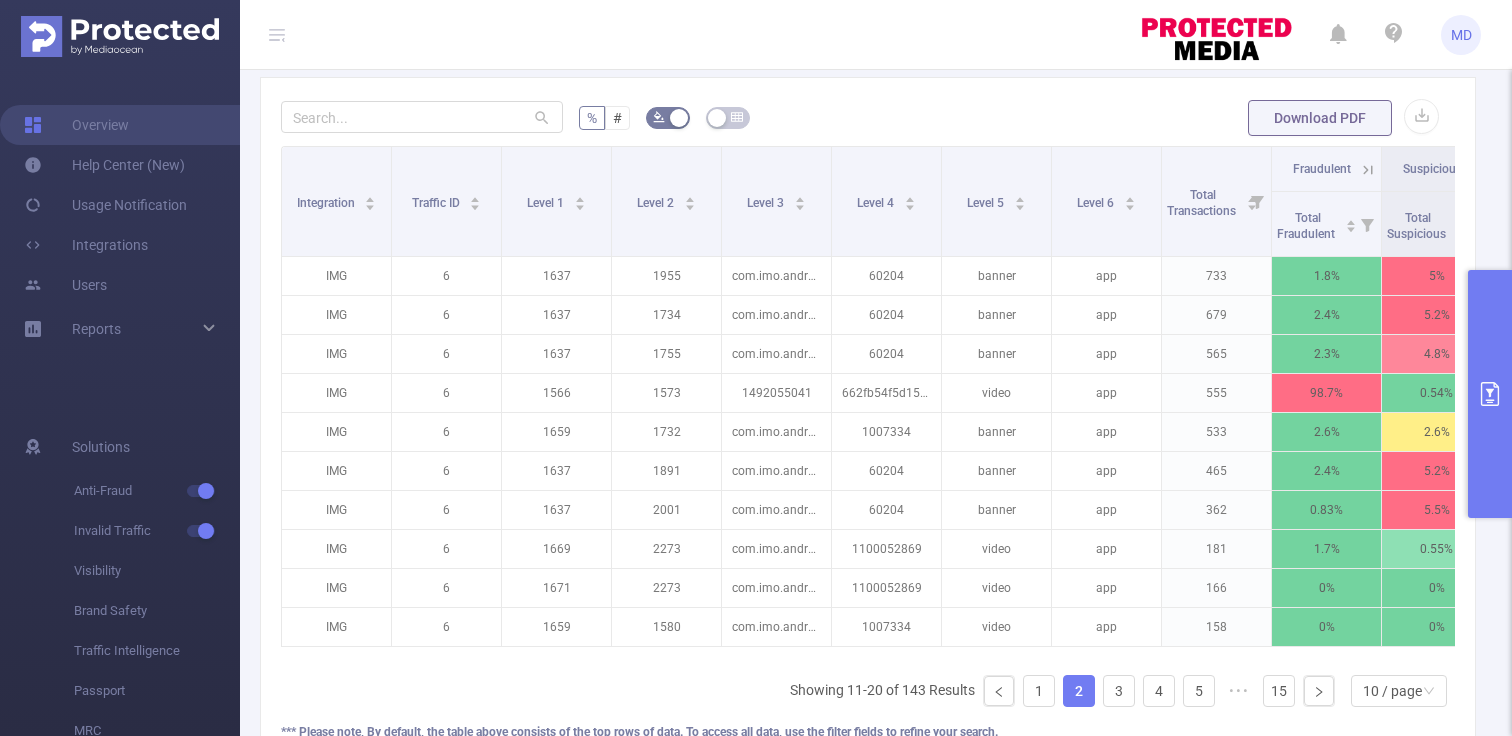 click at bounding box center (1490, 394) 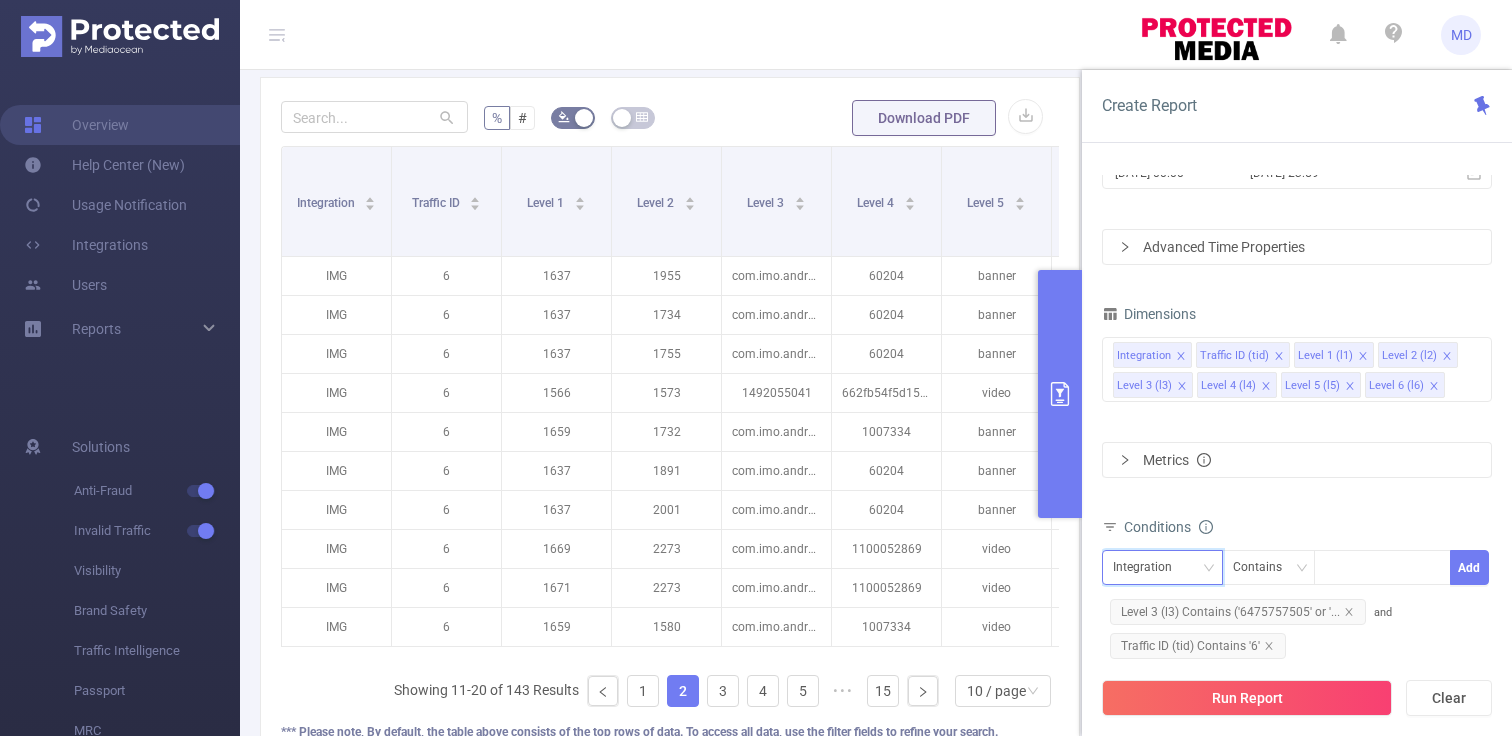 click on "Integration" at bounding box center (1162, 567) 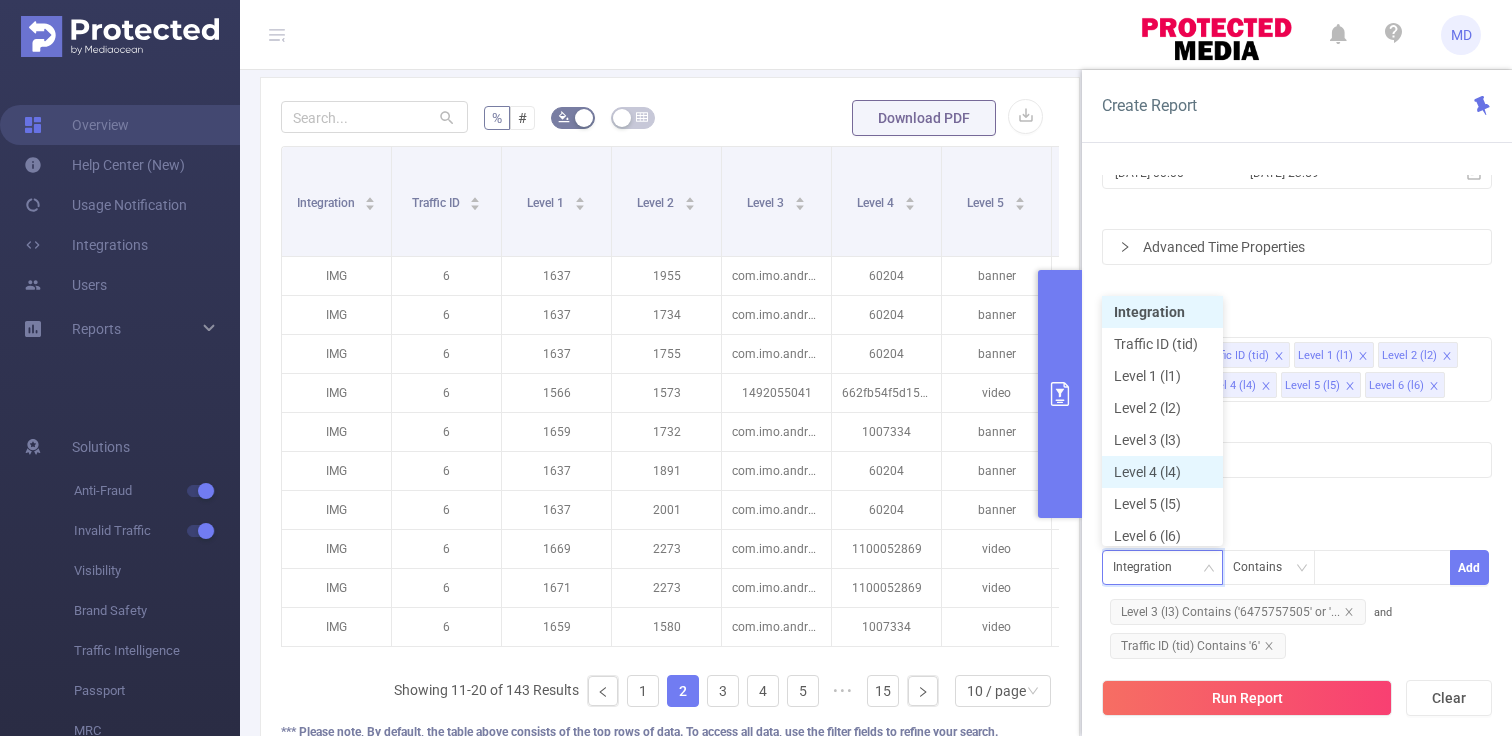 scroll, scrollTop: 10, scrollLeft: 0, axis: vertical 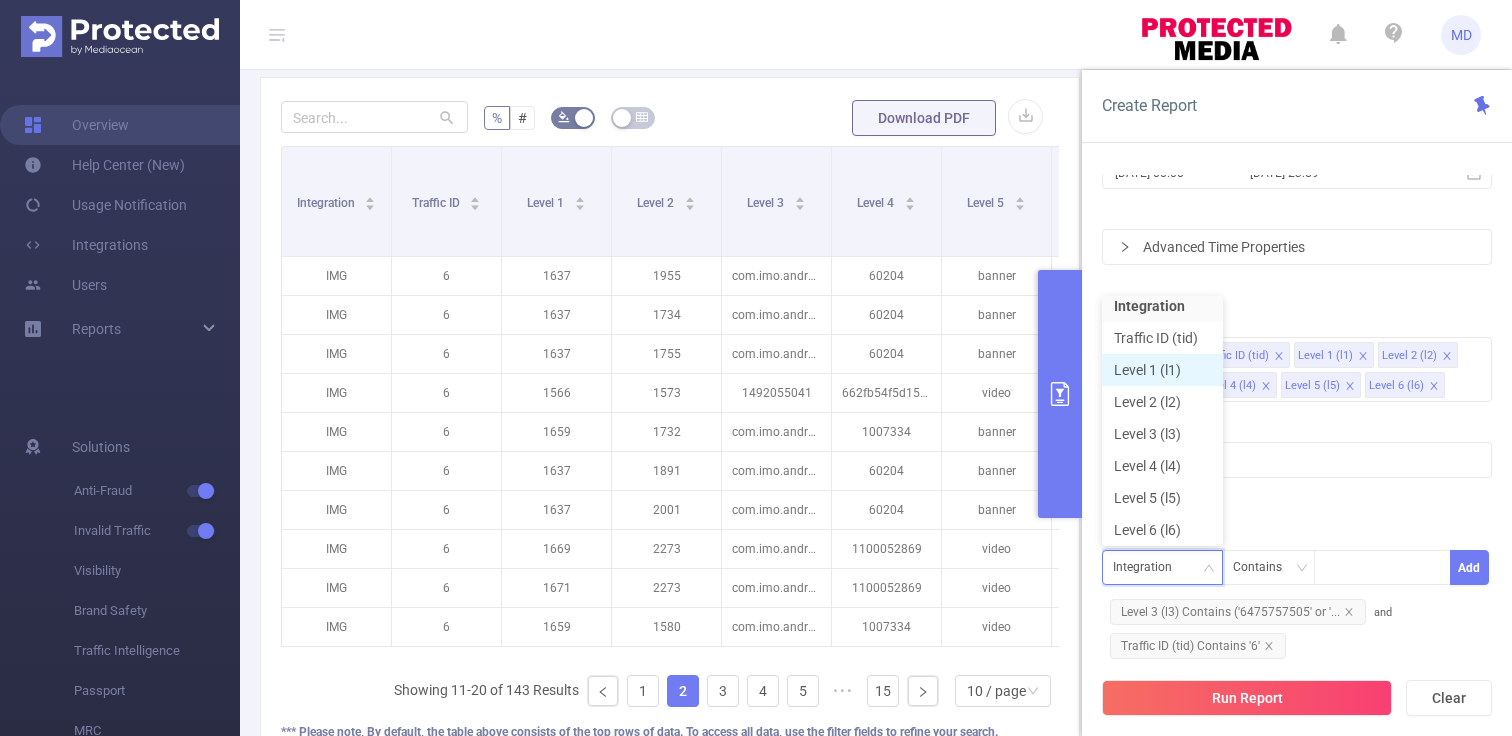 click on "Level 1 (l1)" at bounding box center [1162, 370] 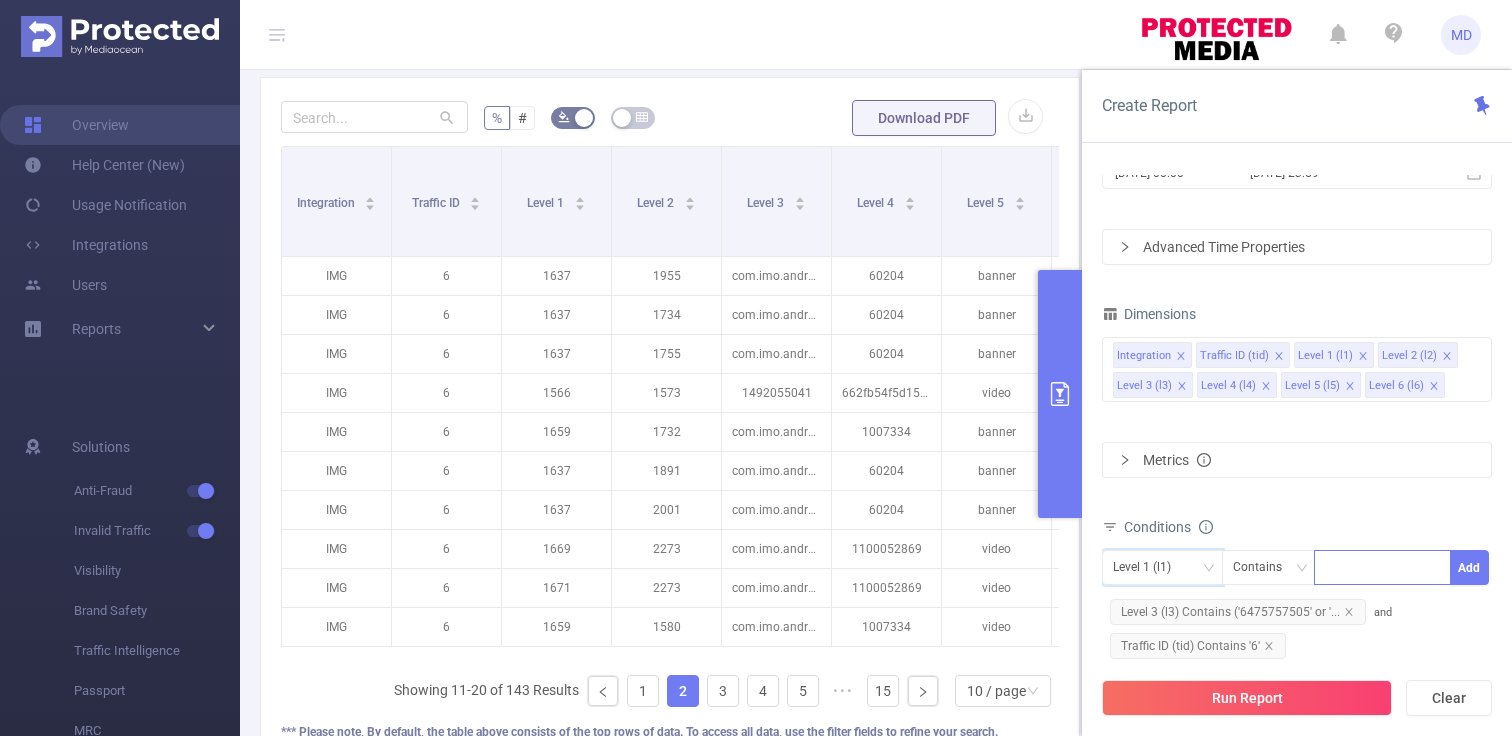 click at bounding box center (1382, 567) 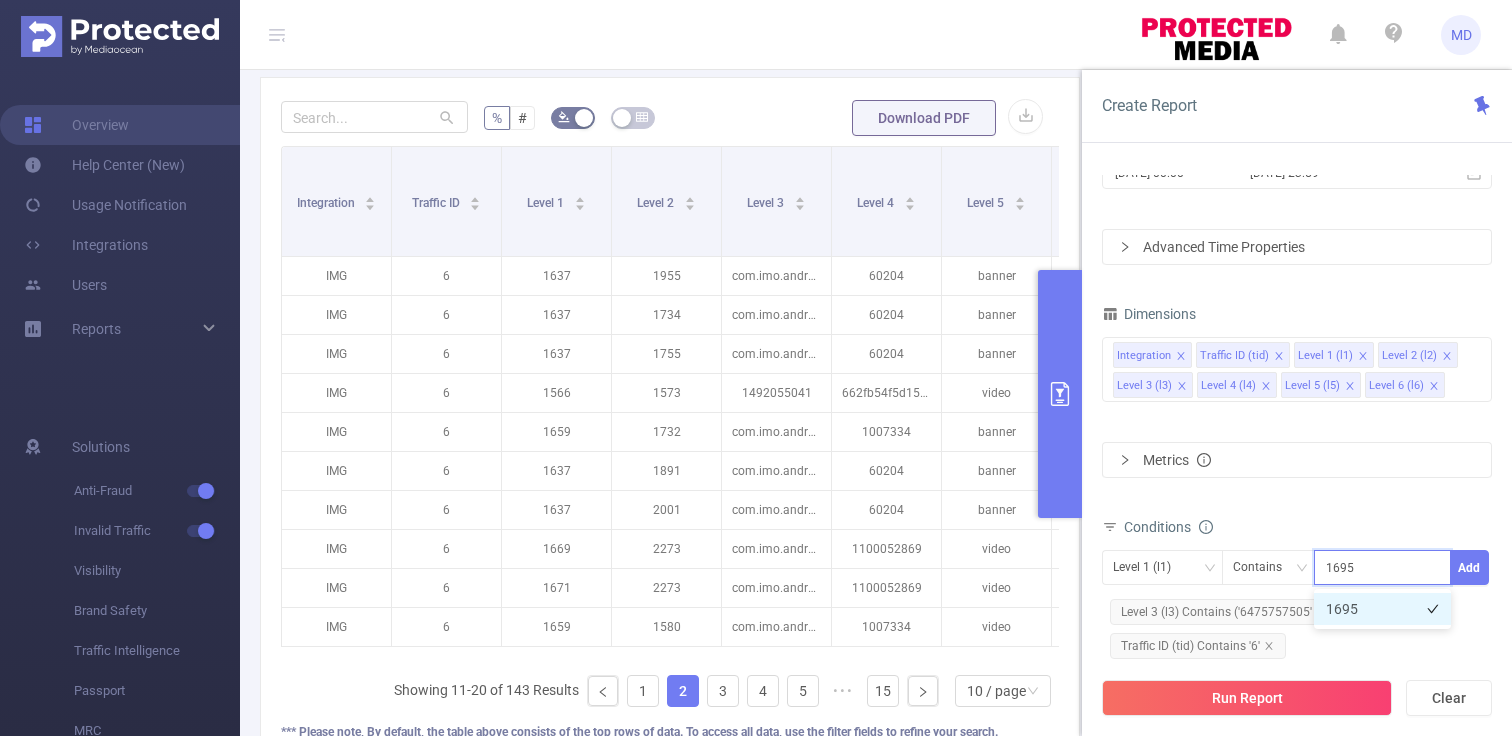 click on "1695" at bounding box center [1382, 609] 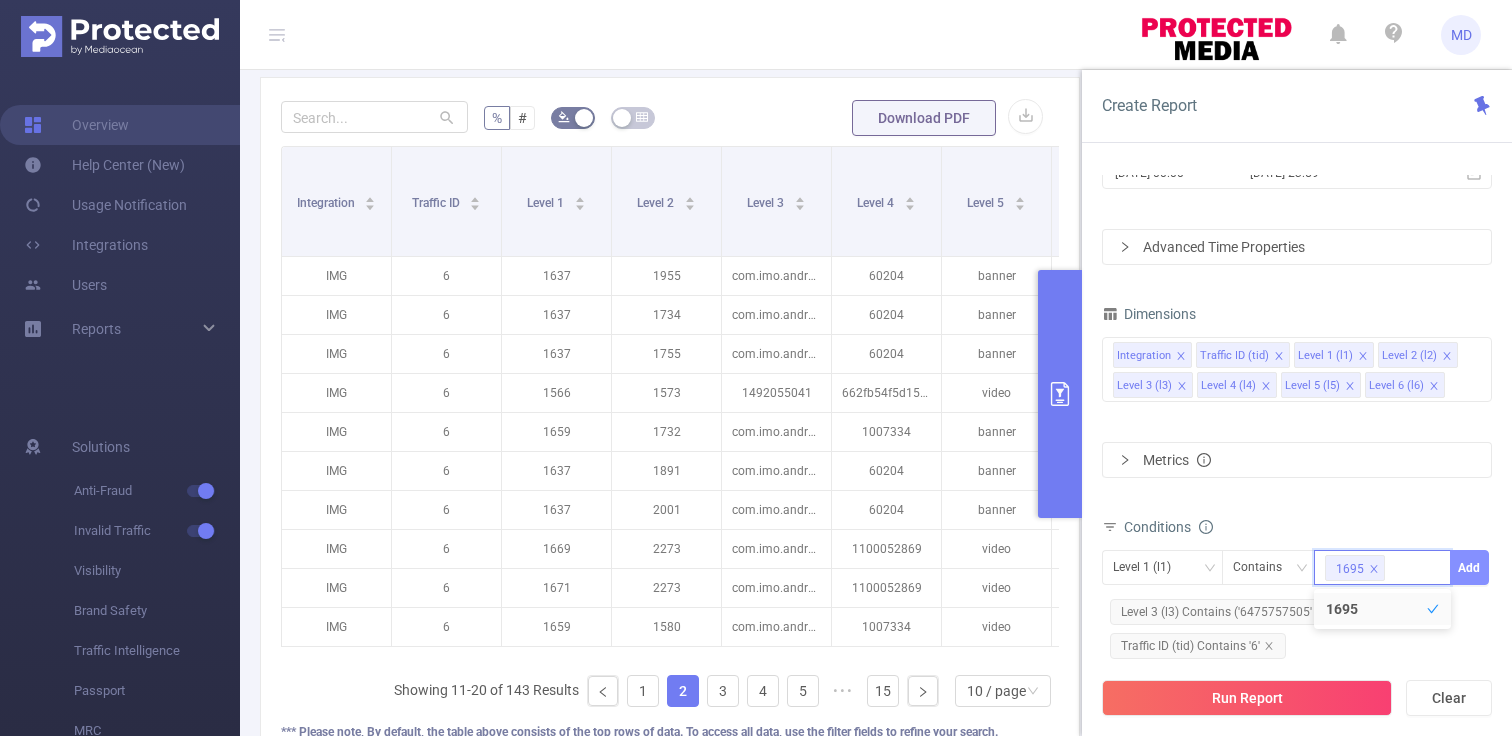 click on "Add" at bounding box center (1469, 567) 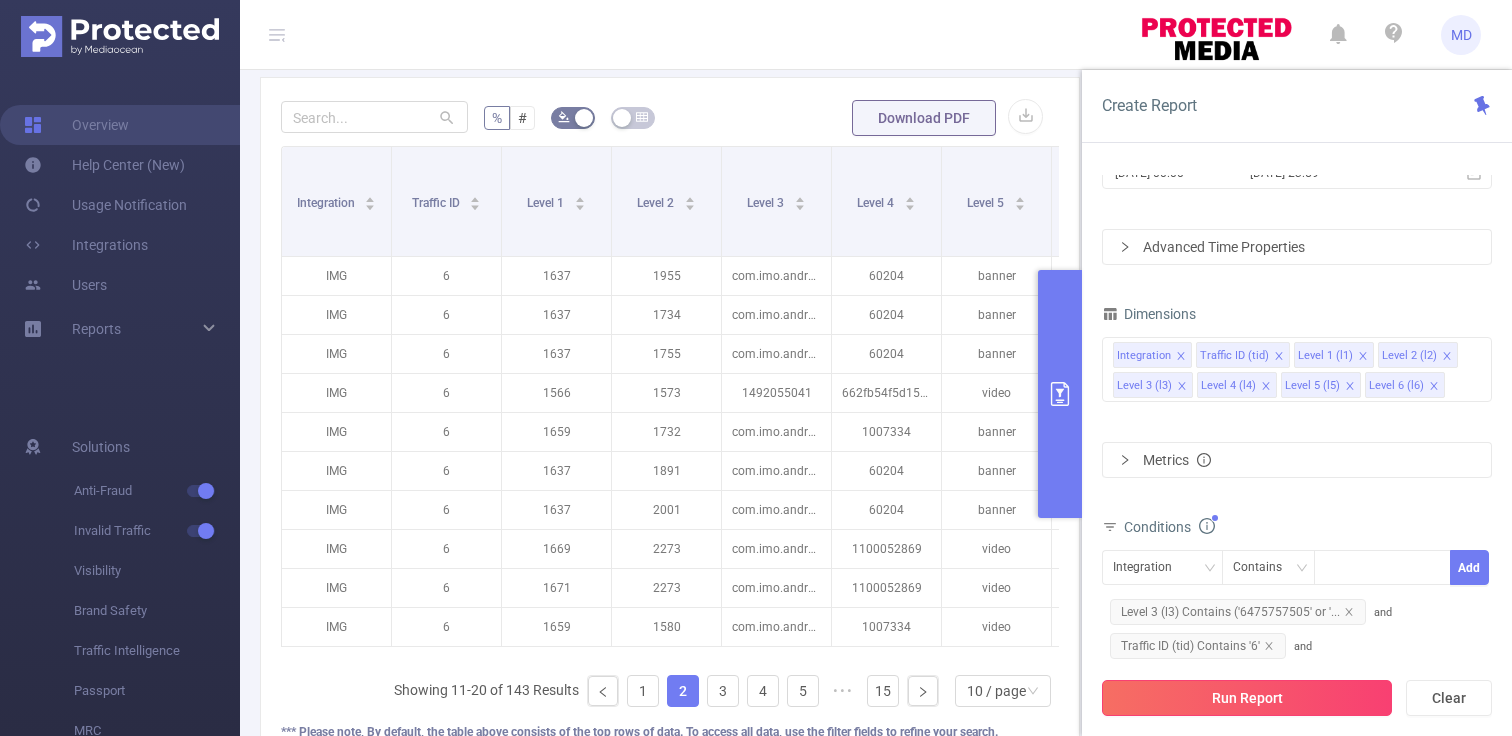 drag, startPoint x: 1368, startPoint y: 667, endPoint x: 1358, endPoint y: 689, distance: 24.166092 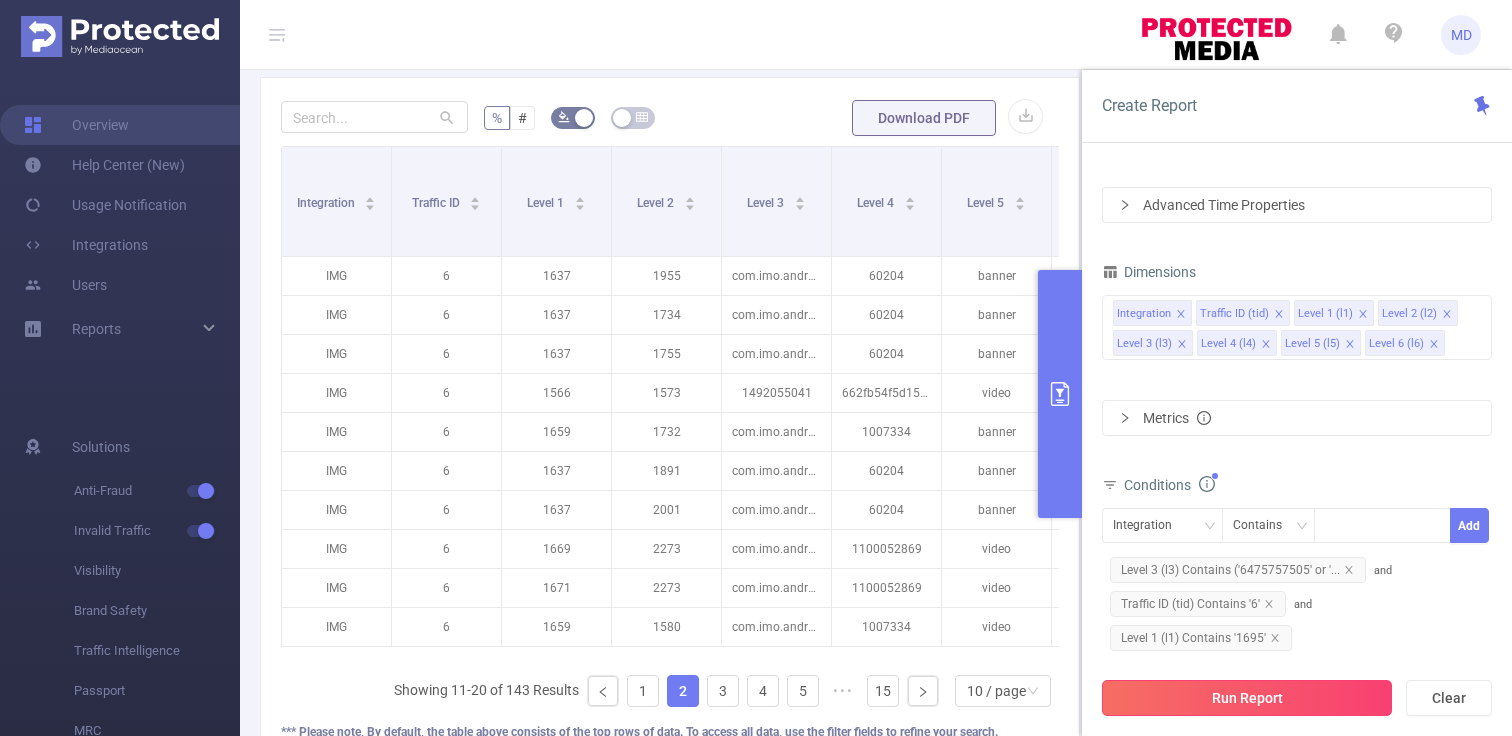 click on "Run Report" at bounding box center [1247, 698] 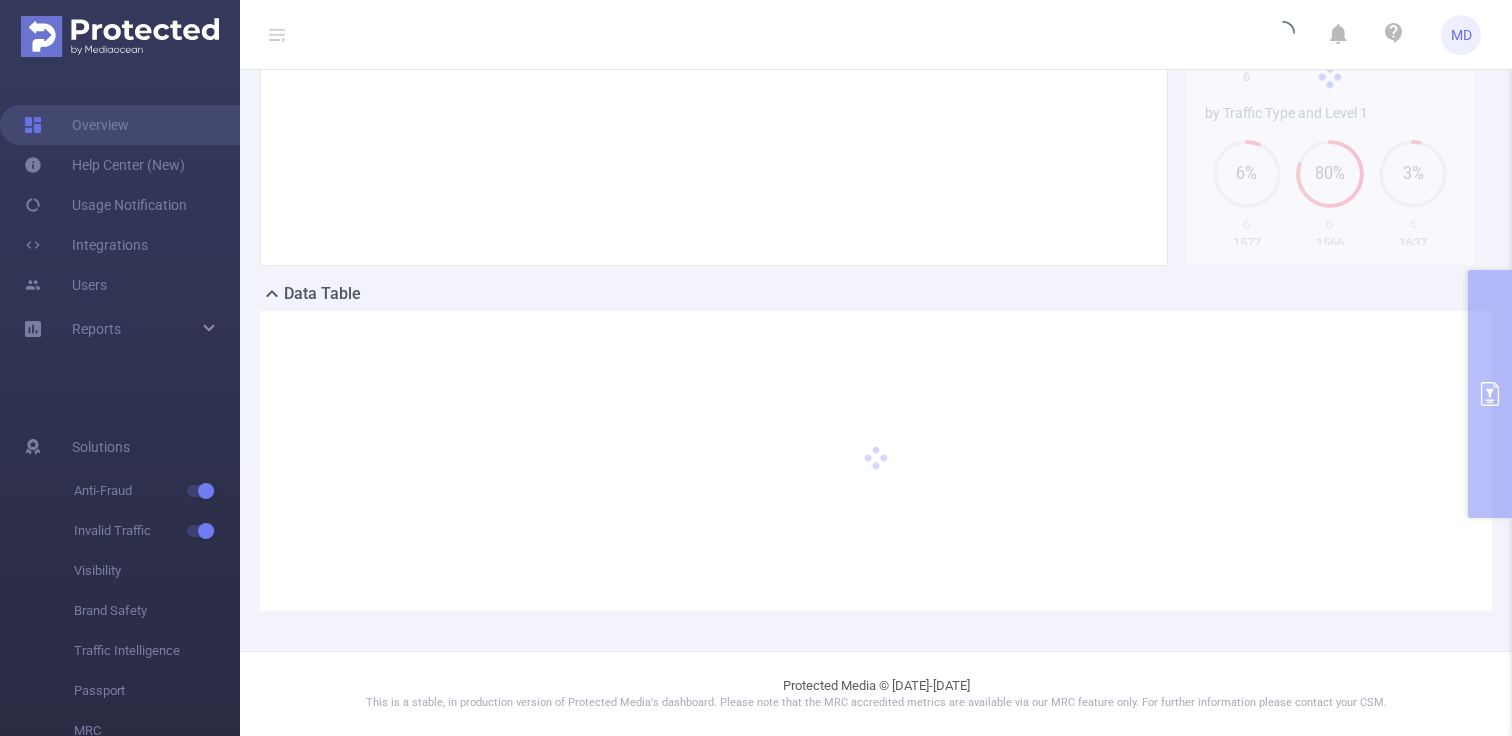 scroll, scrollTop: 271, scrollLeft: 0, axis: vertical 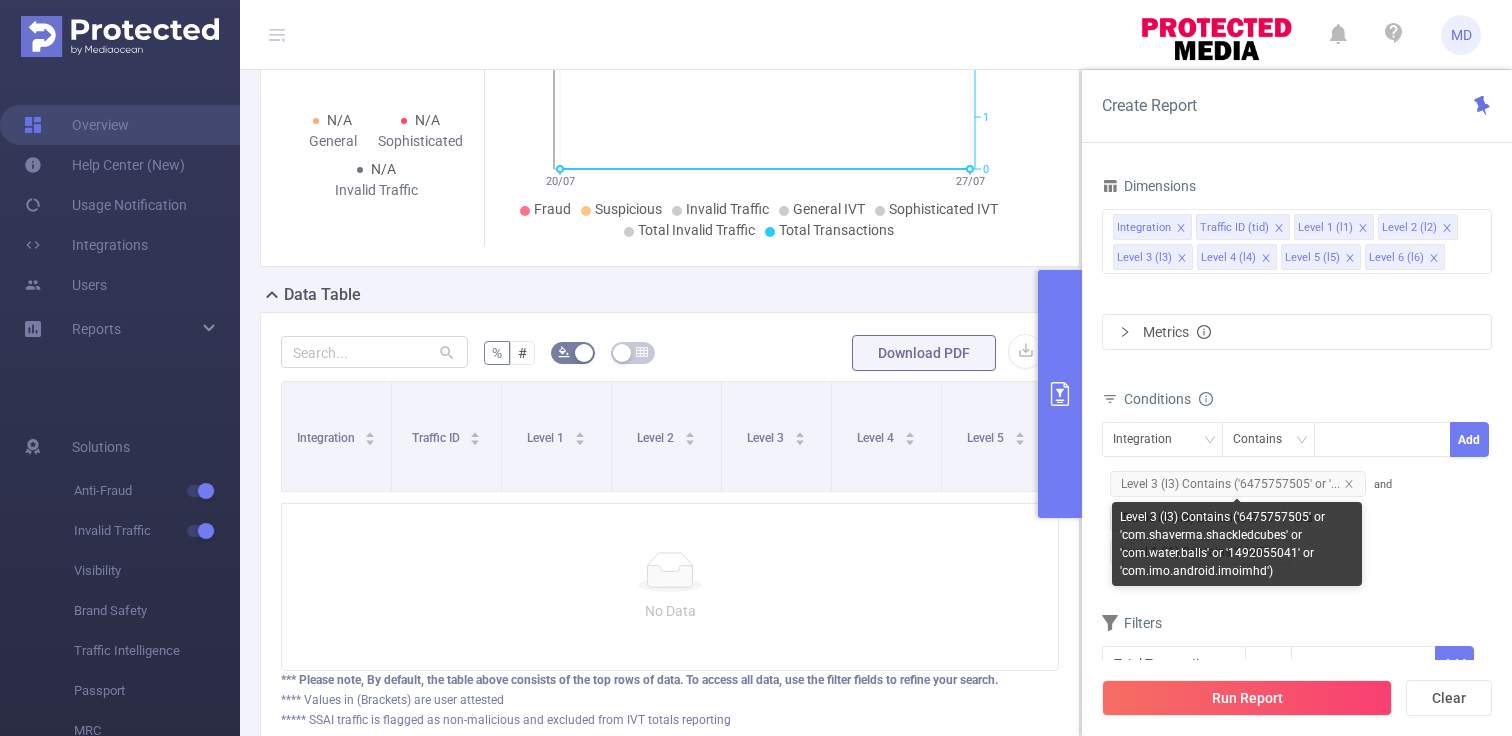click on "Level 3 (l3) Contains ('6475757505' or 'com.shaverma.shackledcubes' or 'com.water.balls' or '1492055041' or 'com.imo.android.imoimhd')" at bounding box center [1237, 544] 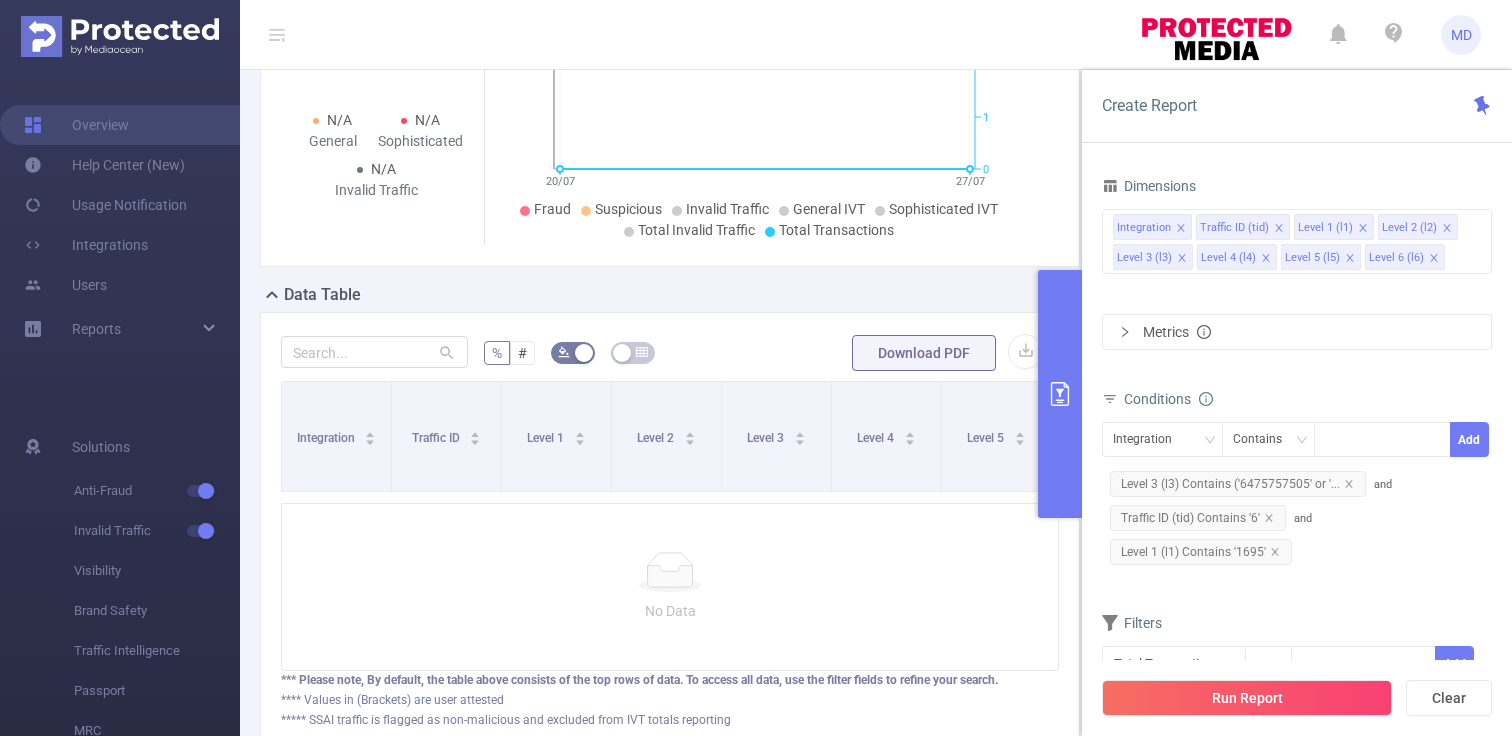 click on "Conditions" at bounding box center [1297, 401] 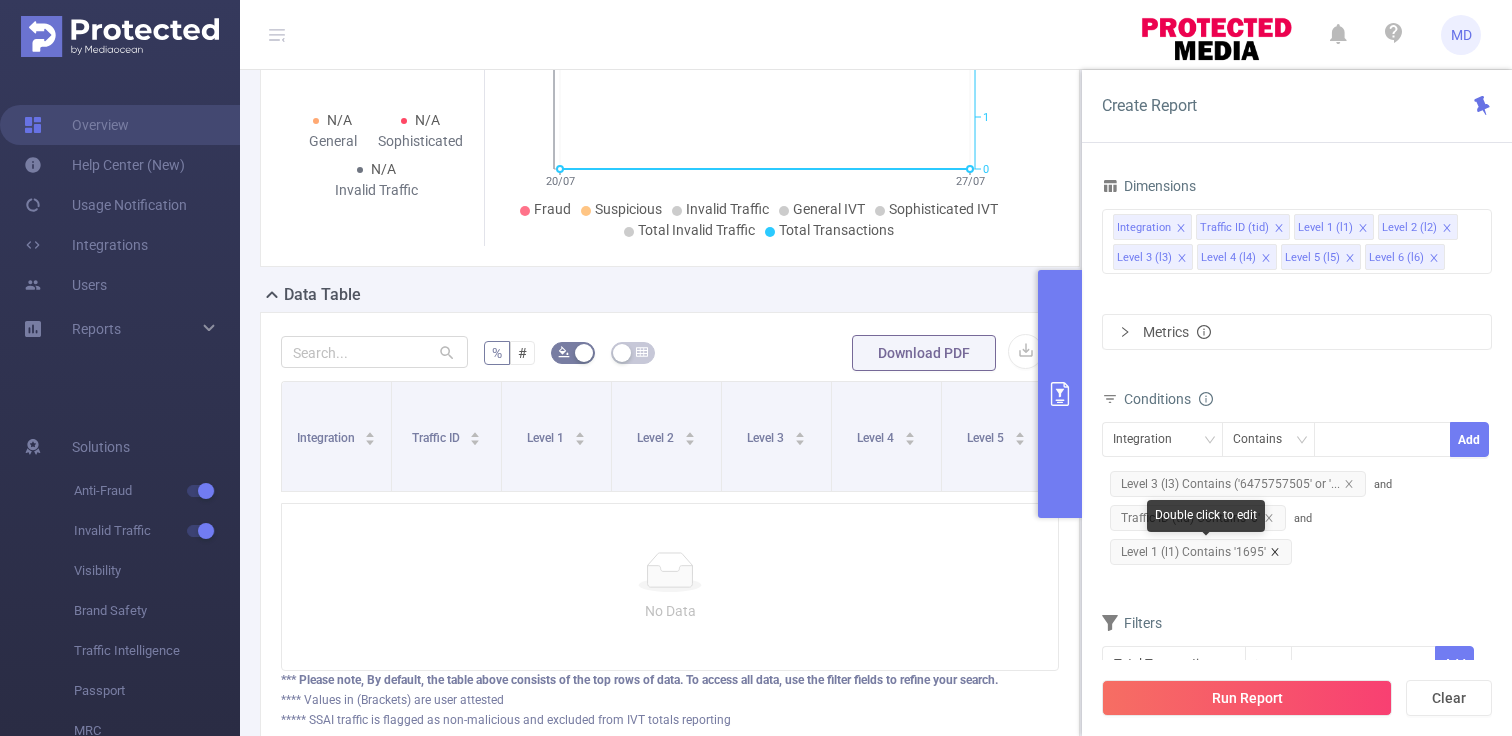 click 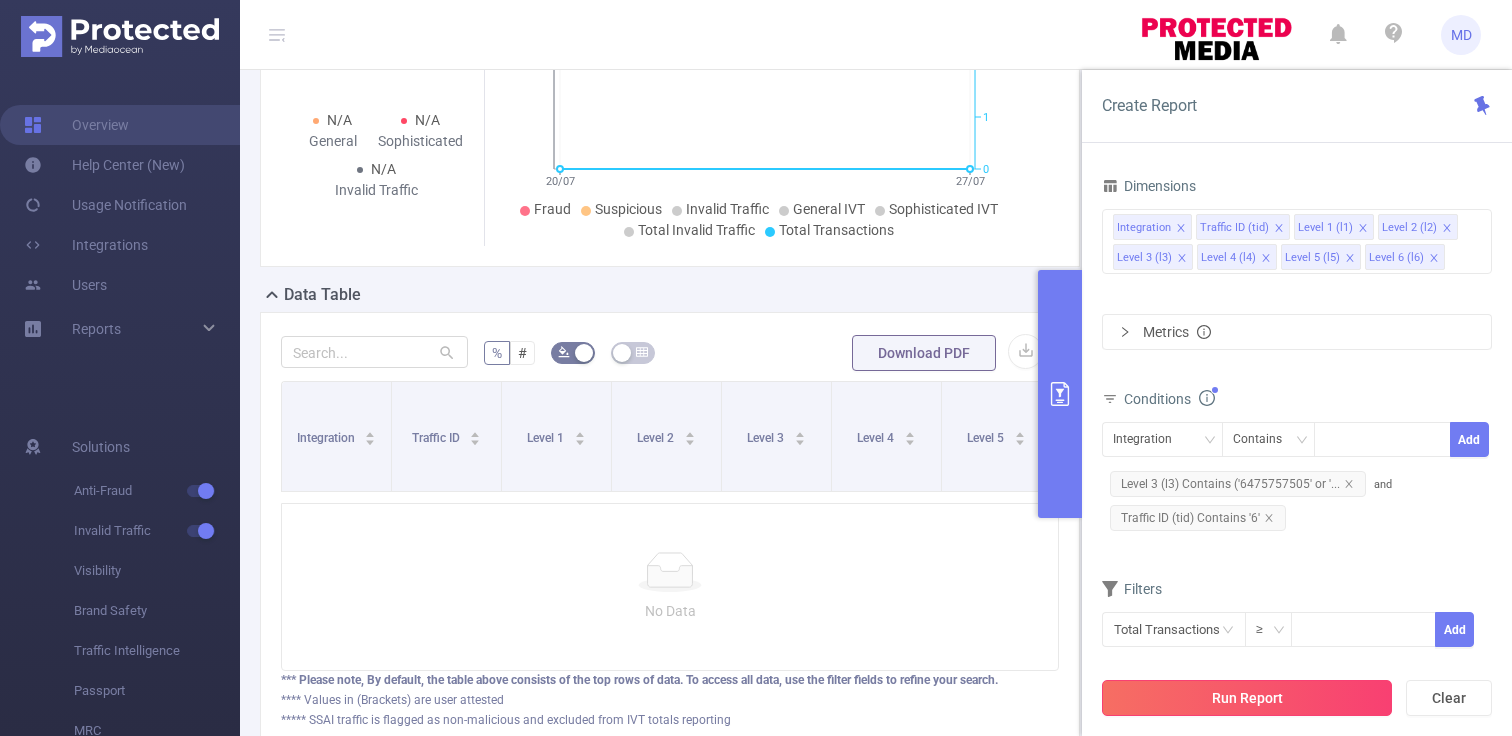 click on "Run Report" at bounding box center (1247, 698) 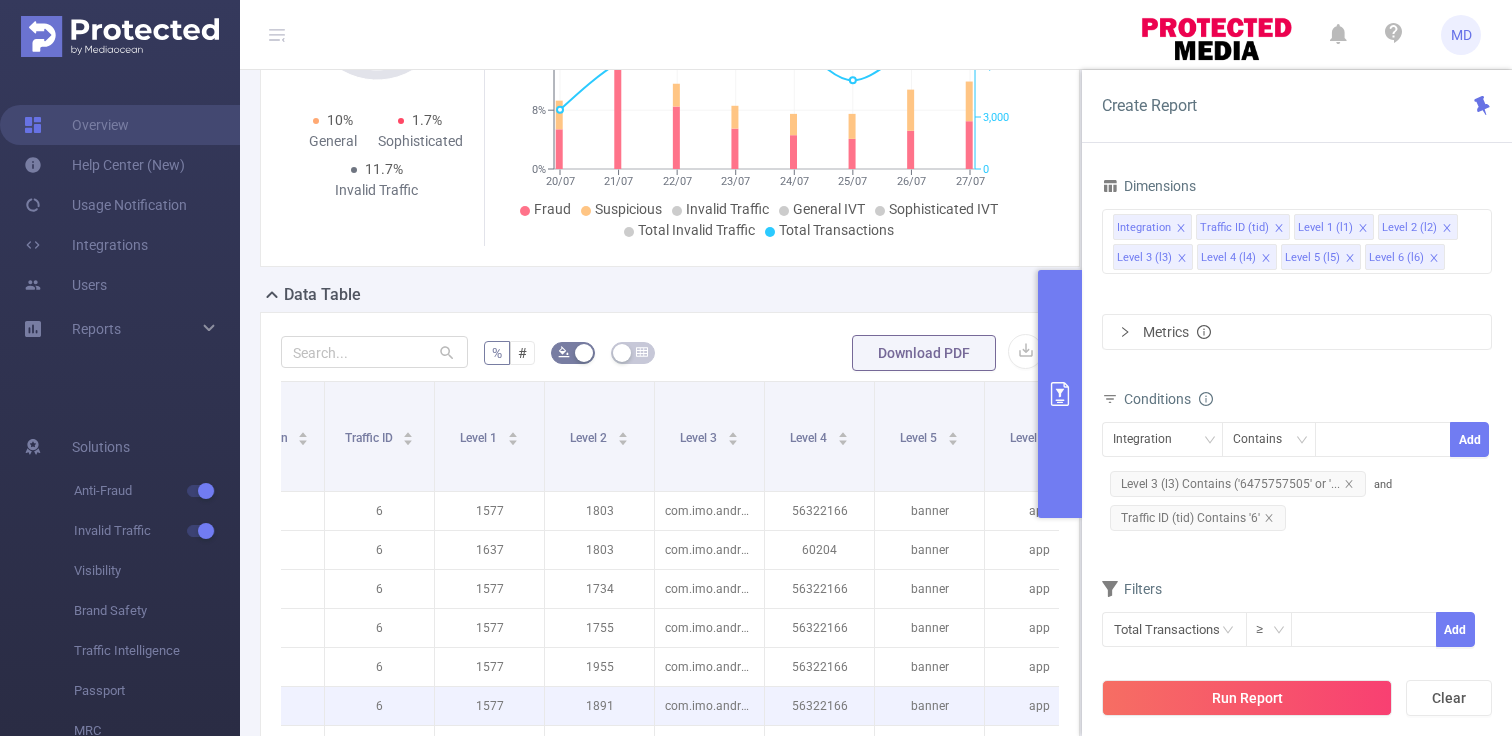 scroll, scrollTop: 0, scrollLeft: 0, axis: both 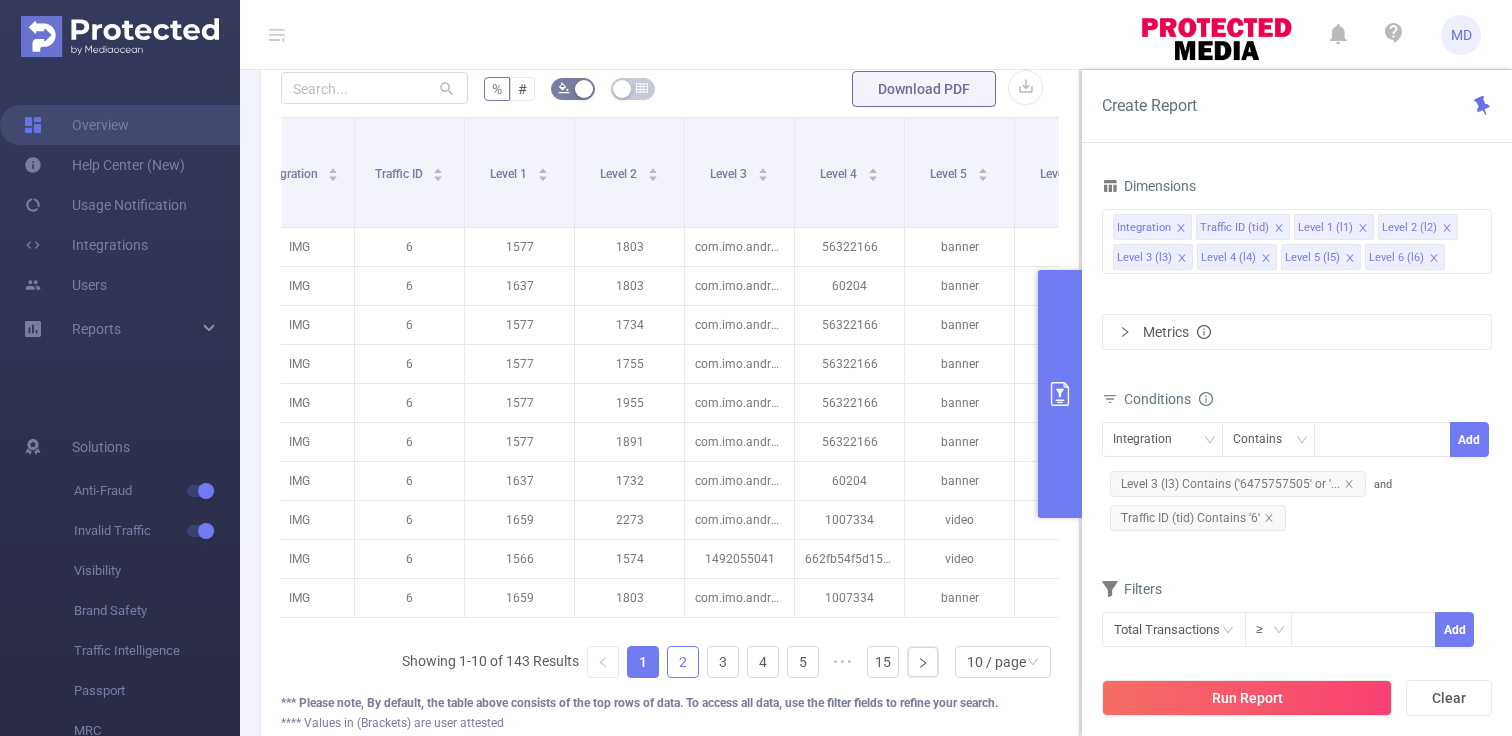 click on "2" at bounding box center (683, 662) 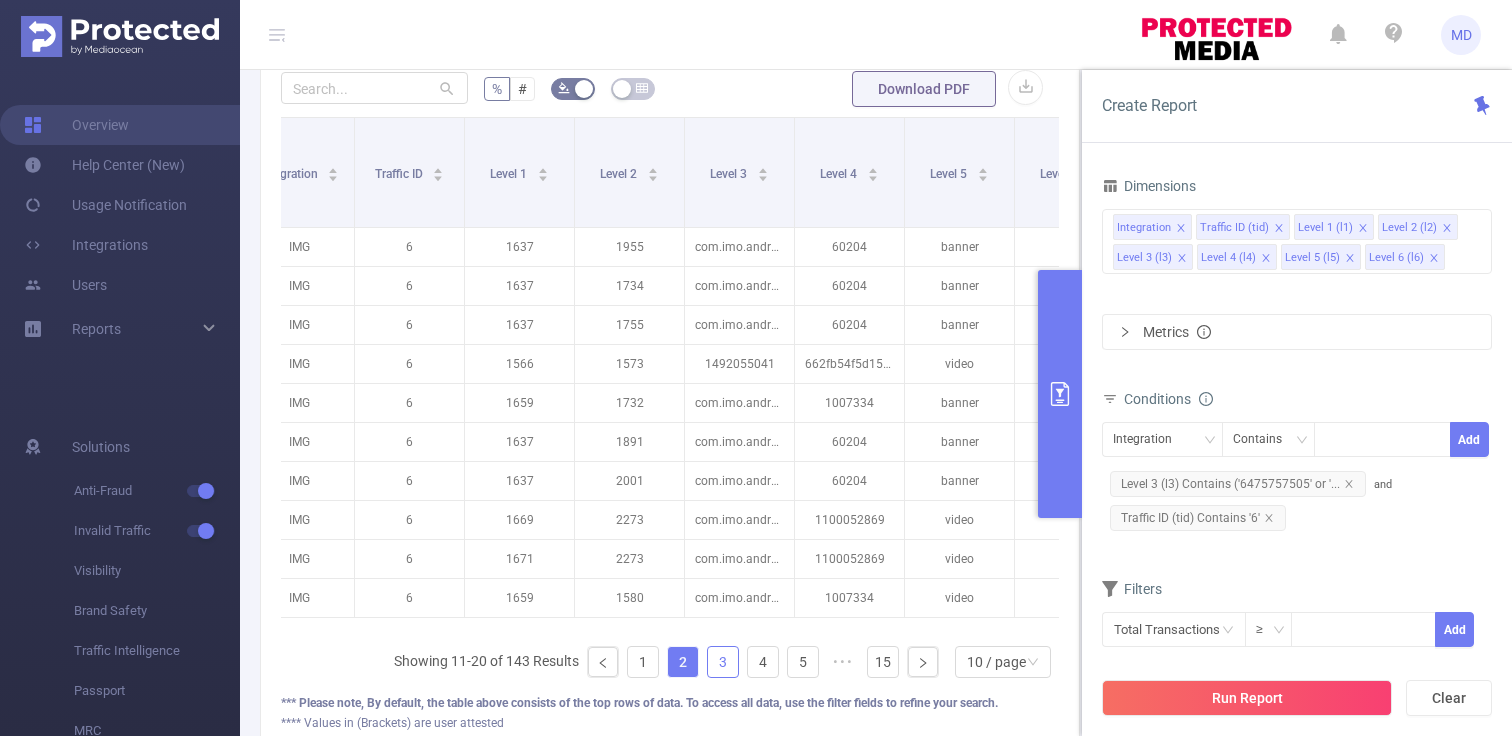 type 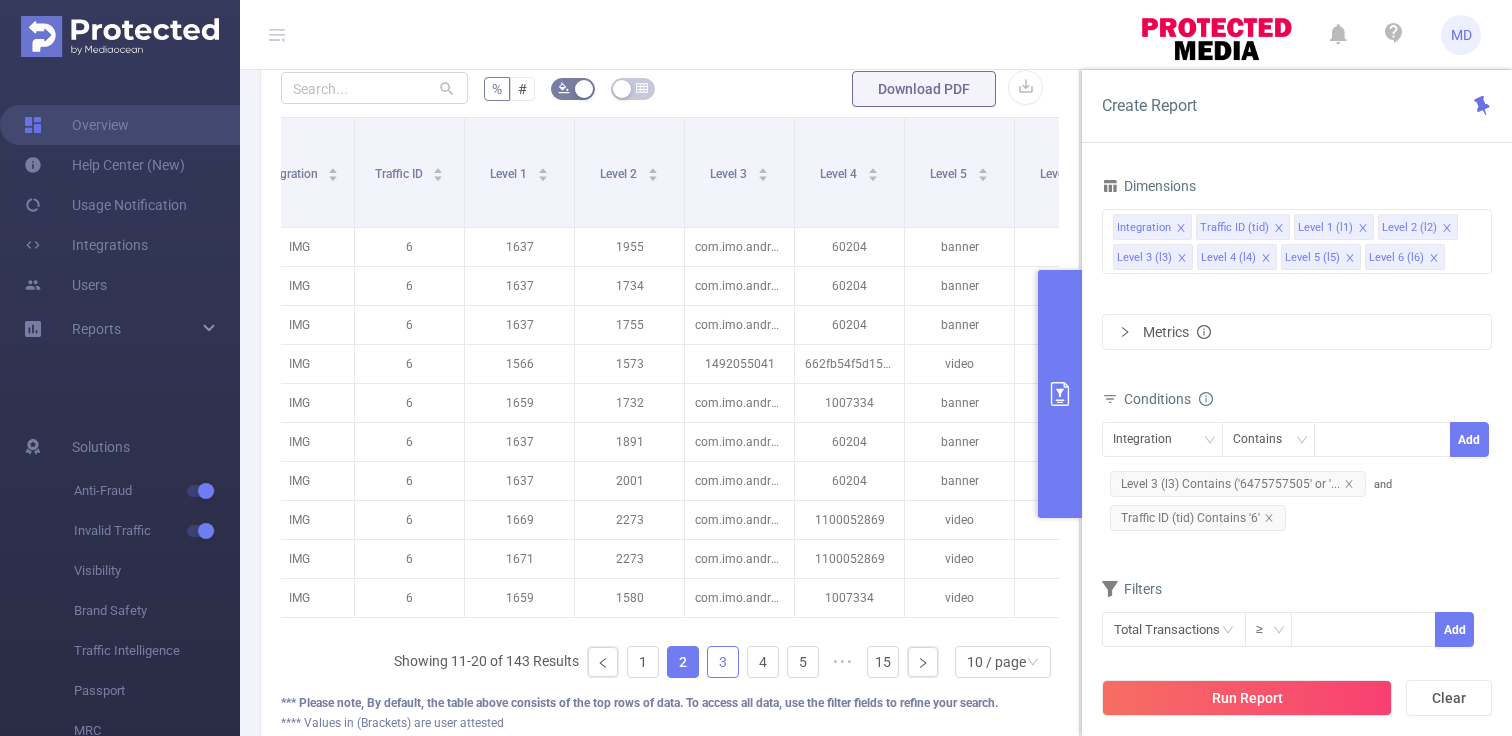 click on "3" at bounding box center [723, 662] 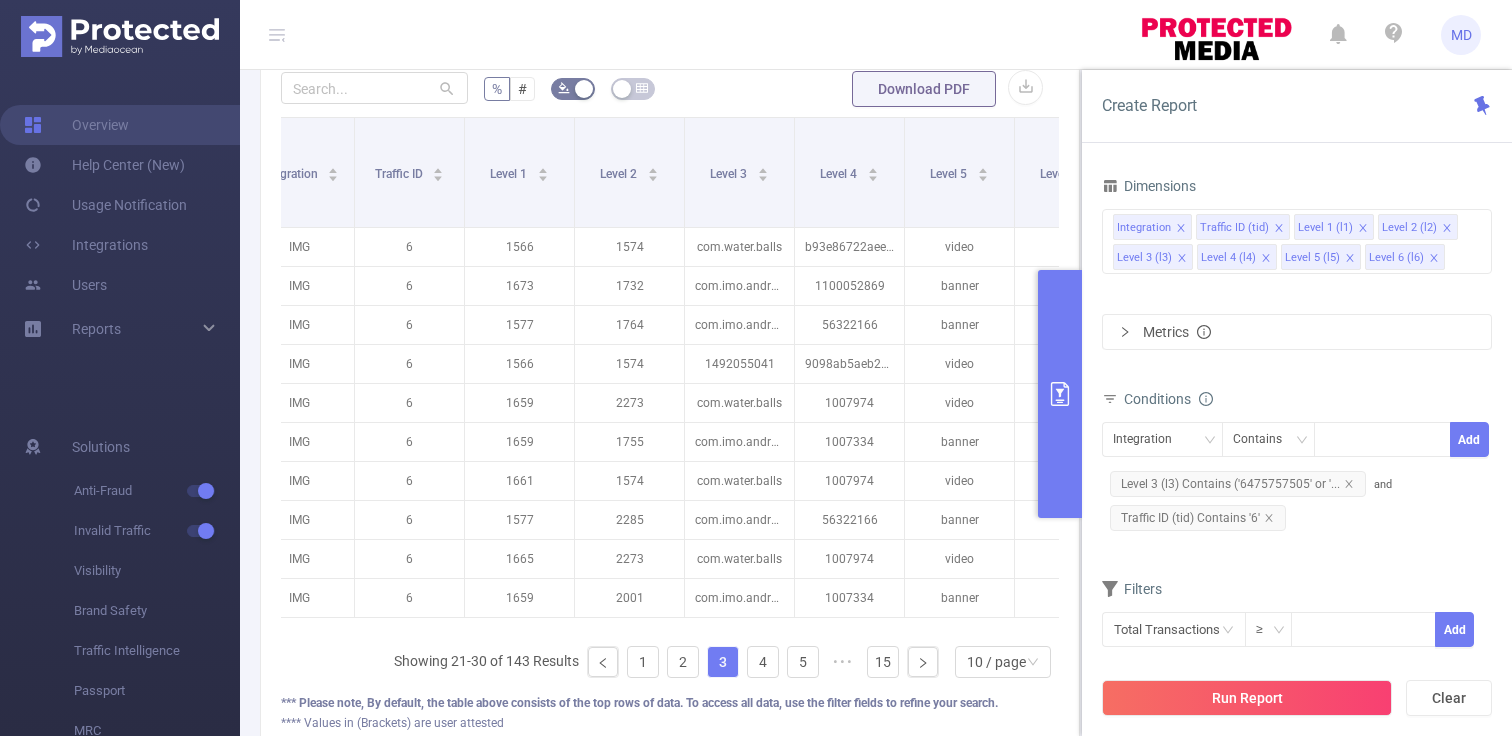type 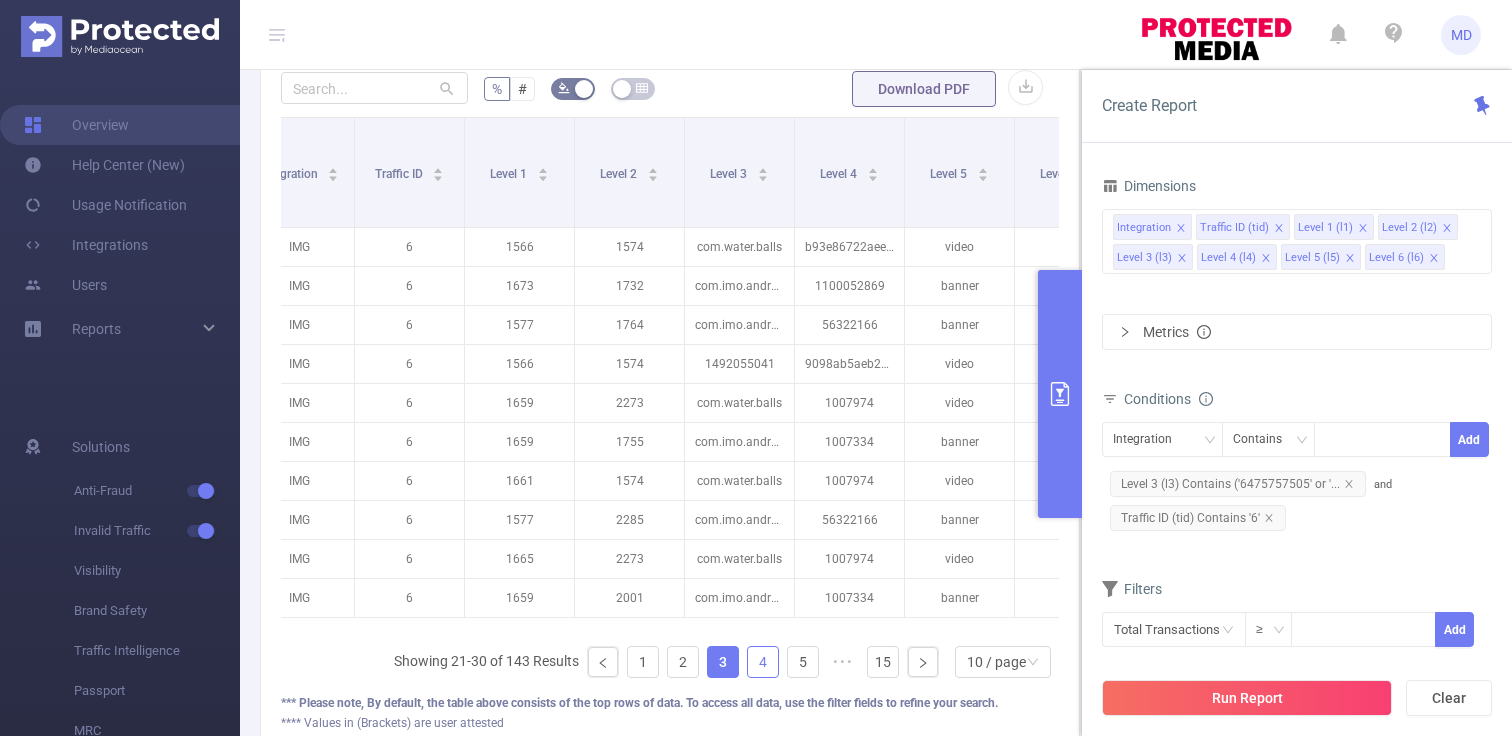 click on "4" at bounding box center (763, 662) 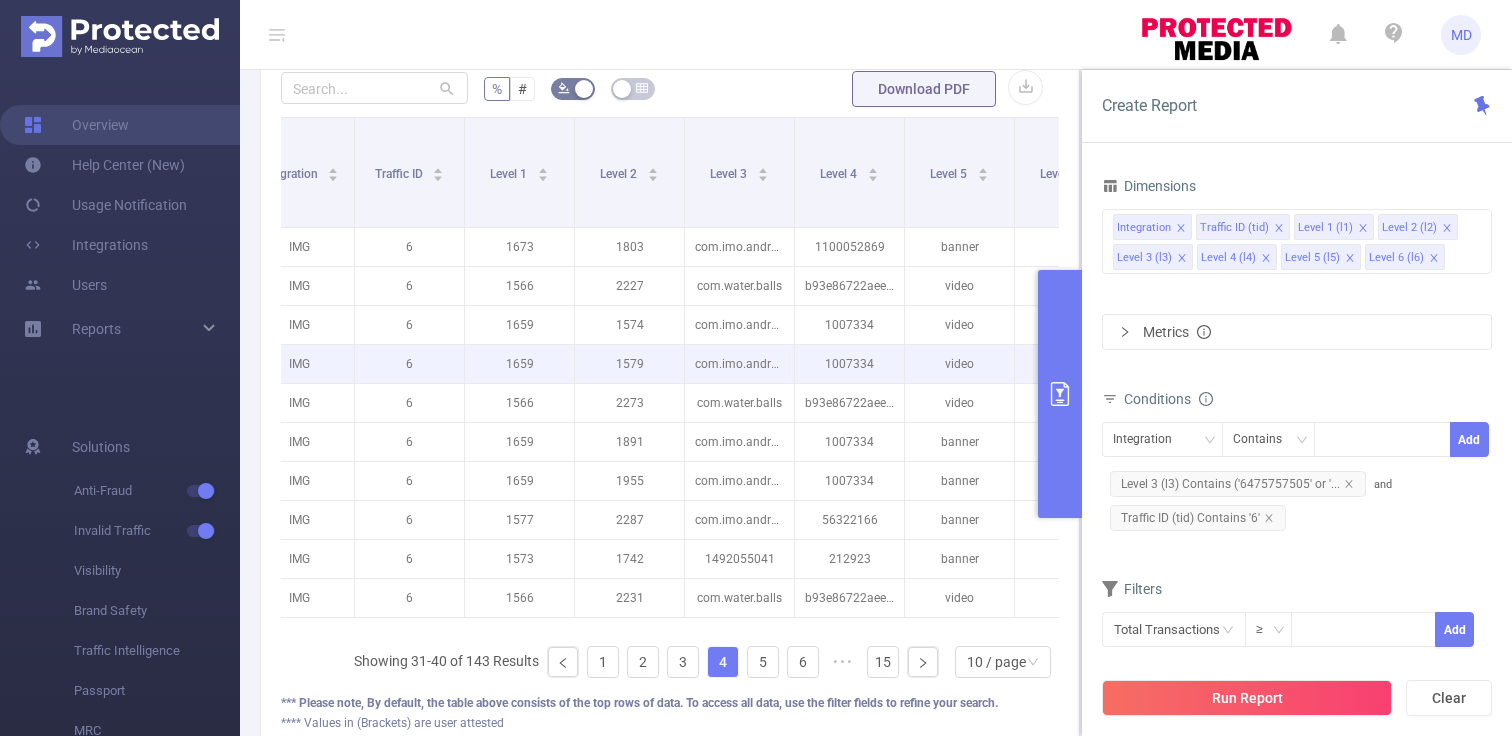 type 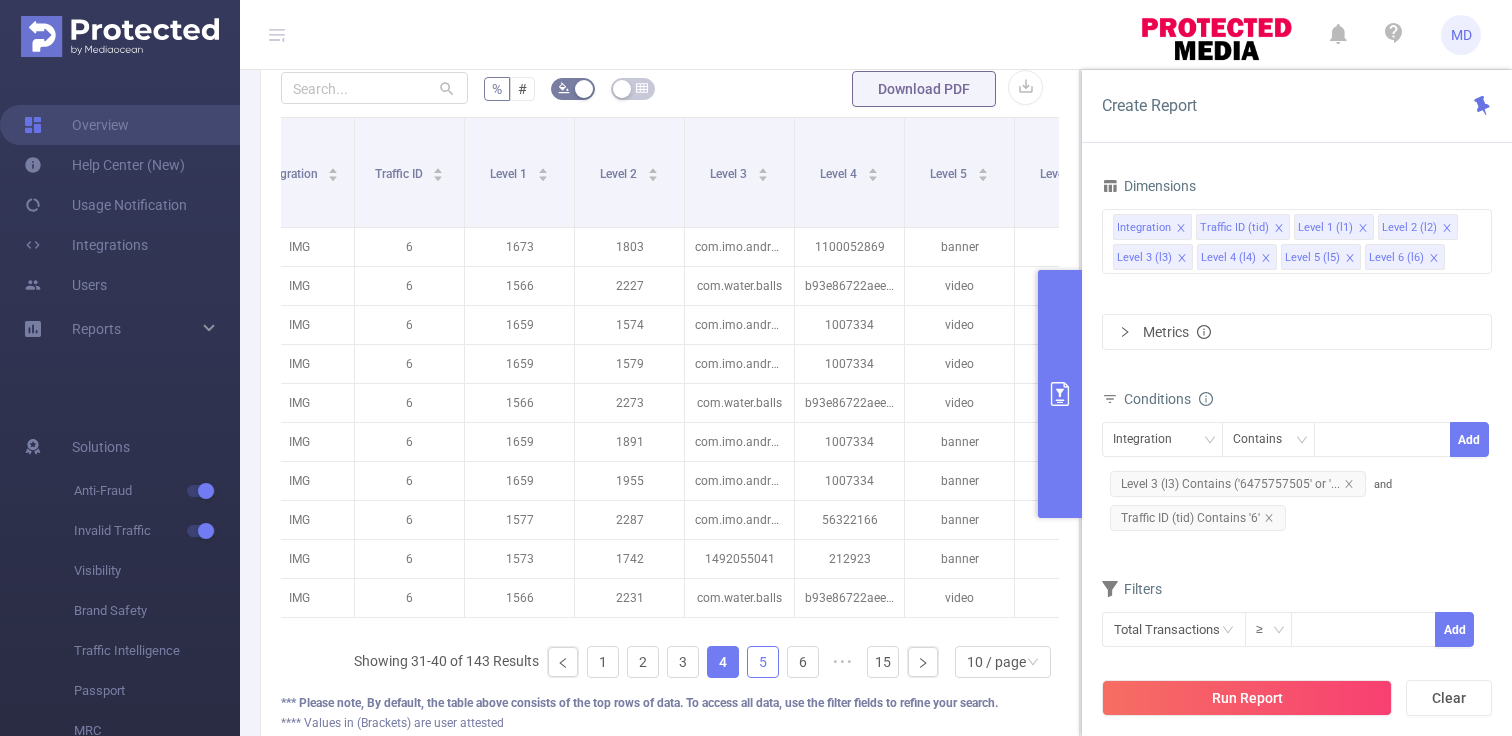 click on "5" at bounding box center (763, 662) 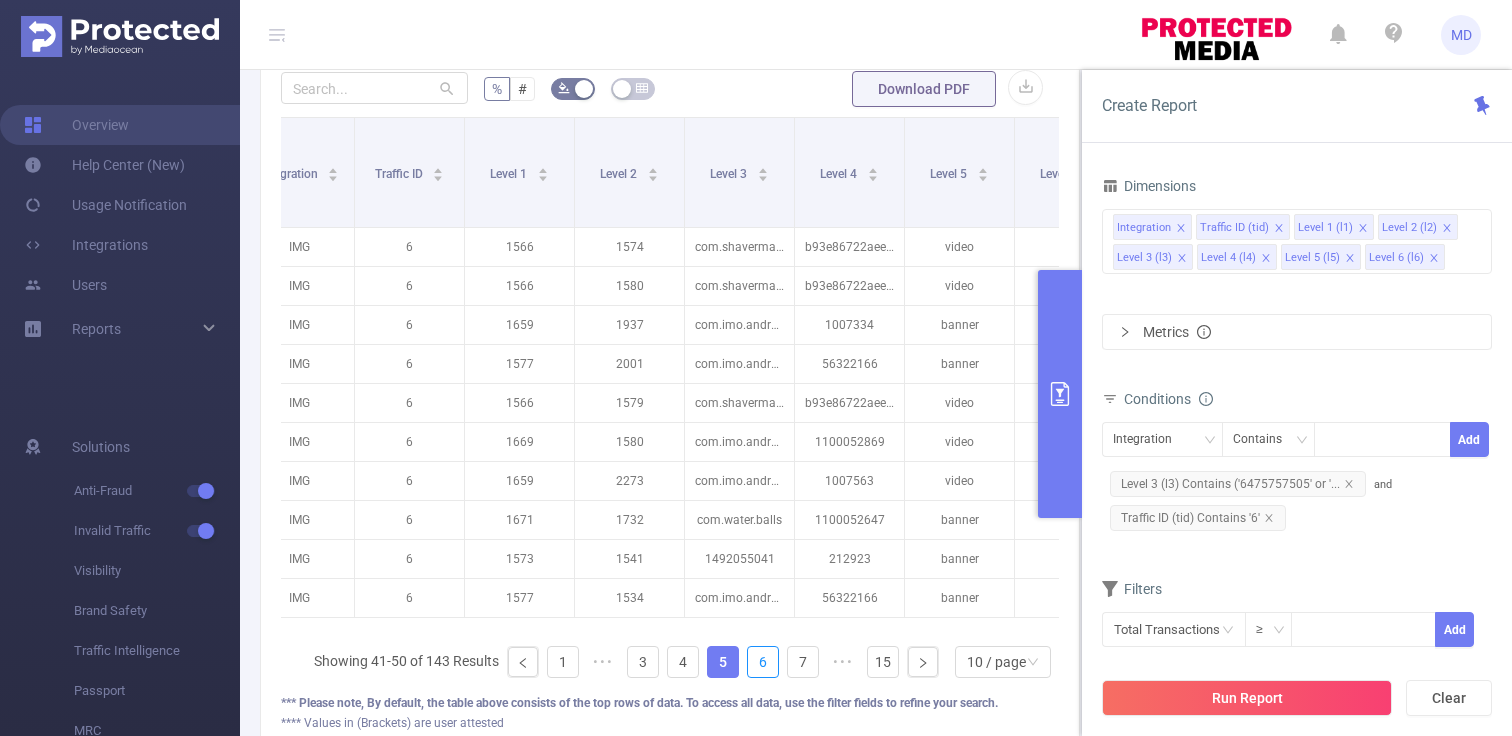 drag, startPoint x: 758, startPoint y: 676, endPoint x: 776, endPoint y: 619, distance: 59.77458 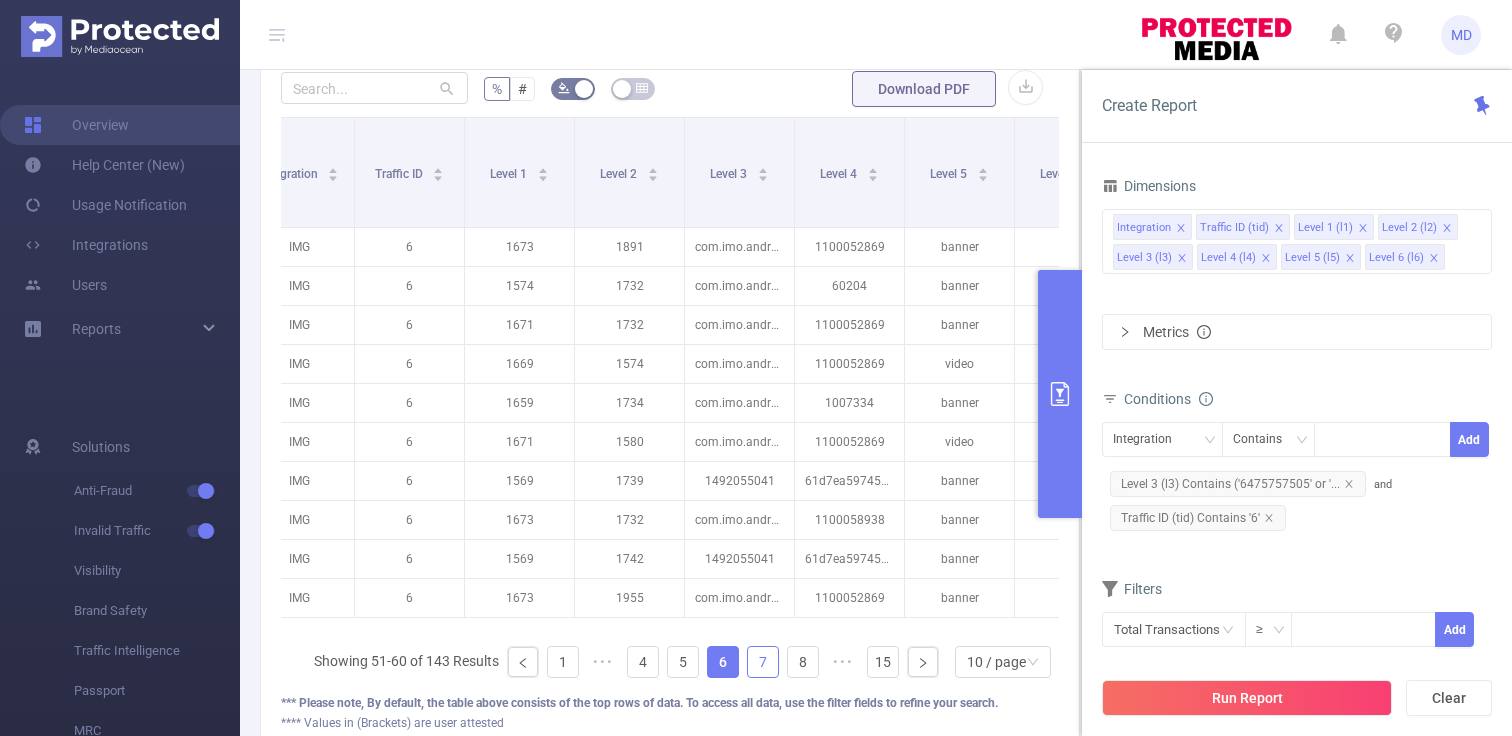 click on "7" at bounding box center (763, 662) 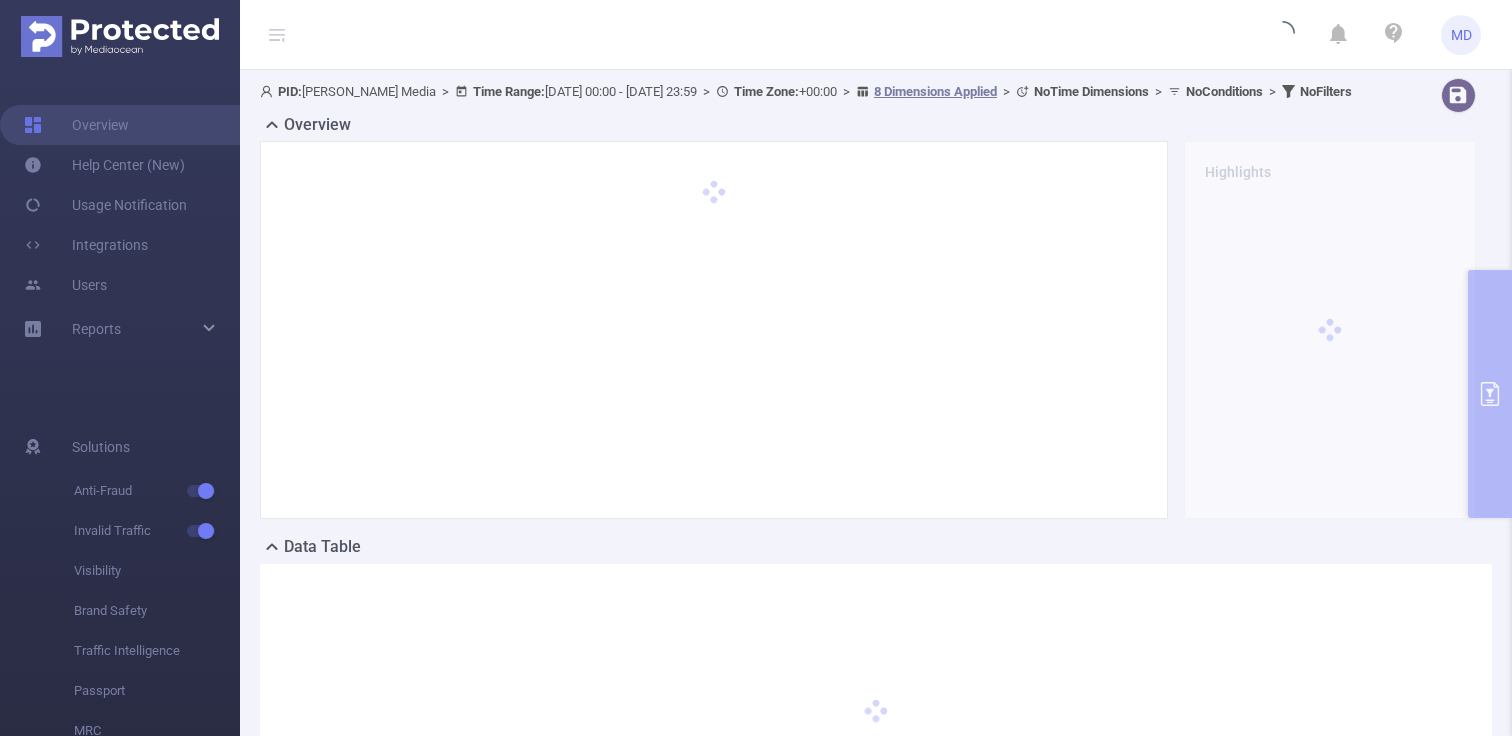 scroll, scrollTop: 0, scrollLeft: 0, axis: both 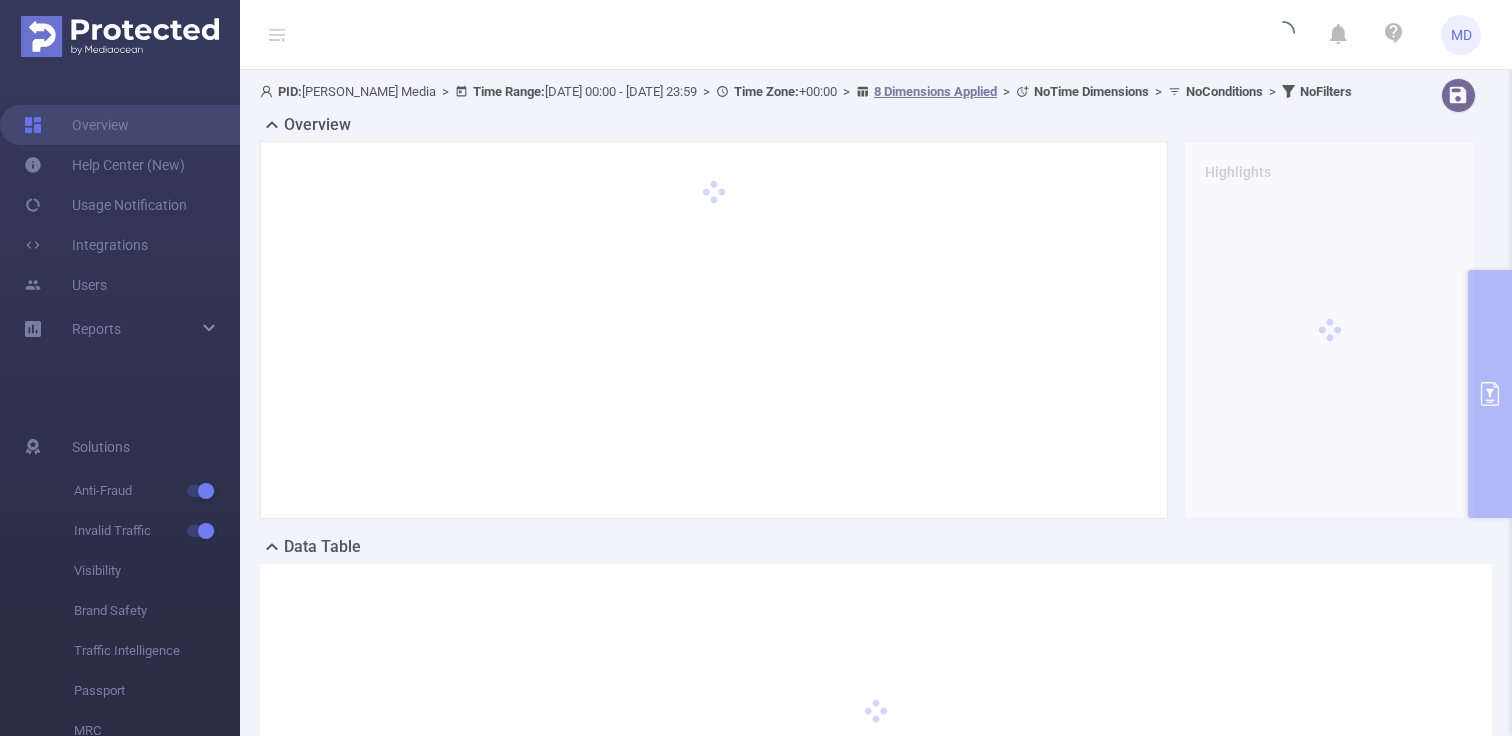 click on "PID:  [PERSON_NAME] Media  >  Time Range:  [DATE] 00:00 -
[DATE] 23:59  >  Time Zone:  +00:00  >  8 Dimensions Applied  >  No  Time Dimensions  >  No  Conditions  >  No  Filters  Overview   Highlights    Data Table" at bounding box center [876, 487] 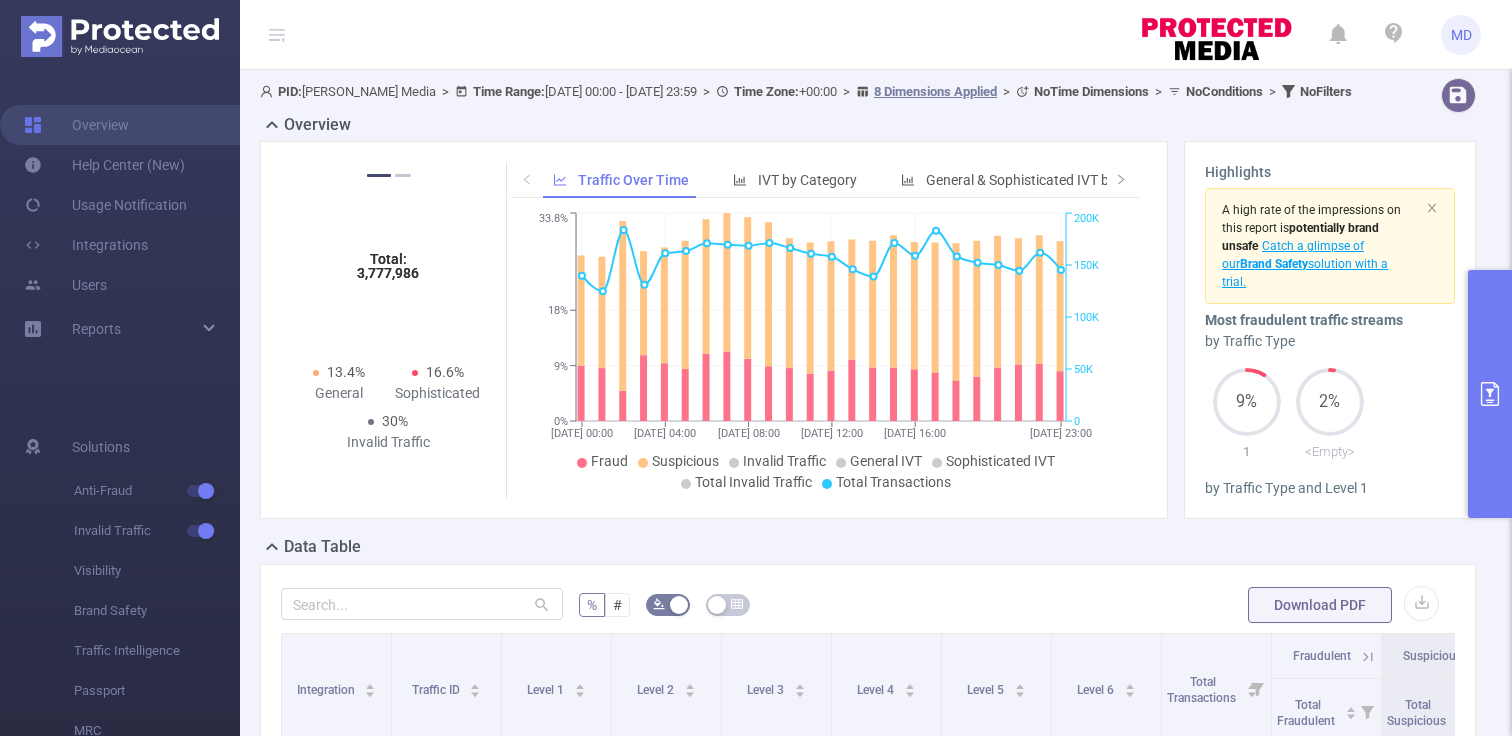 click at bounding box center (1490, 394) 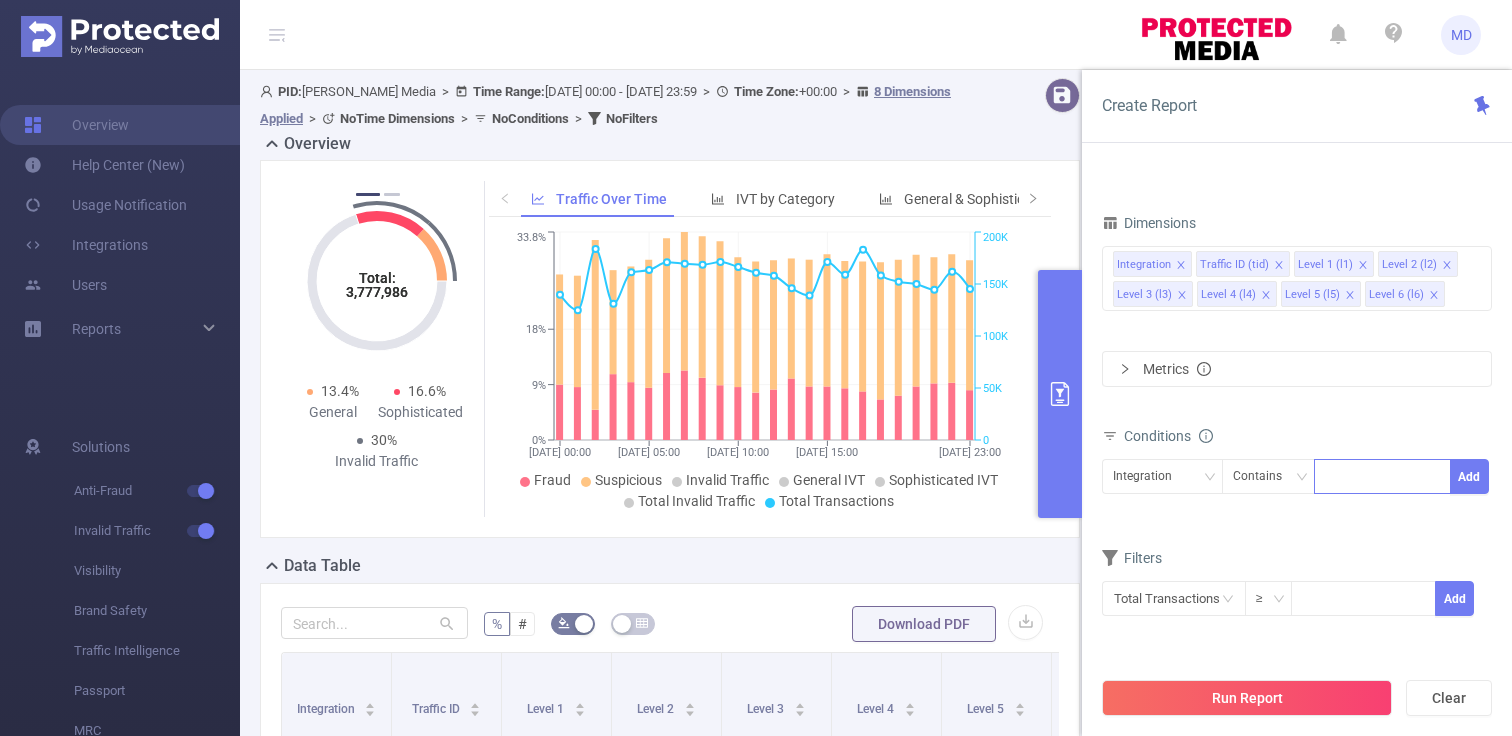 click at bounding box center (1382, 476) 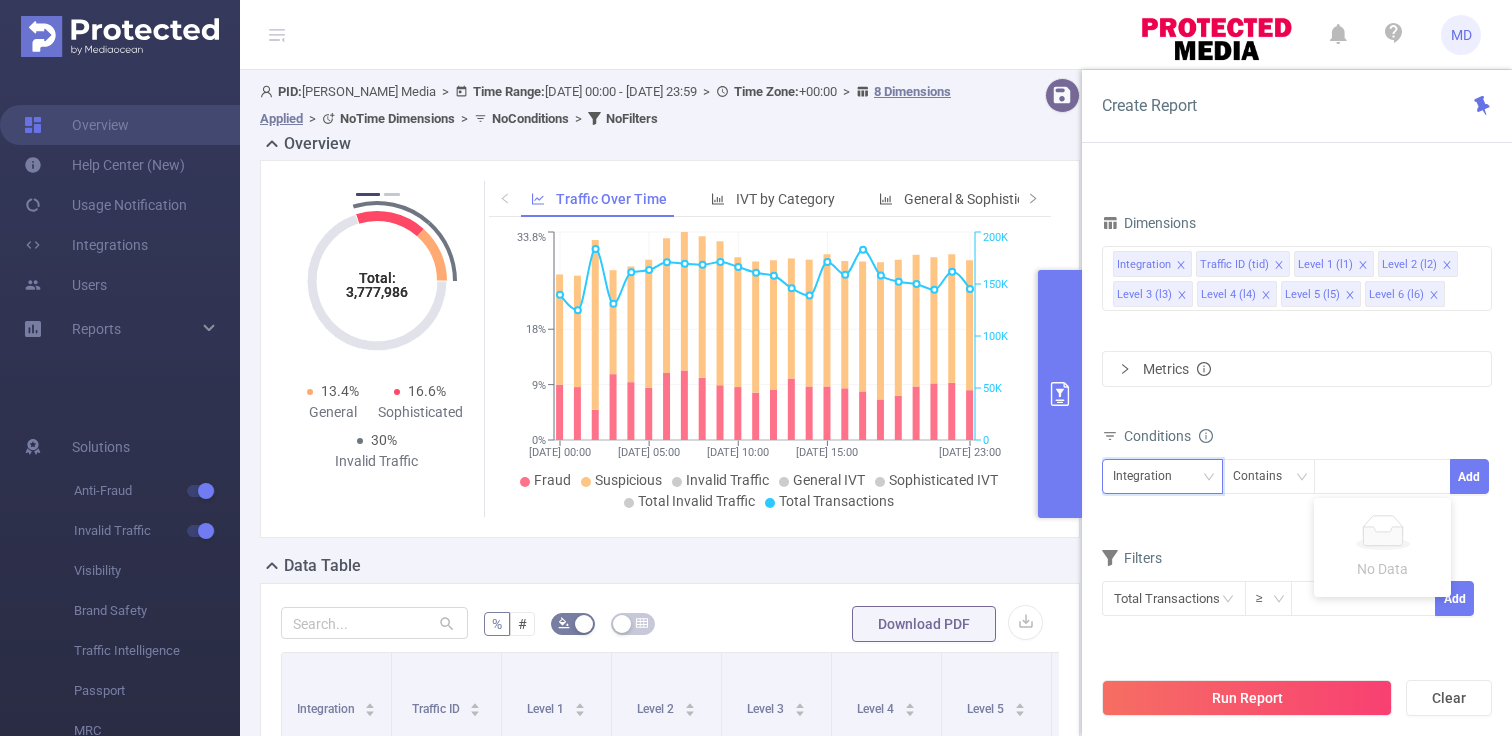 click on "Integration" at bounding box center (1162, 476) 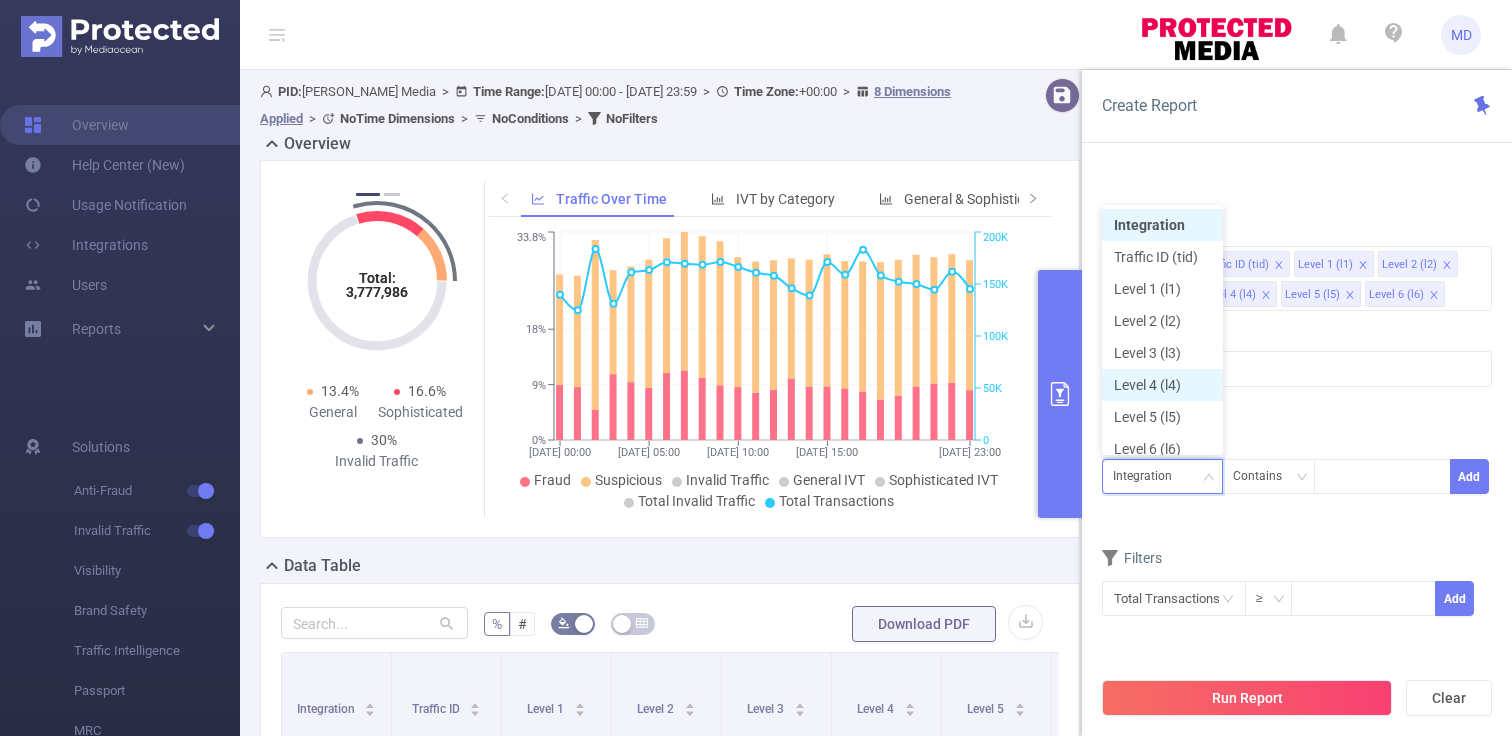 scroll, scrollTop: 10, scrollLeft: 0, axis: vertical 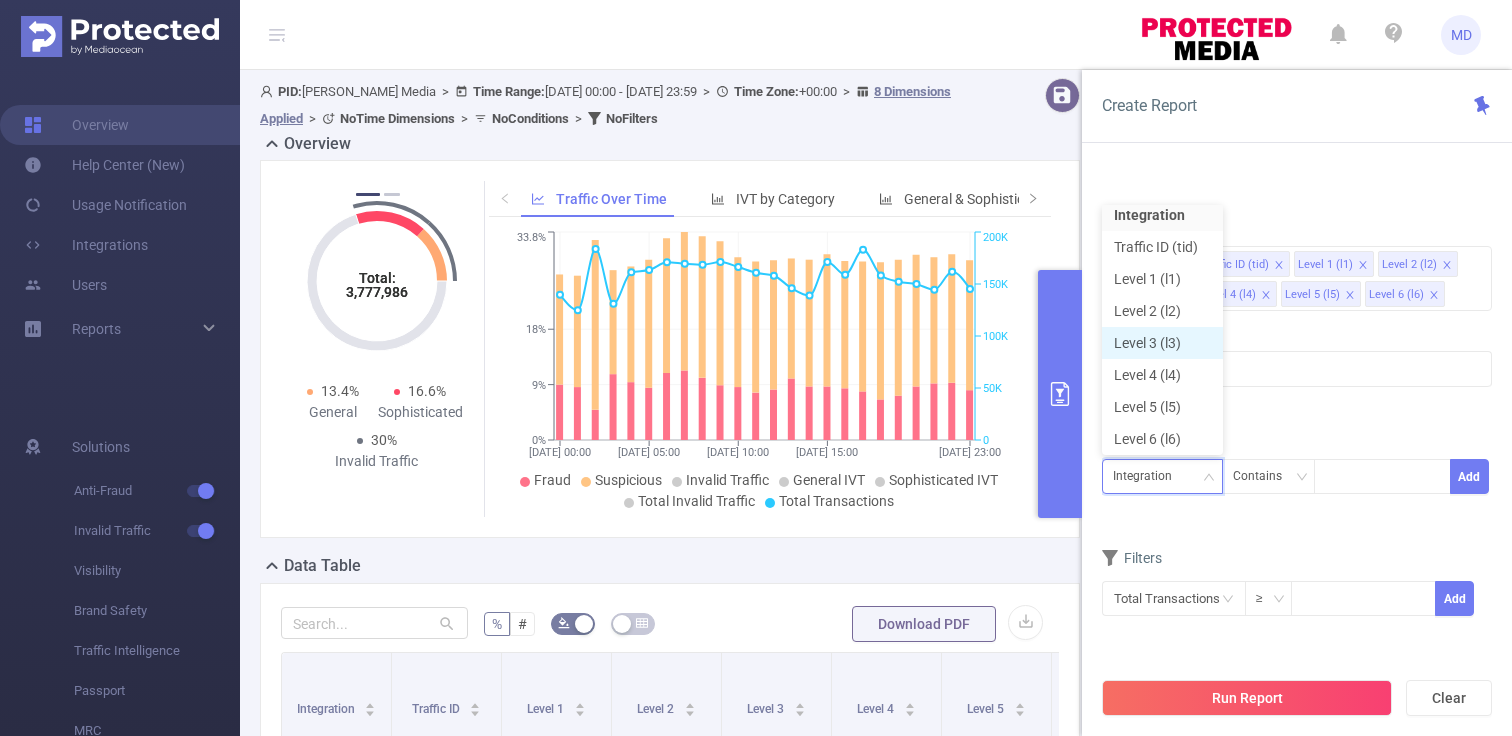 click on "Level 3 (l3)" at bounding box center [1162, 343] 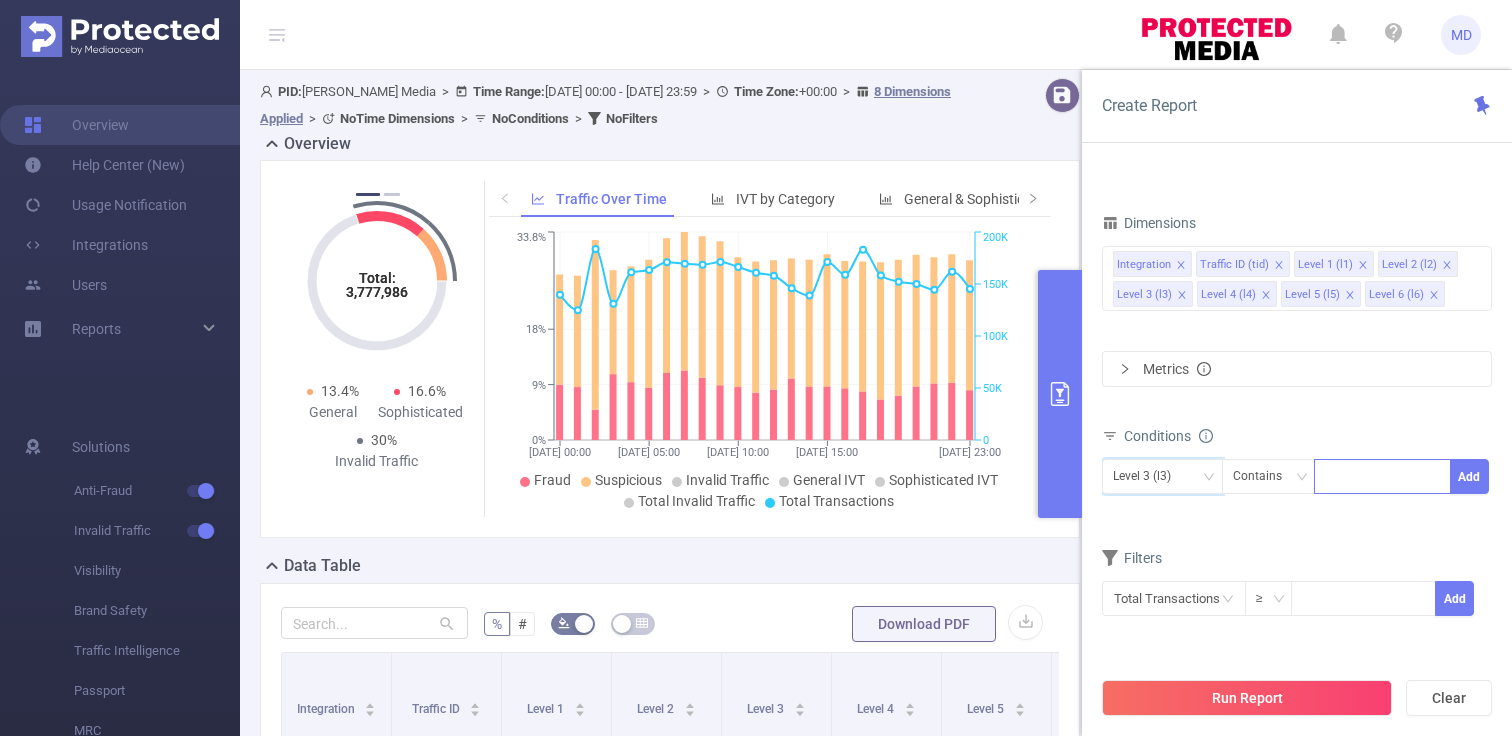 click at bounding box center (1382, 476) 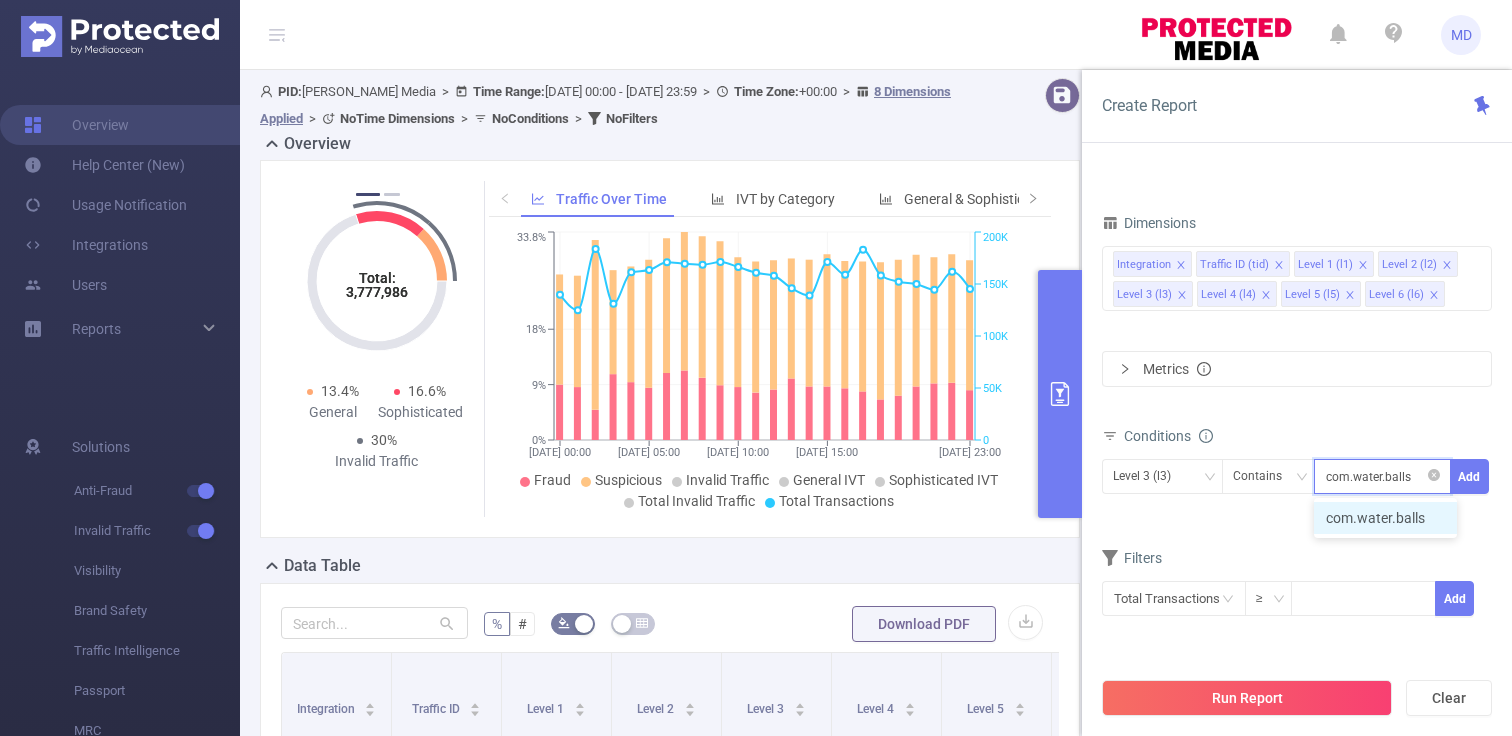 type on "com.water.balls" 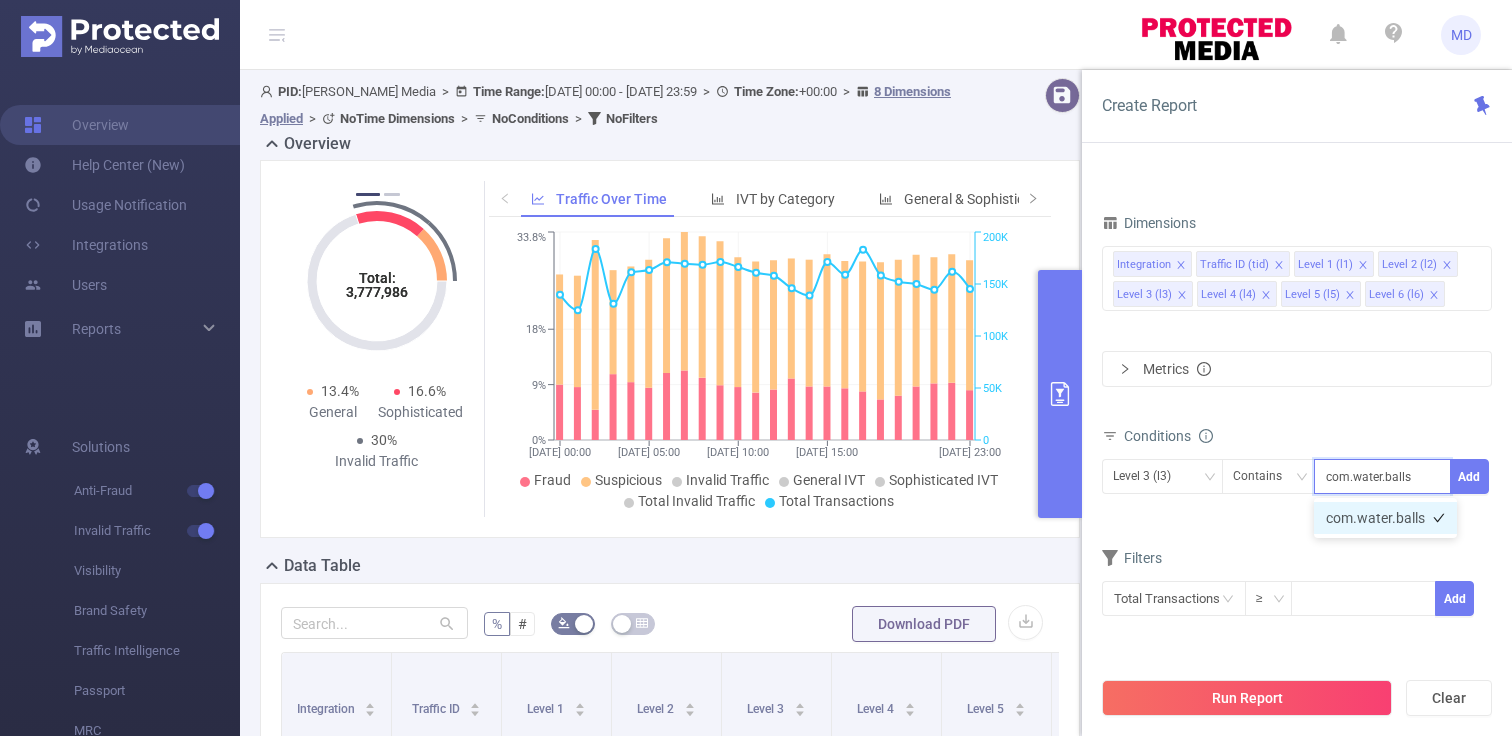 click on "com.water.balls" at bounding box center [1385, 518] 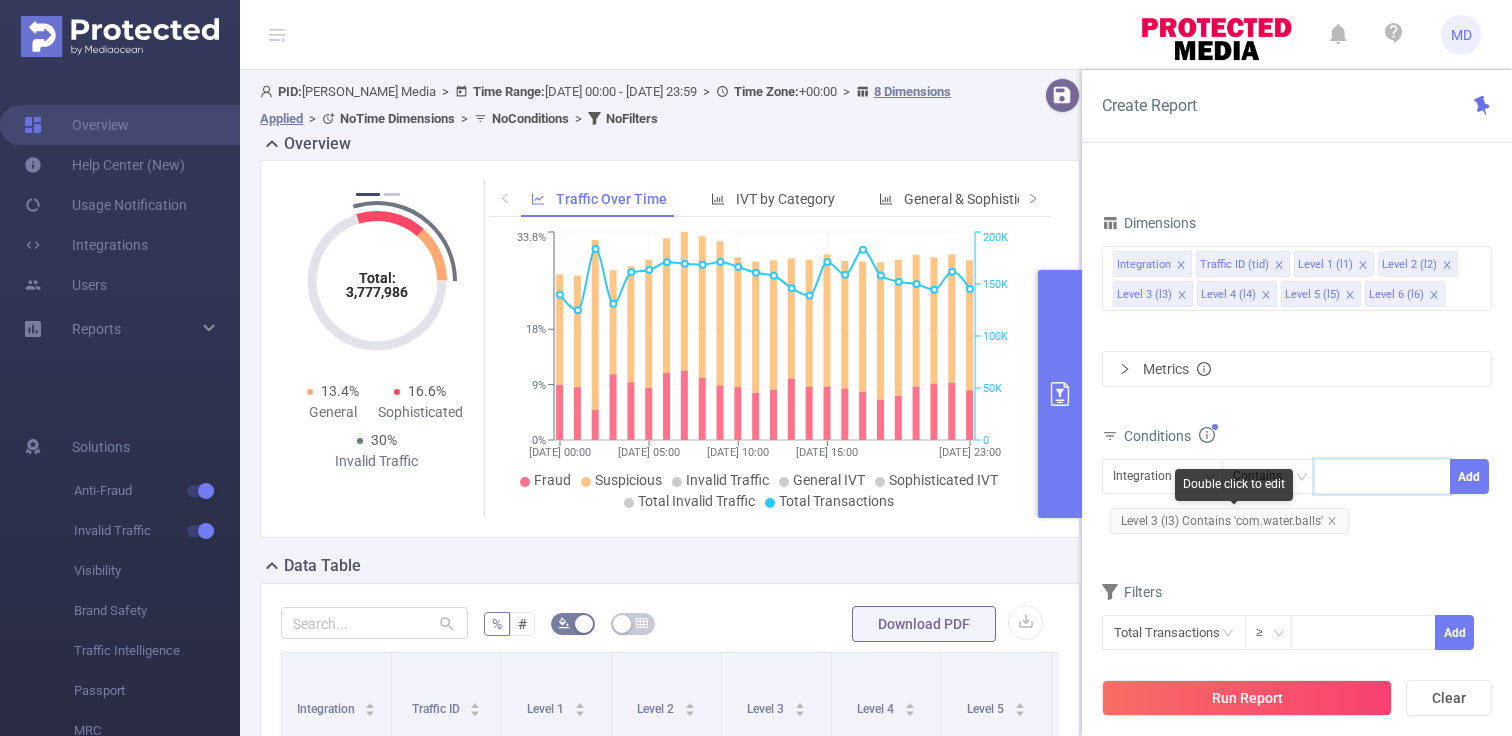 click on "Level 3 (l3) Contains 'com.water.balls'" at bounding box center [1229, 521] 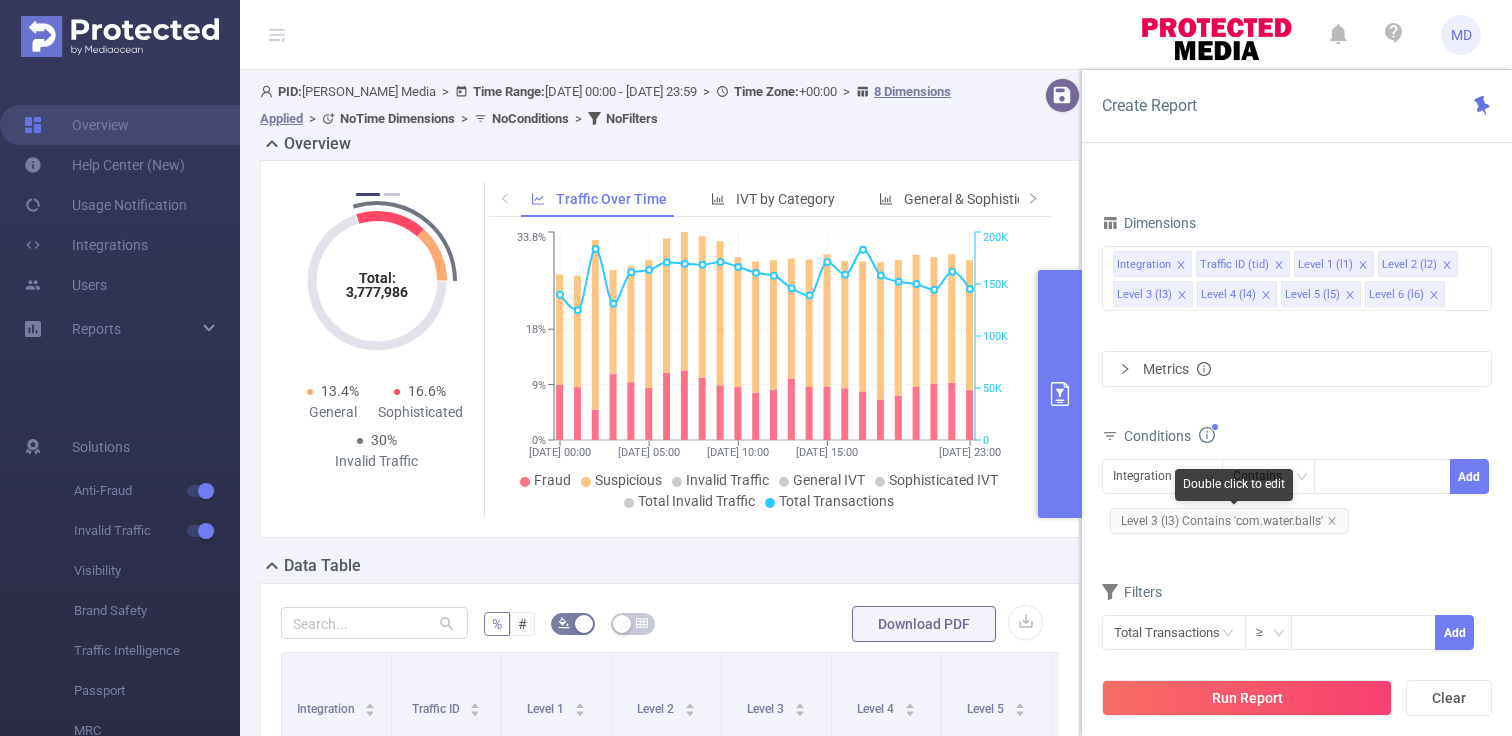 click on "Double click to edit" at bounding box center (1234, 485) 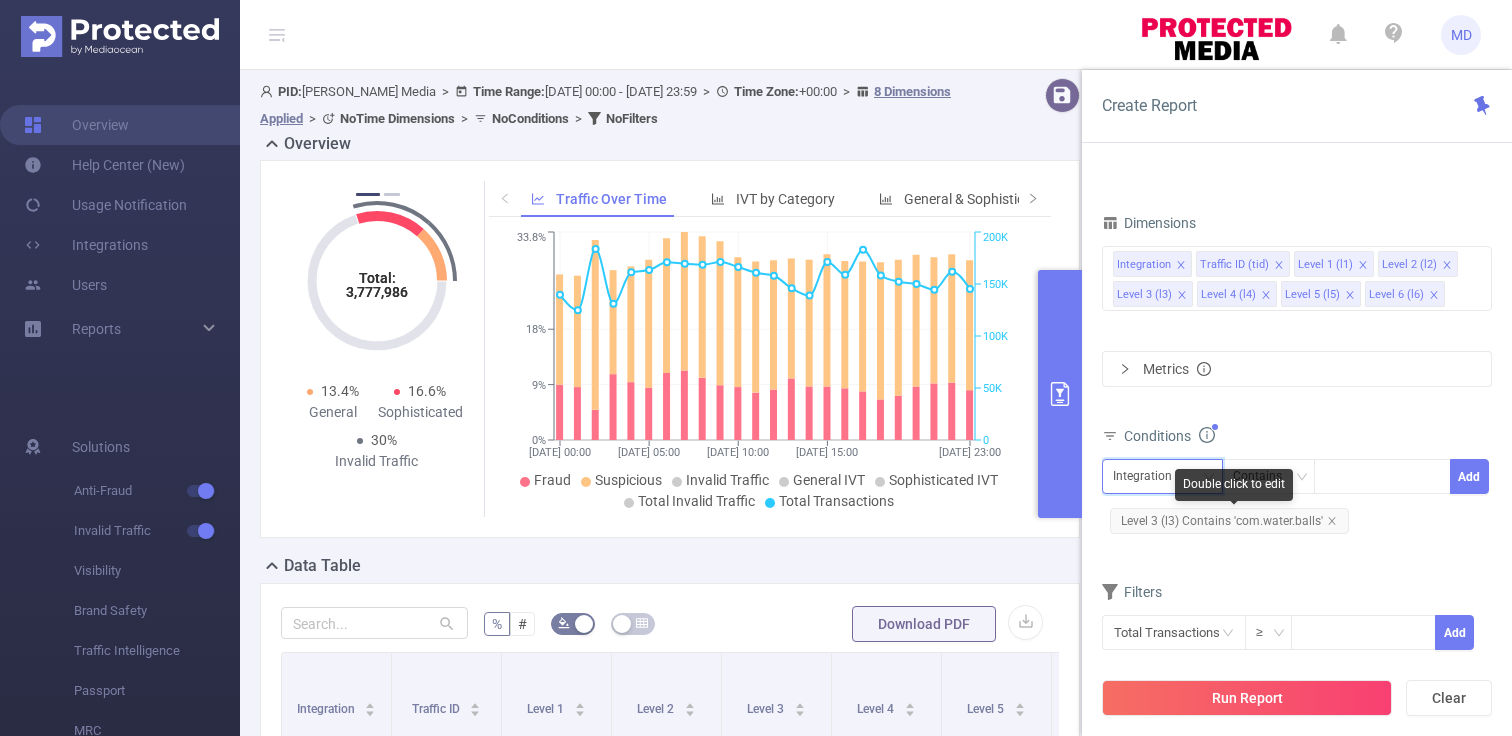 click on "Integration" at bounding box center (1149, 476) 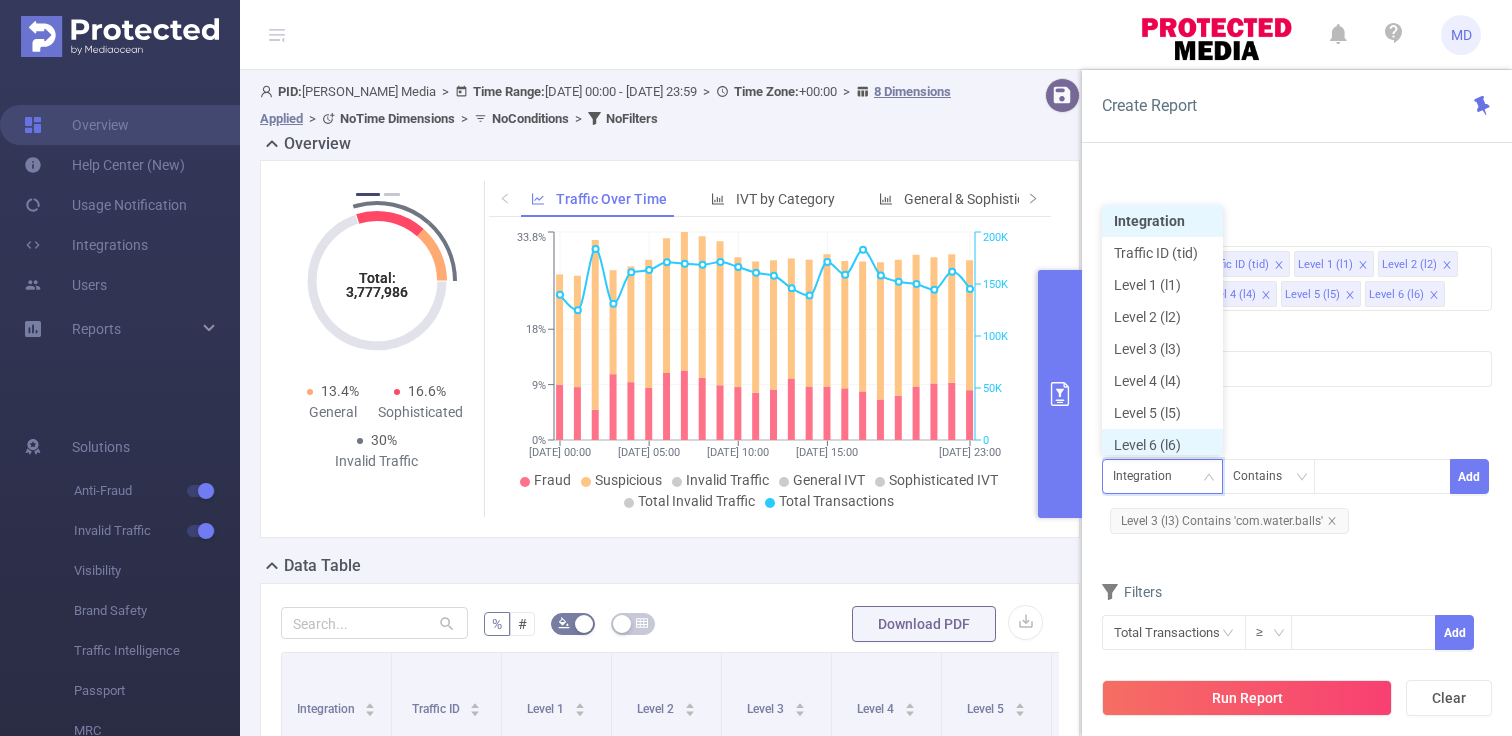 scroll, scrollTop: 10, scrollLeft: 0, axis: vertical 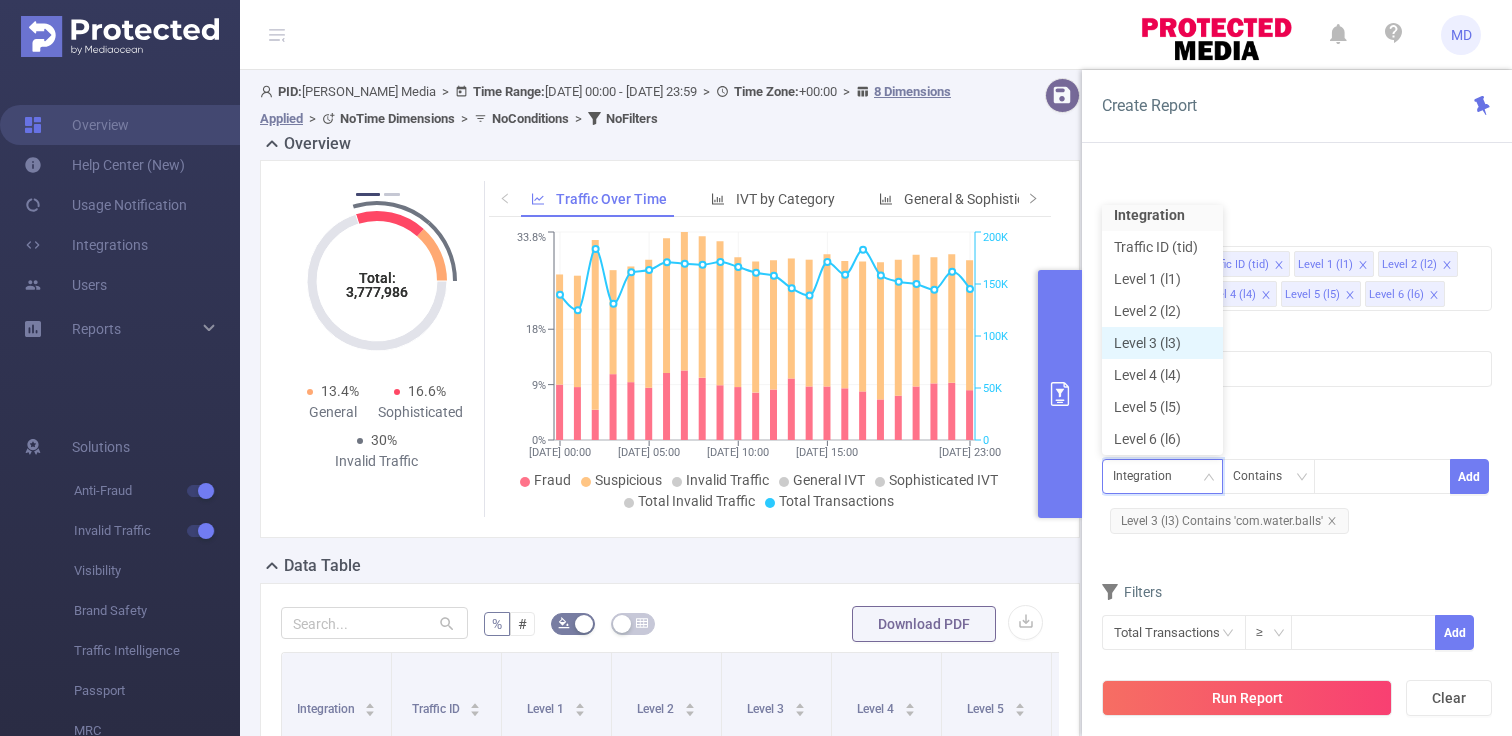 click on "Level 3 (l3)" at bounding box center (1162, 343) 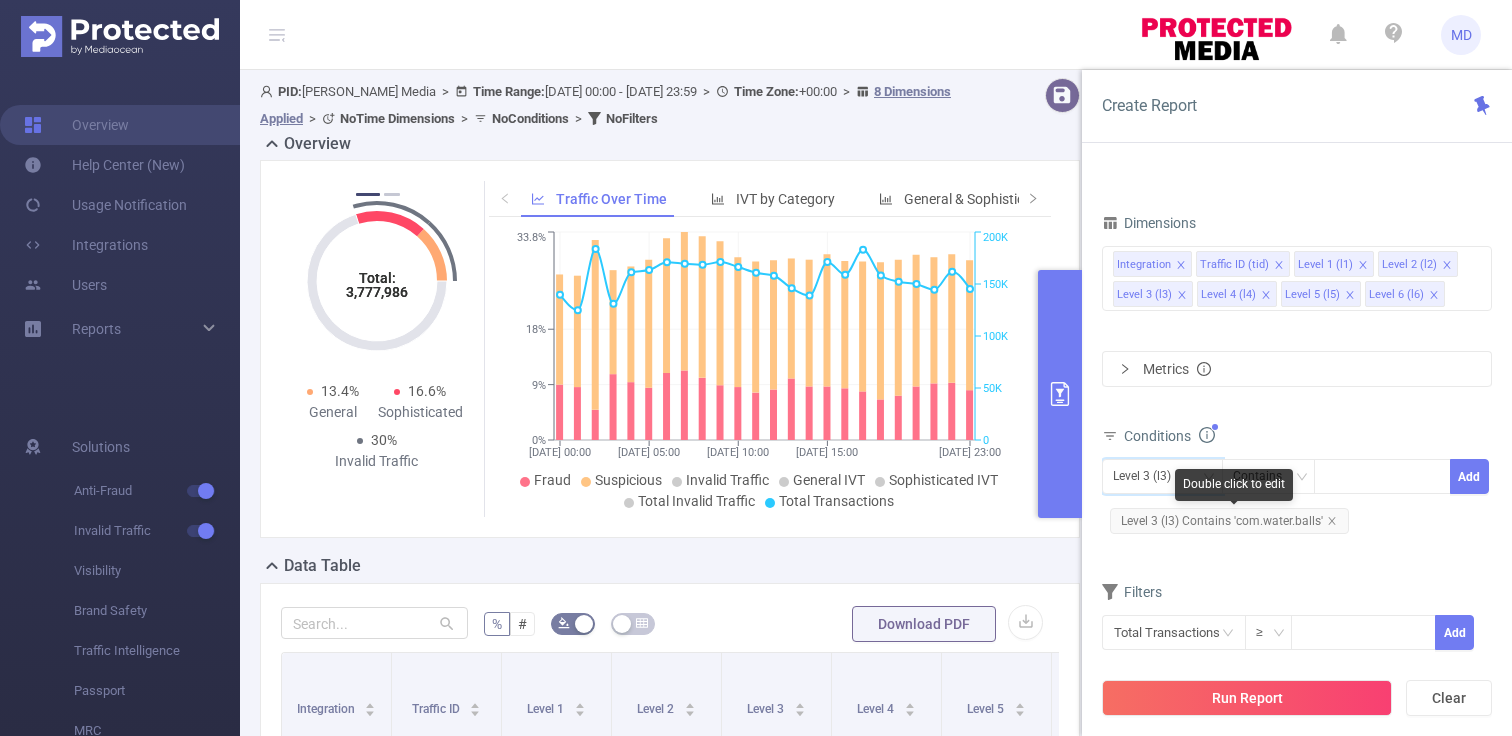 click on "Level 3 (l3) Contains 'com.water.balls'" at bounding box center (1229, 521) 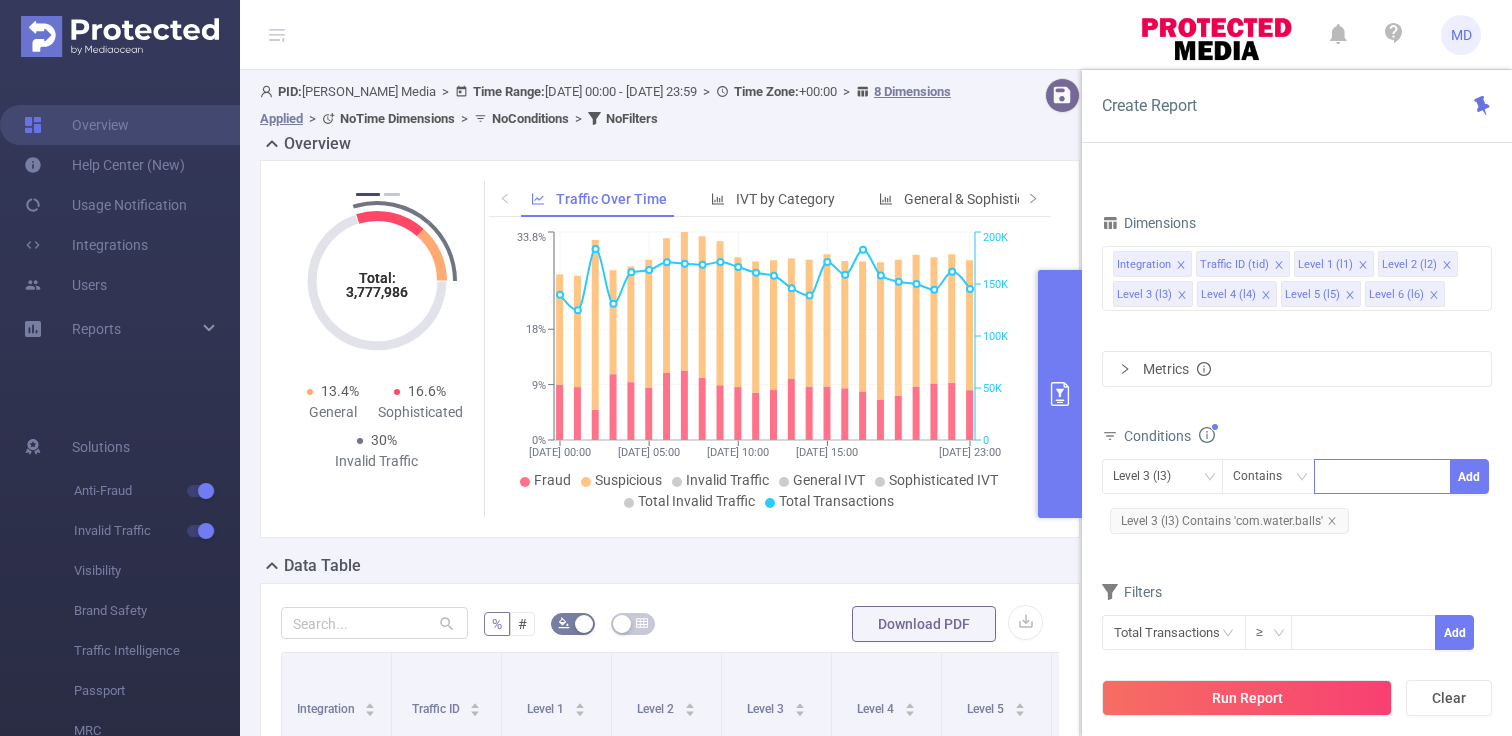 click at bounding box center [1382, 476] 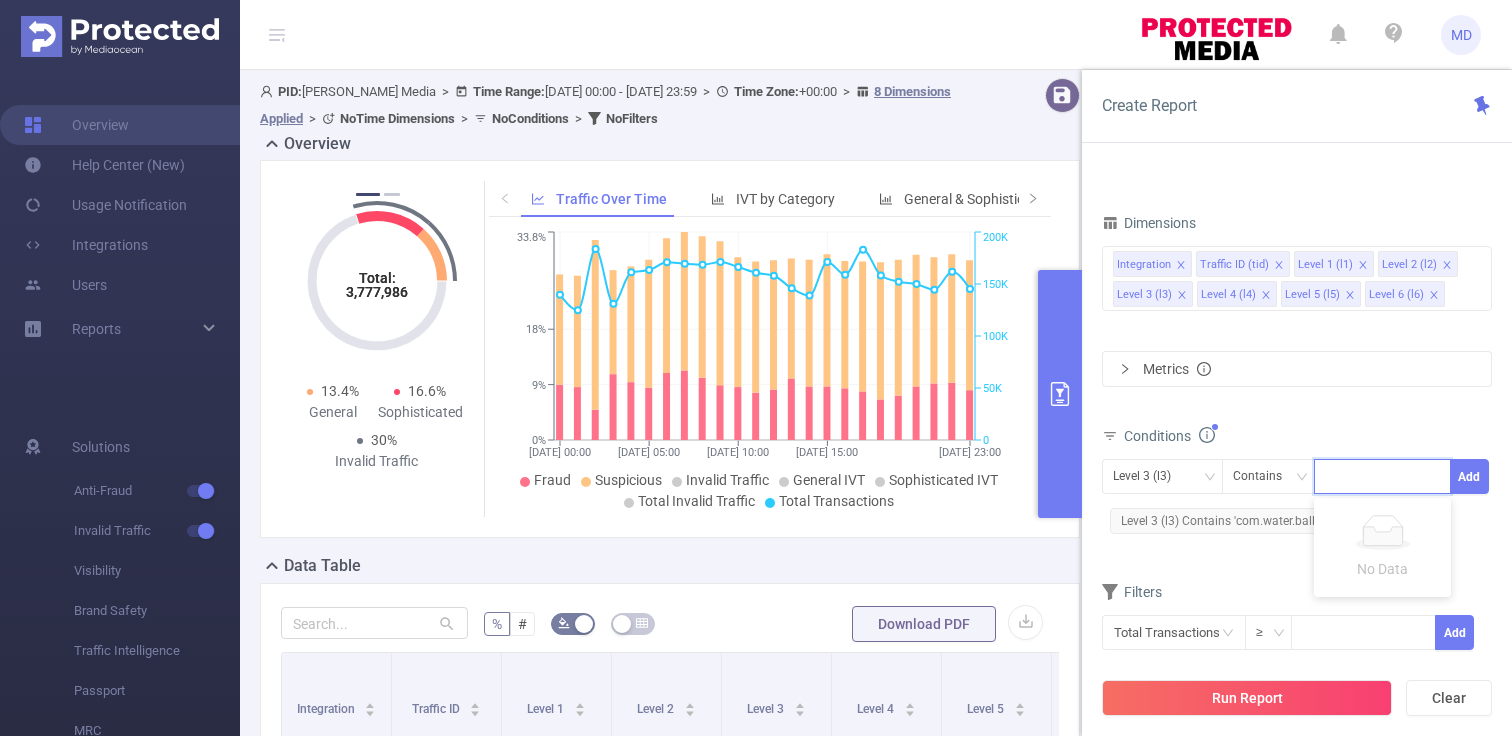paste on "com.imo.android.imoimhd" 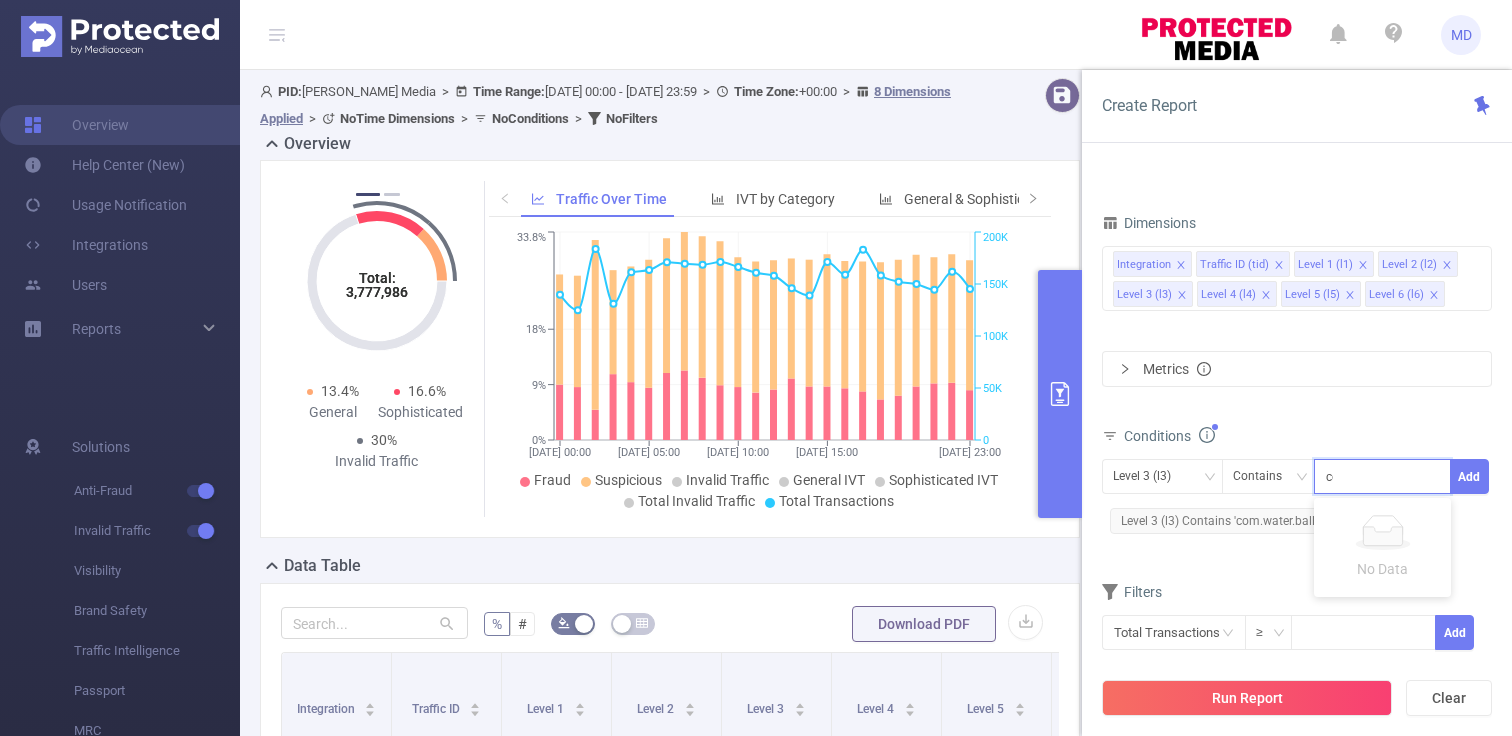 scroll, scrollTop: 0, scrollLeft: 28, axis: horizontal 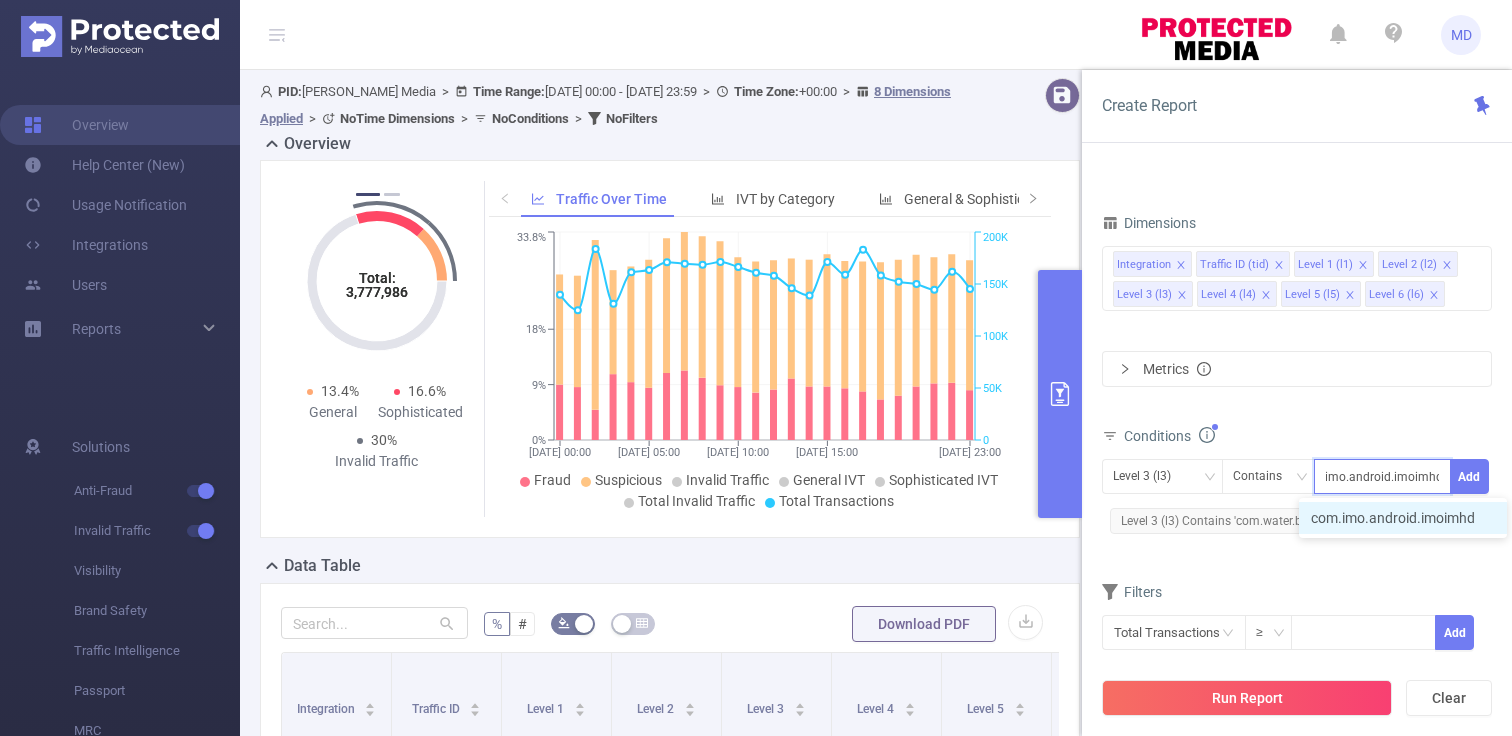 click on "com.imo.android.imoimhd" at bounding box center [1403, 518] 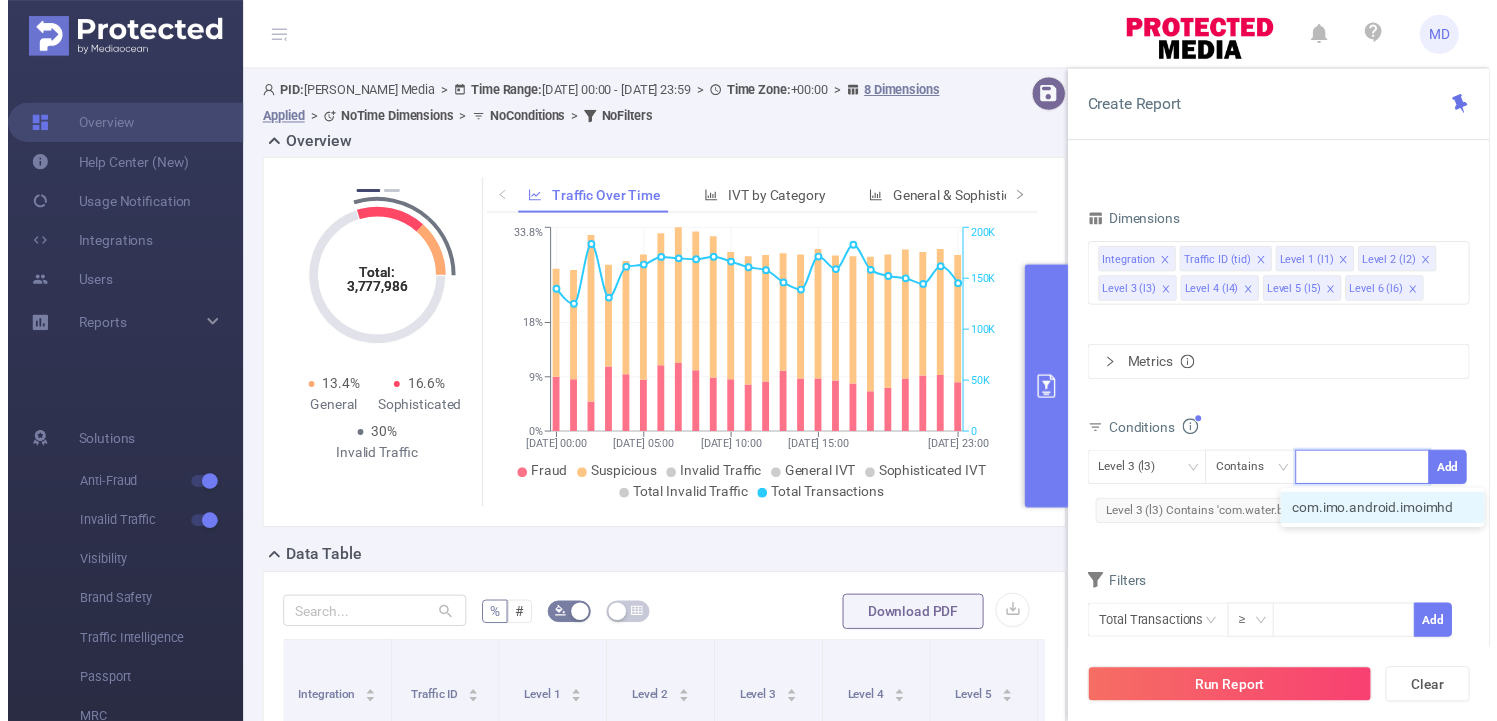 scroll, scrollTop: 0, scrollLeft: 0, axis: both 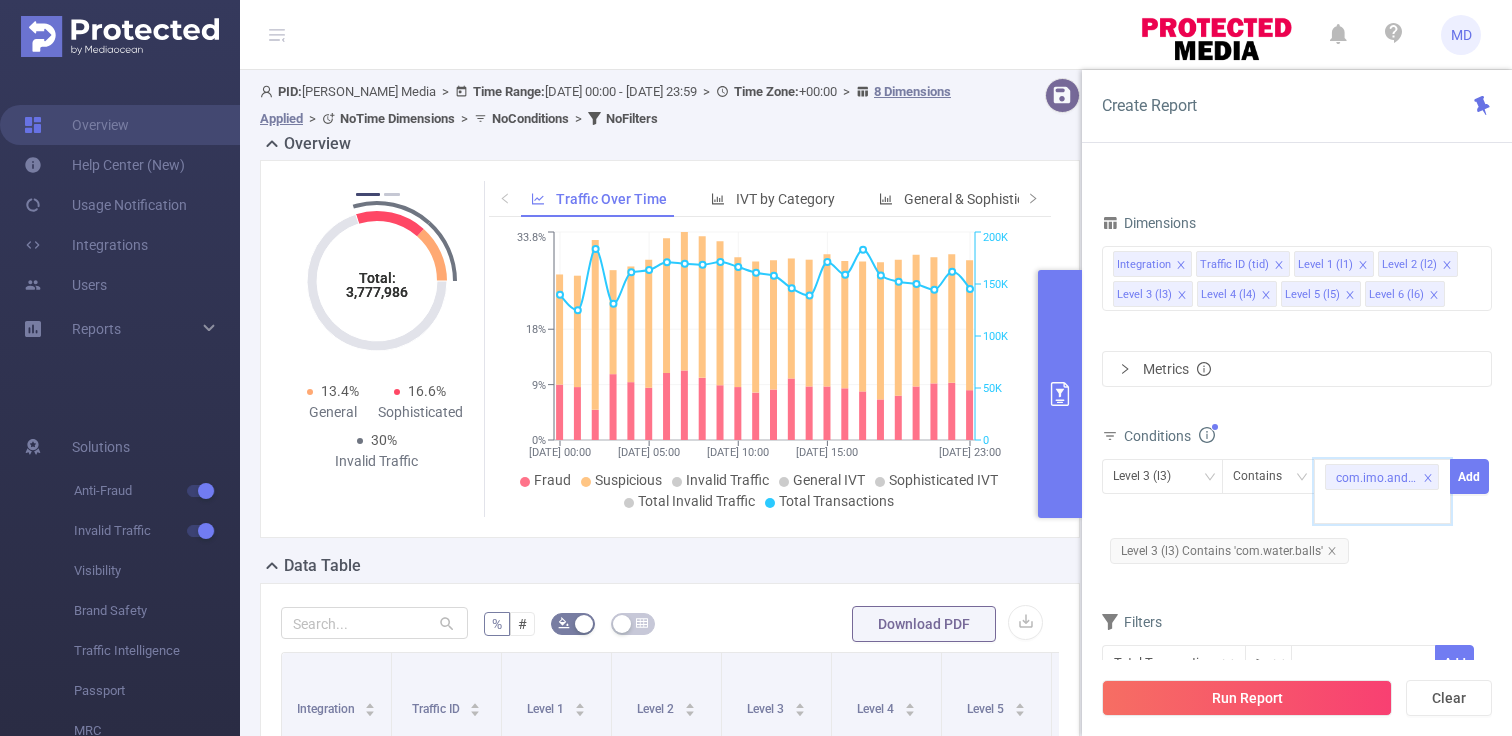 paste on "1492055041" 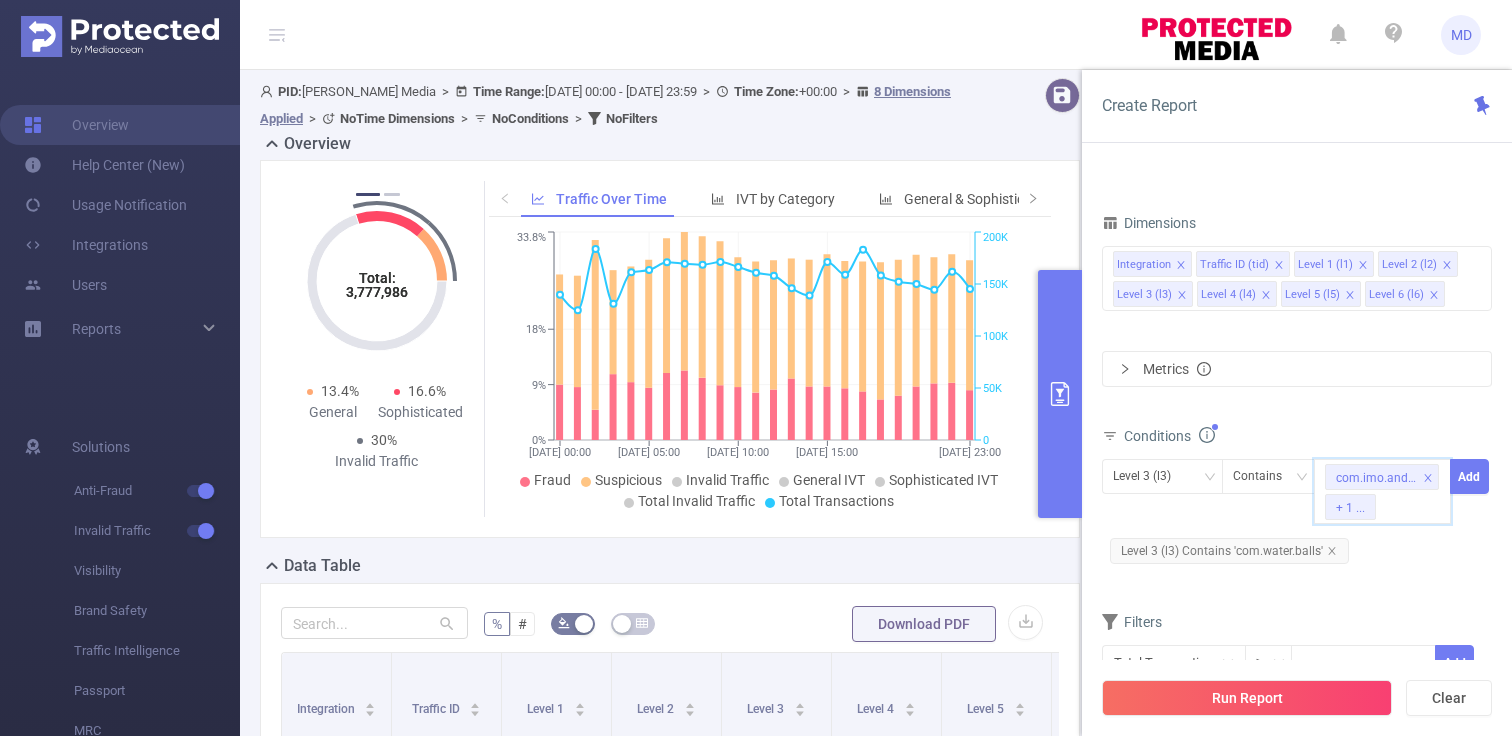 paste on "com.water.balls" 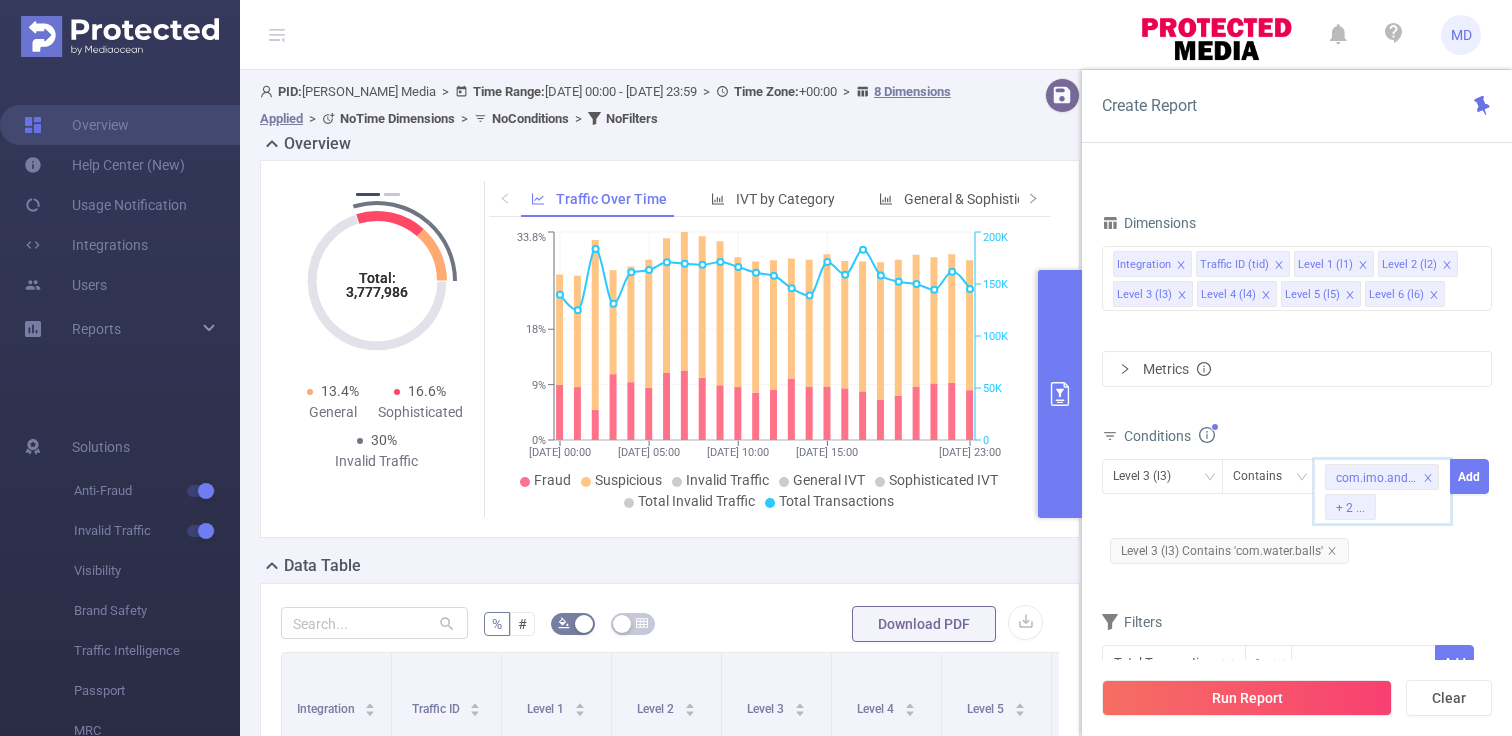 paste on "com.shaverma.shackledcubes" 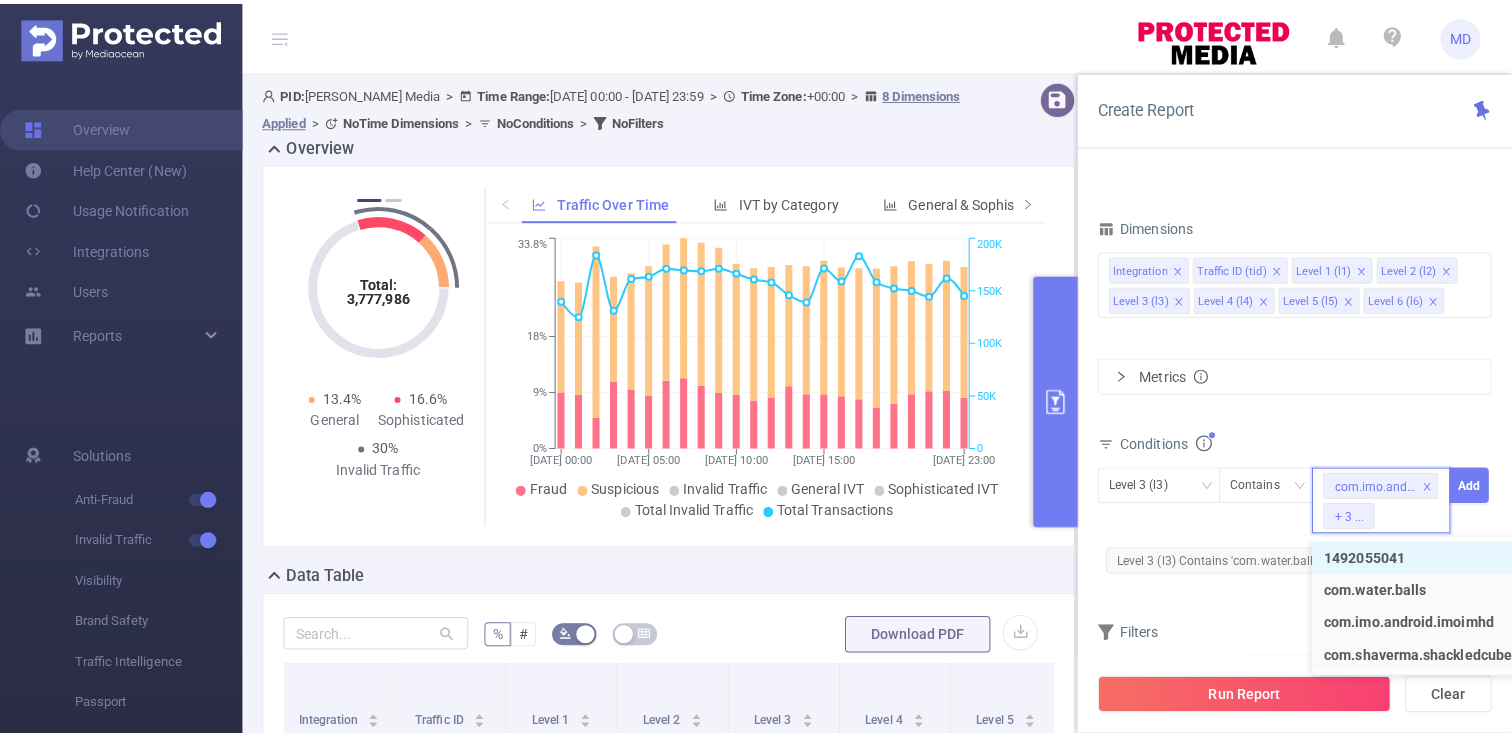 scroll, scrollTop: 0, scrollLeft: 0, axis: both 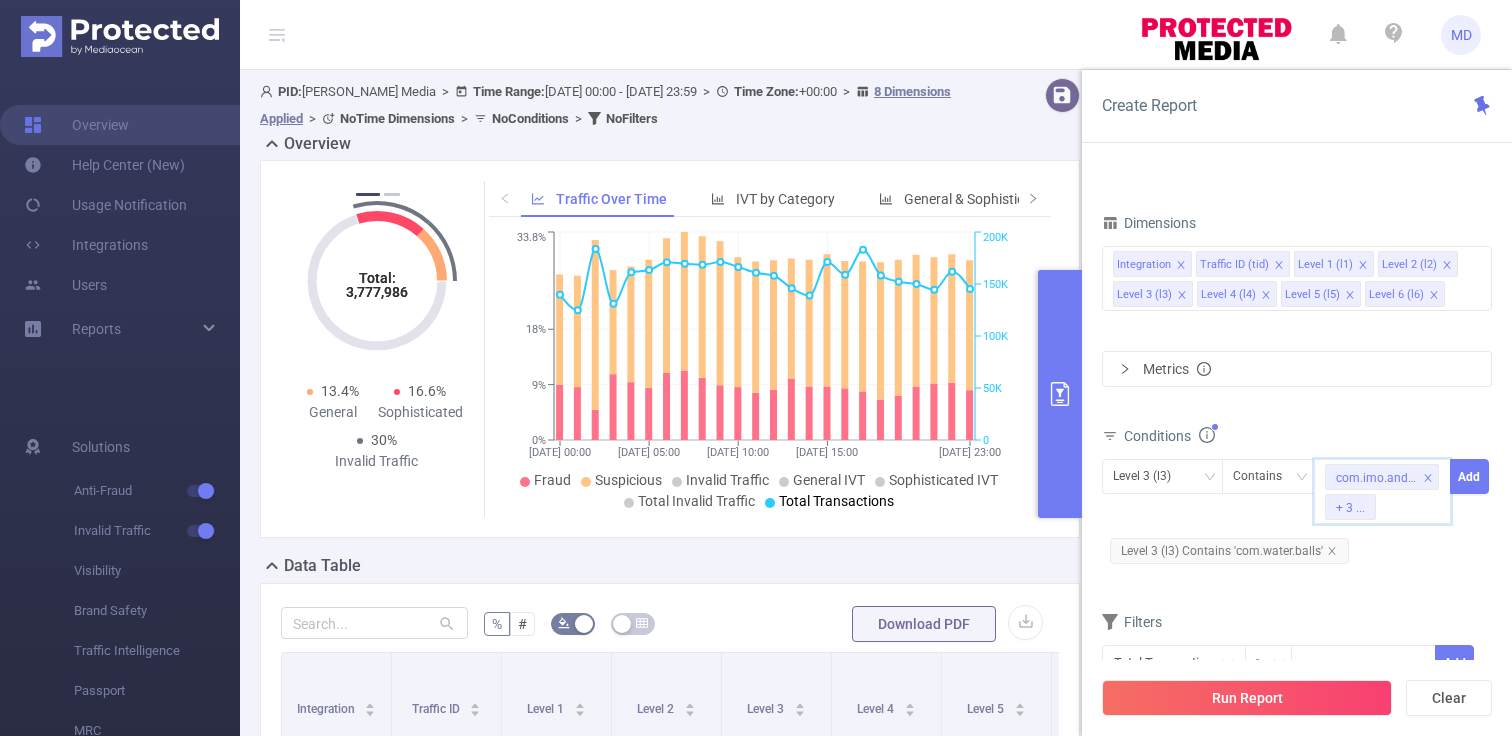 paste on "6475757505" 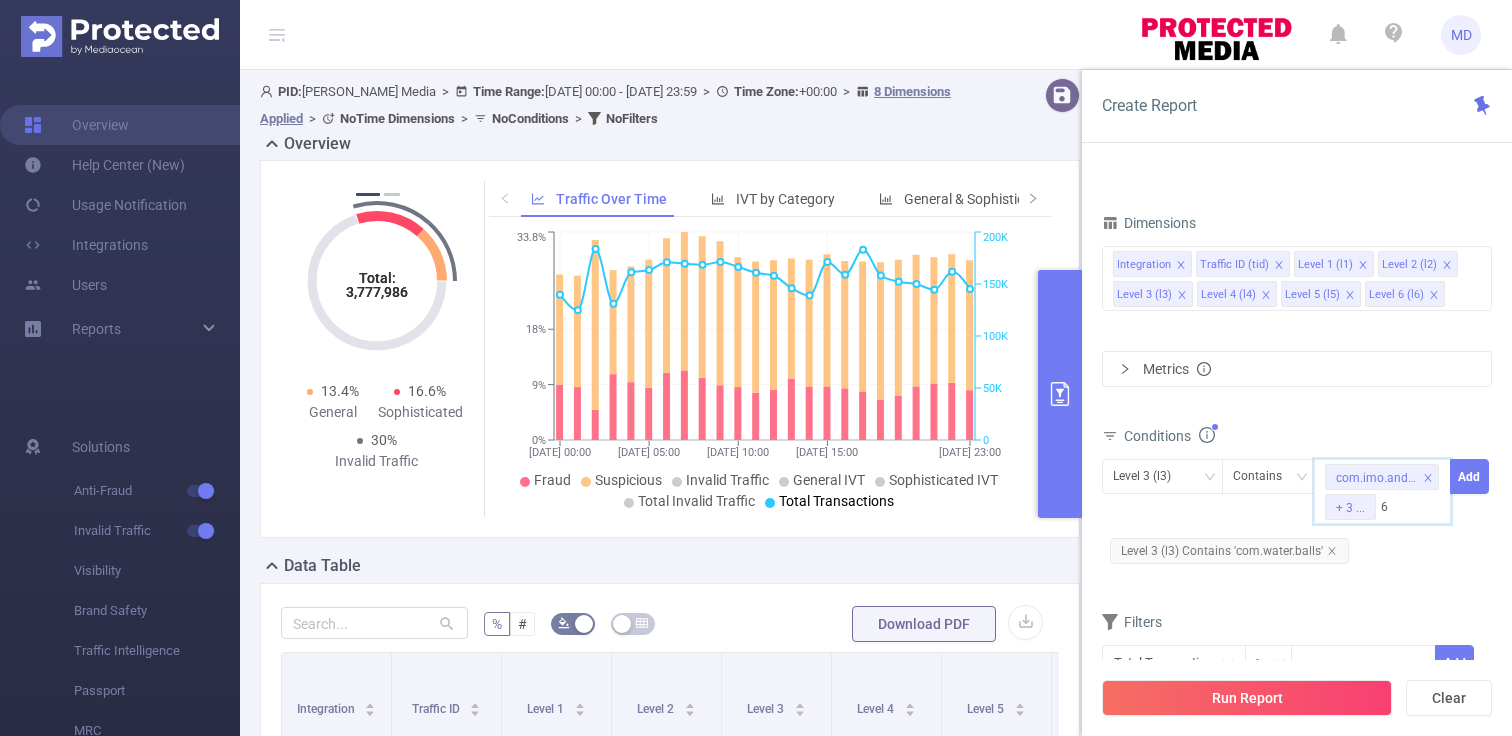 type 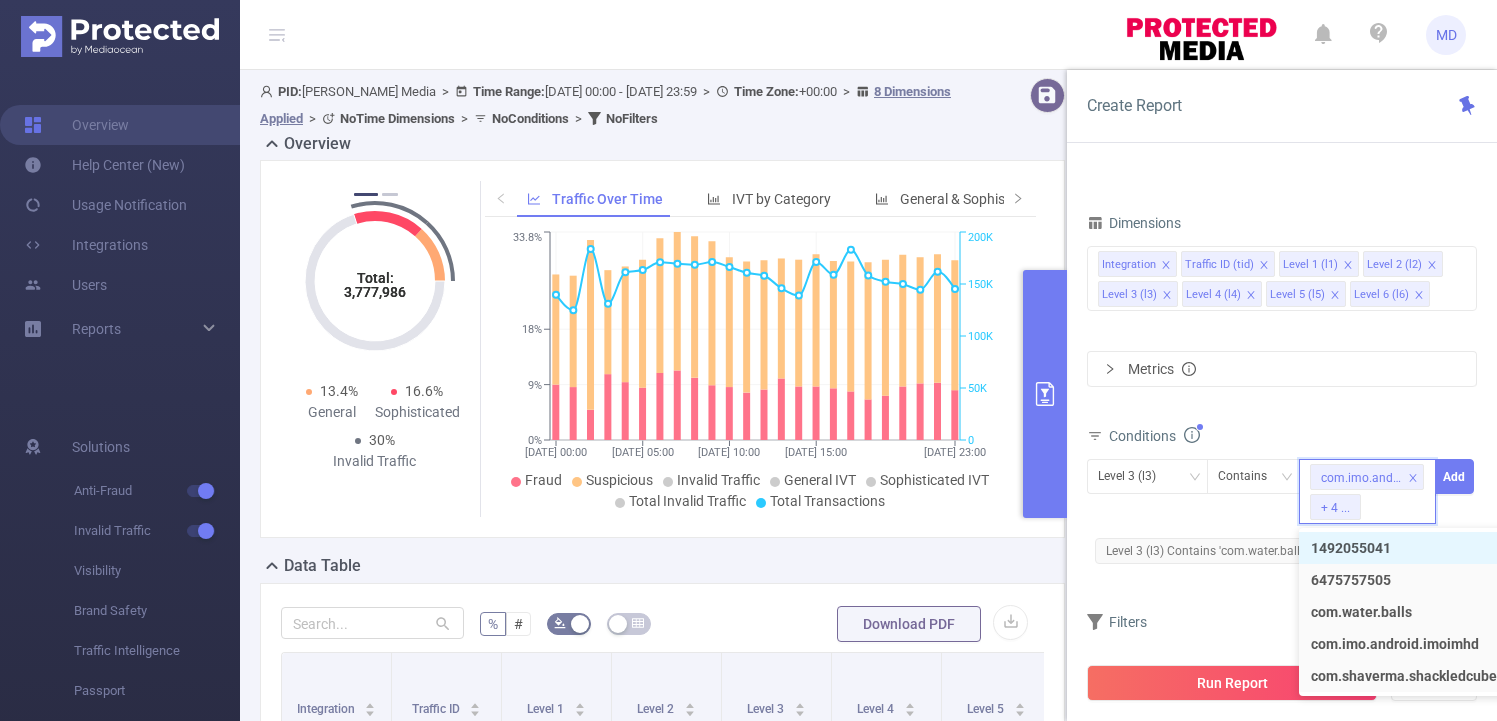 click on "Dimensions Integration Traffic ID (tid) Level 1 (l1) Level 2 (l2) Level 3 (l3) Level 4 (l4) Level 5 (l5) Level 6 (l6)   Metrics    Conditions  Level 3 (l3) Contains com.imo.android.imoimhd + 4 ...   Add Level 3 (l3) Contains 'com.water.balls'    Filters Total Transactions ≥ Add" at bounding box center [1282, 457] 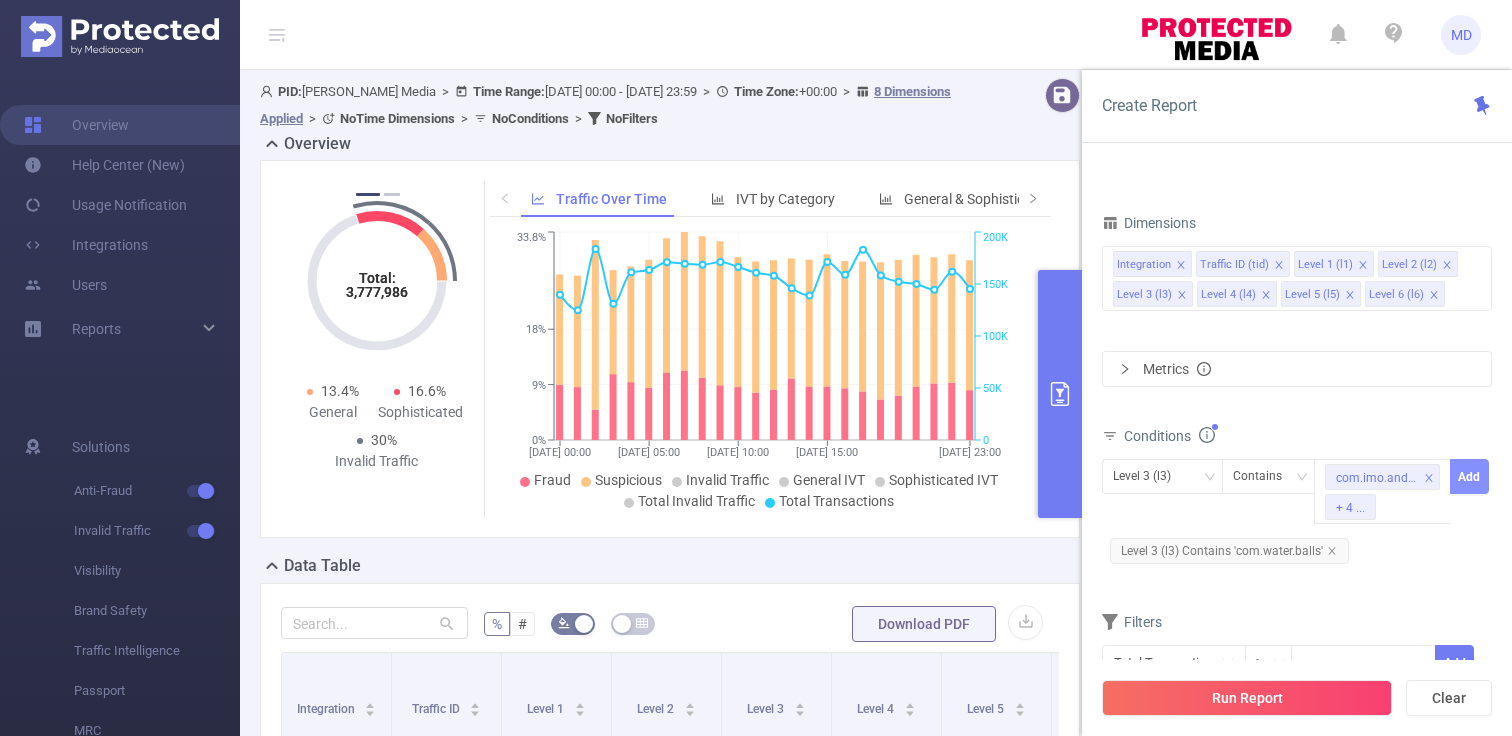 click on "Add" at bounding box center [1469, 476] 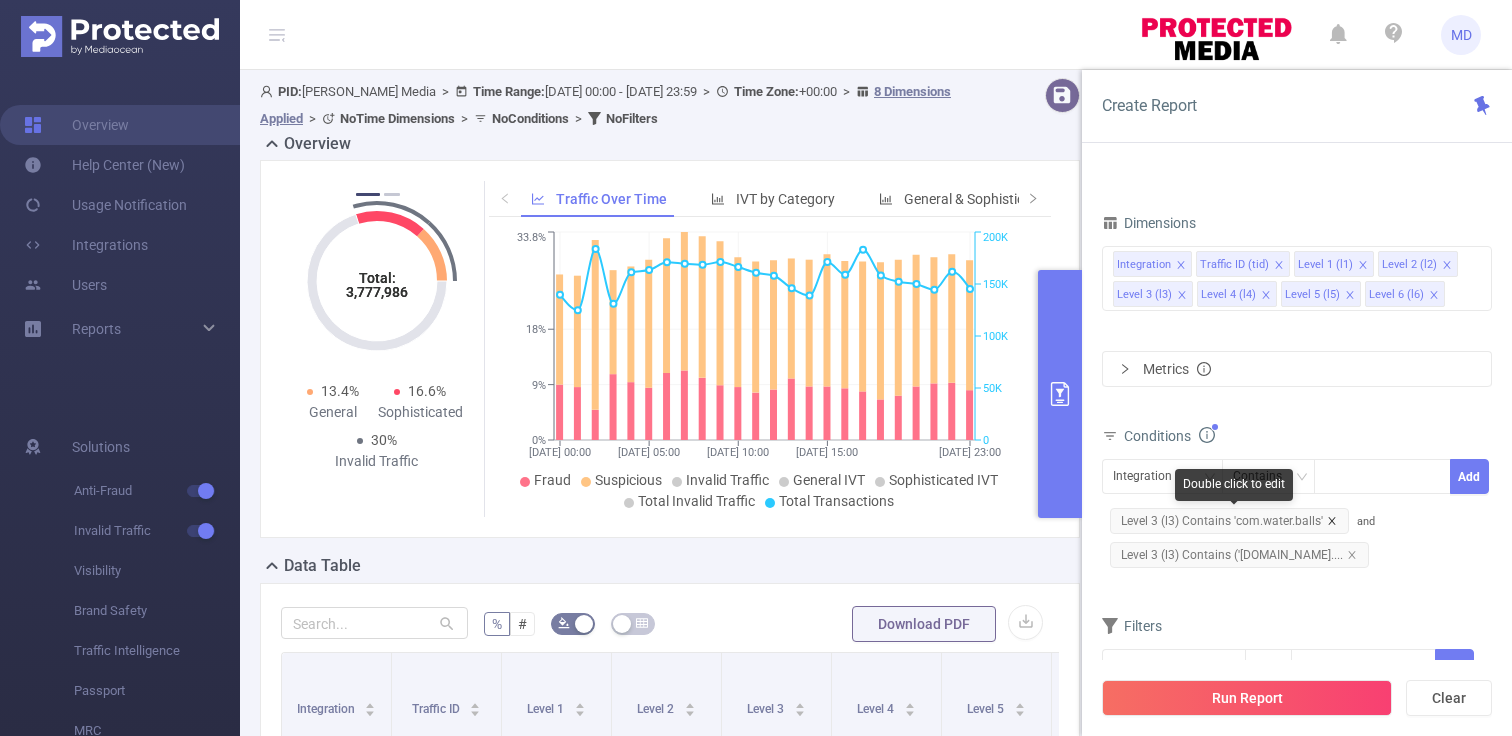 click 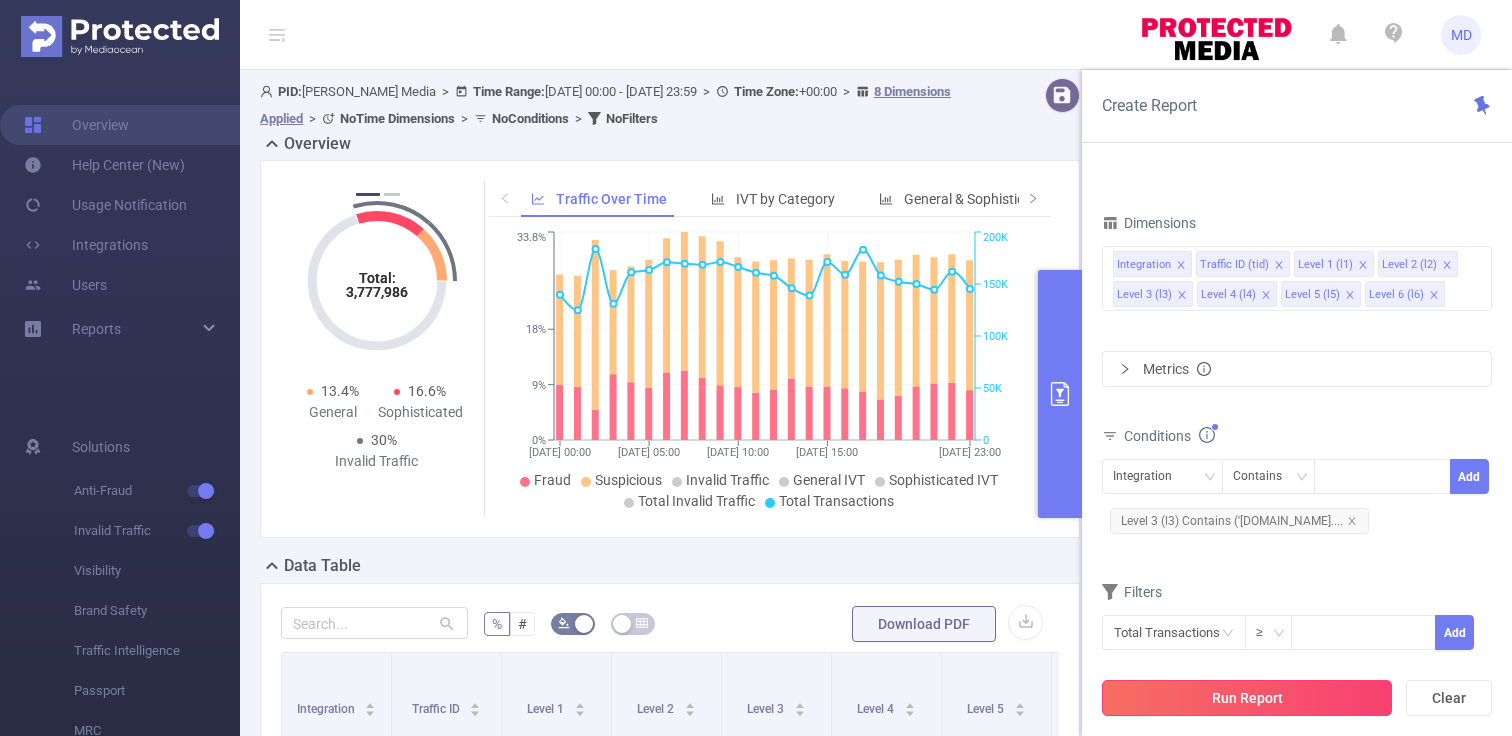 click on "Run Report" at bounding box center [1247, 698] 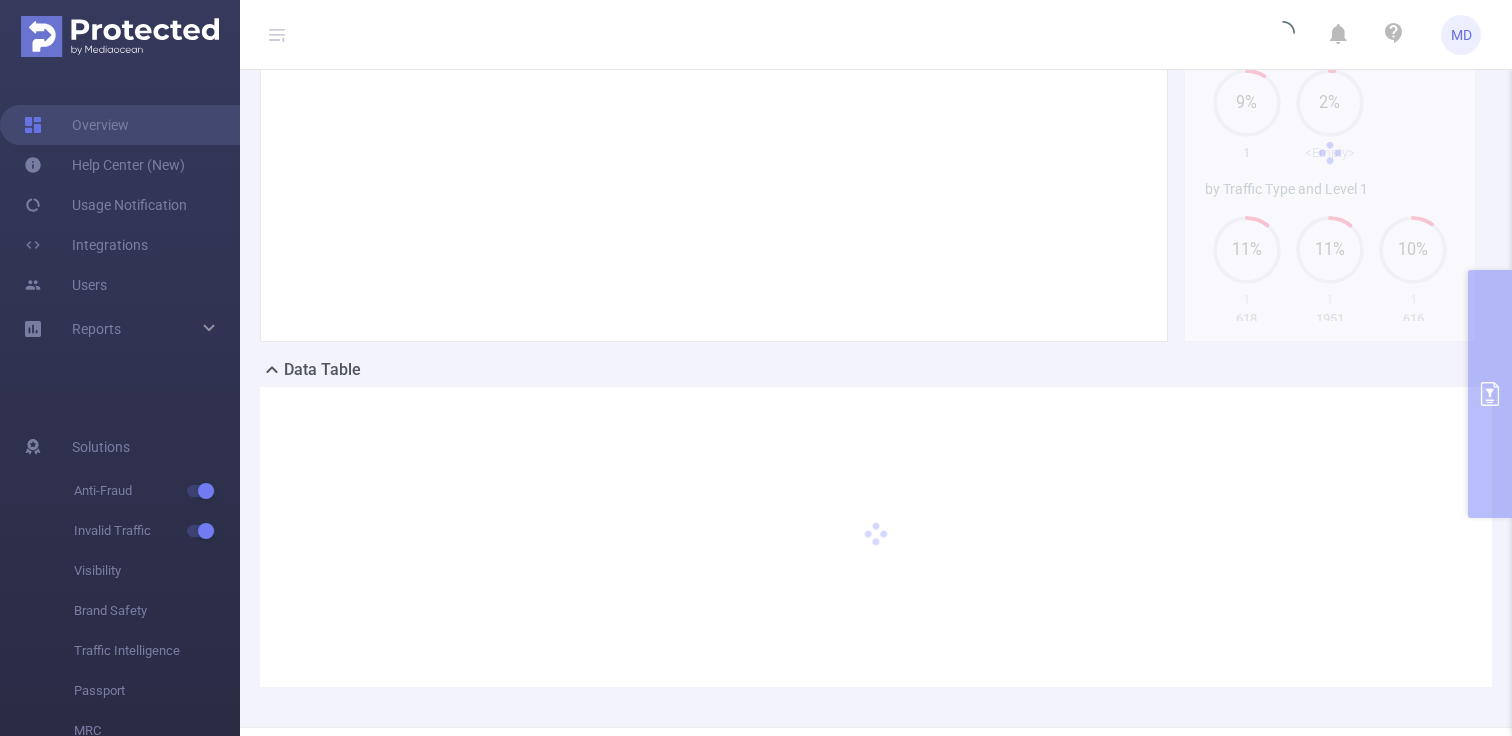 scroll, scrollTop: 184, scrollLeft: 0, axis: vertical 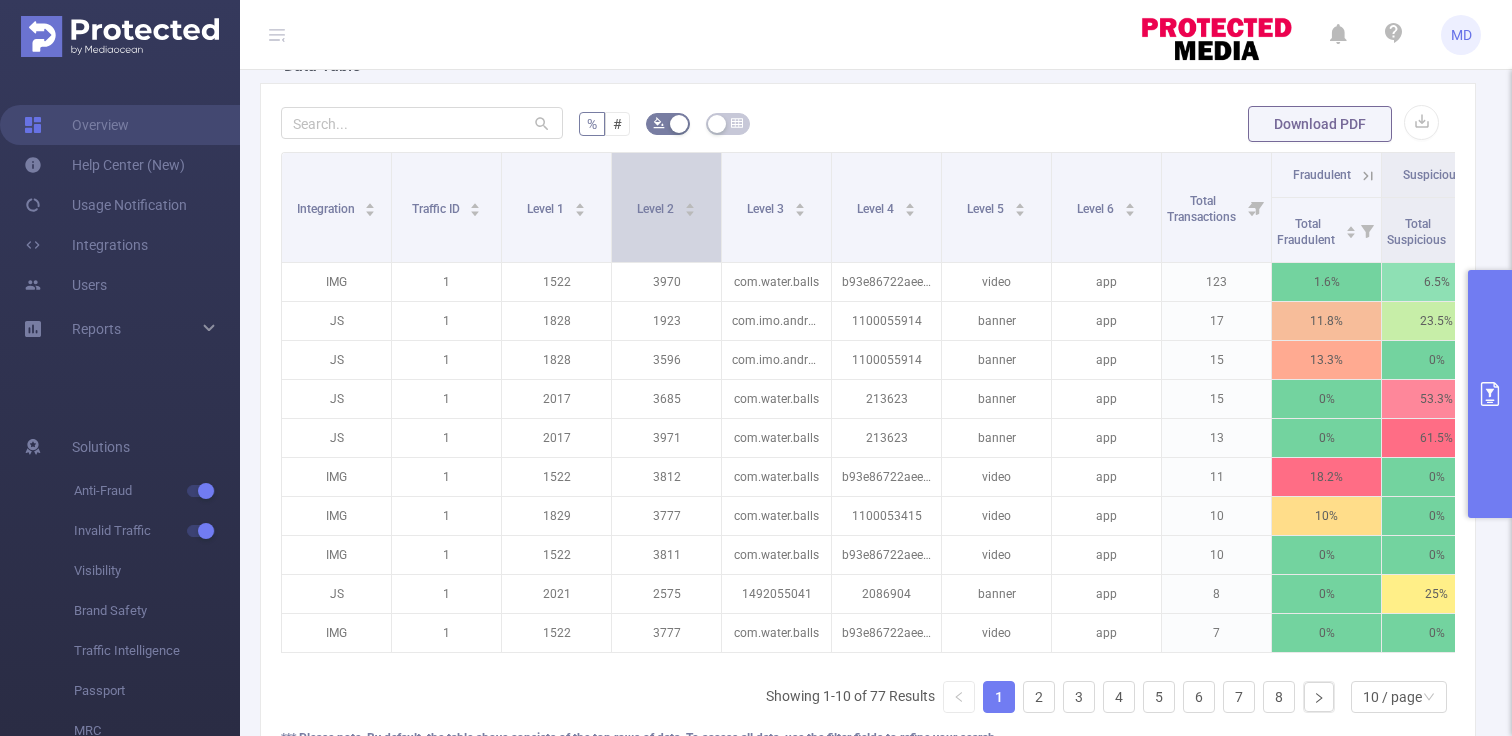 type 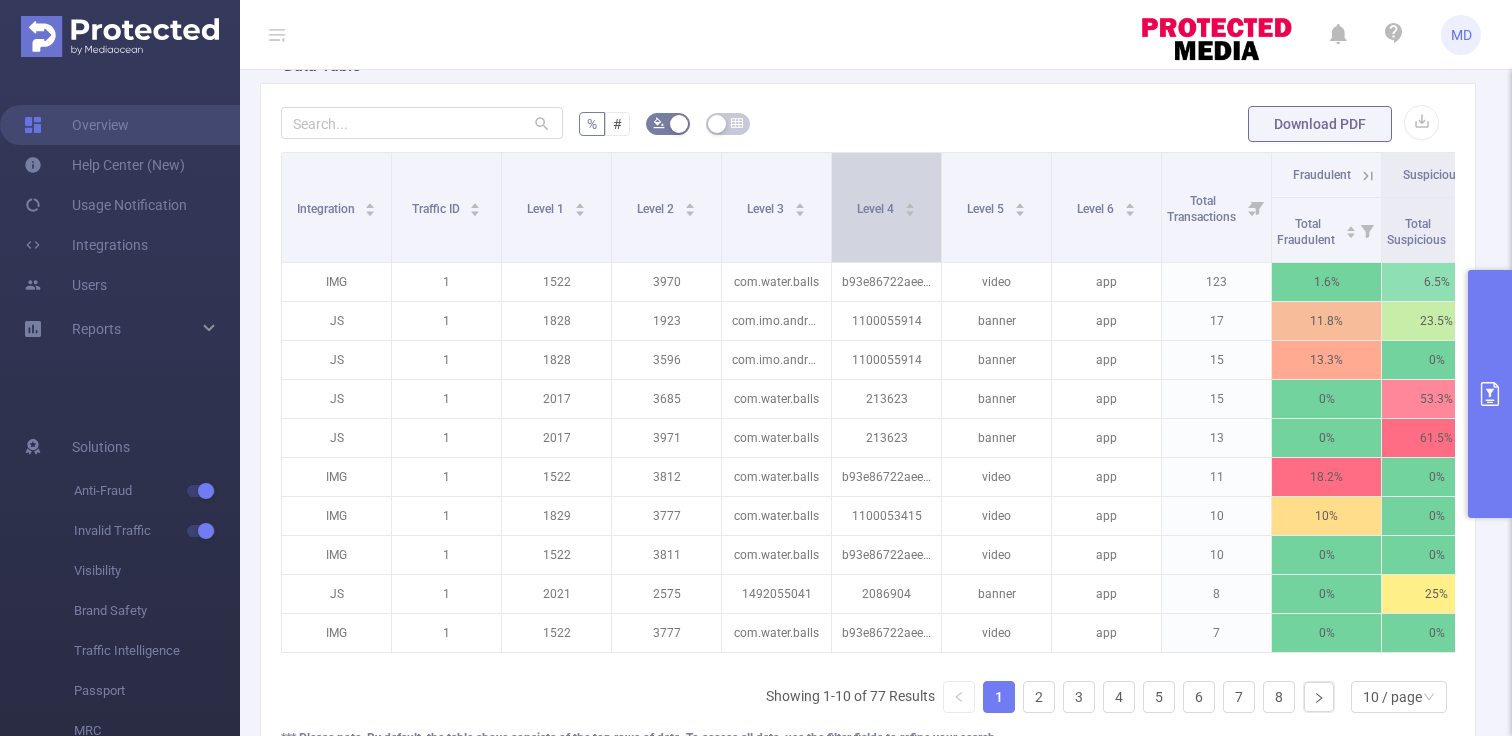 scroll, scrollTop: 487, scrollLeft: 0, axis: vertical 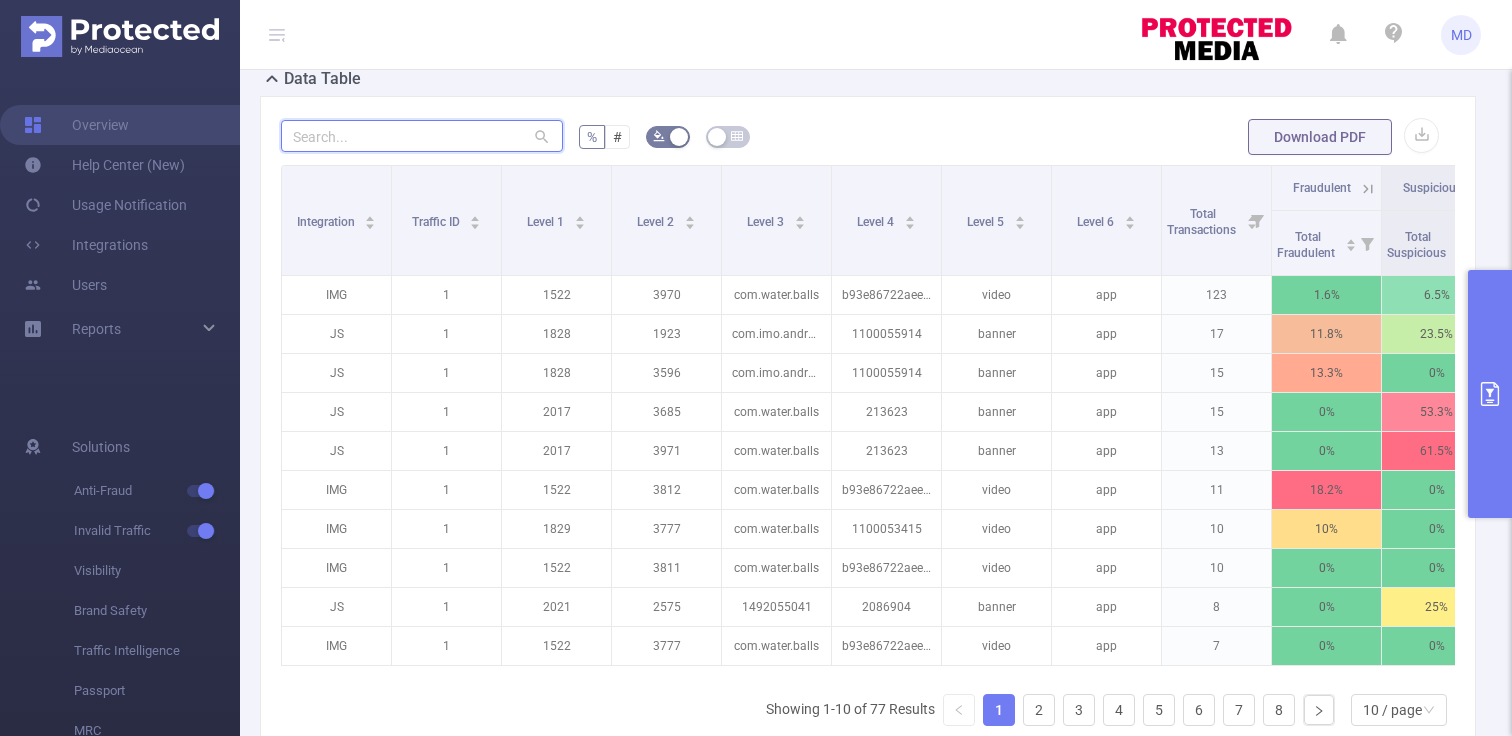 click at bounding box center [422, 136] 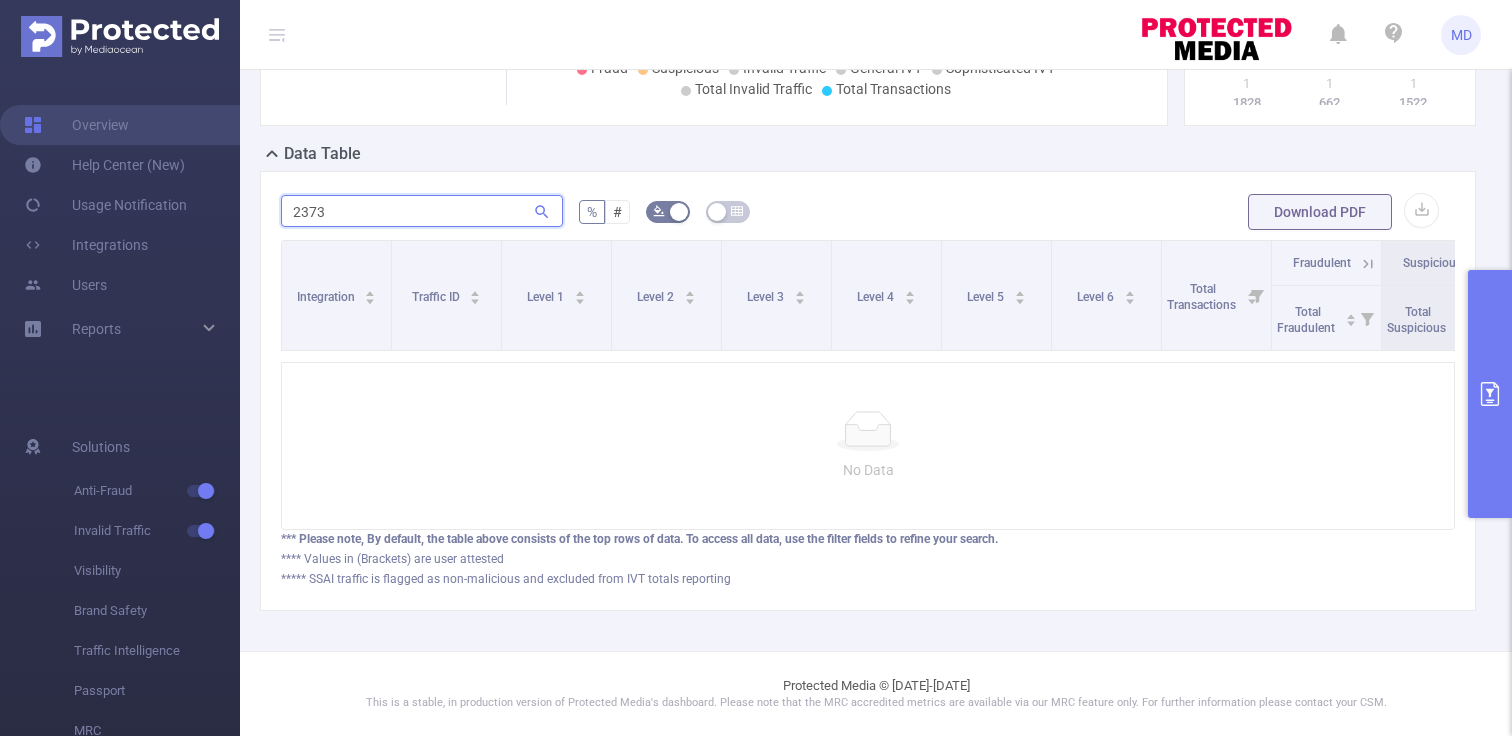 scroll, scrollTop: 426, scrollLeft: 0, axis: vertical 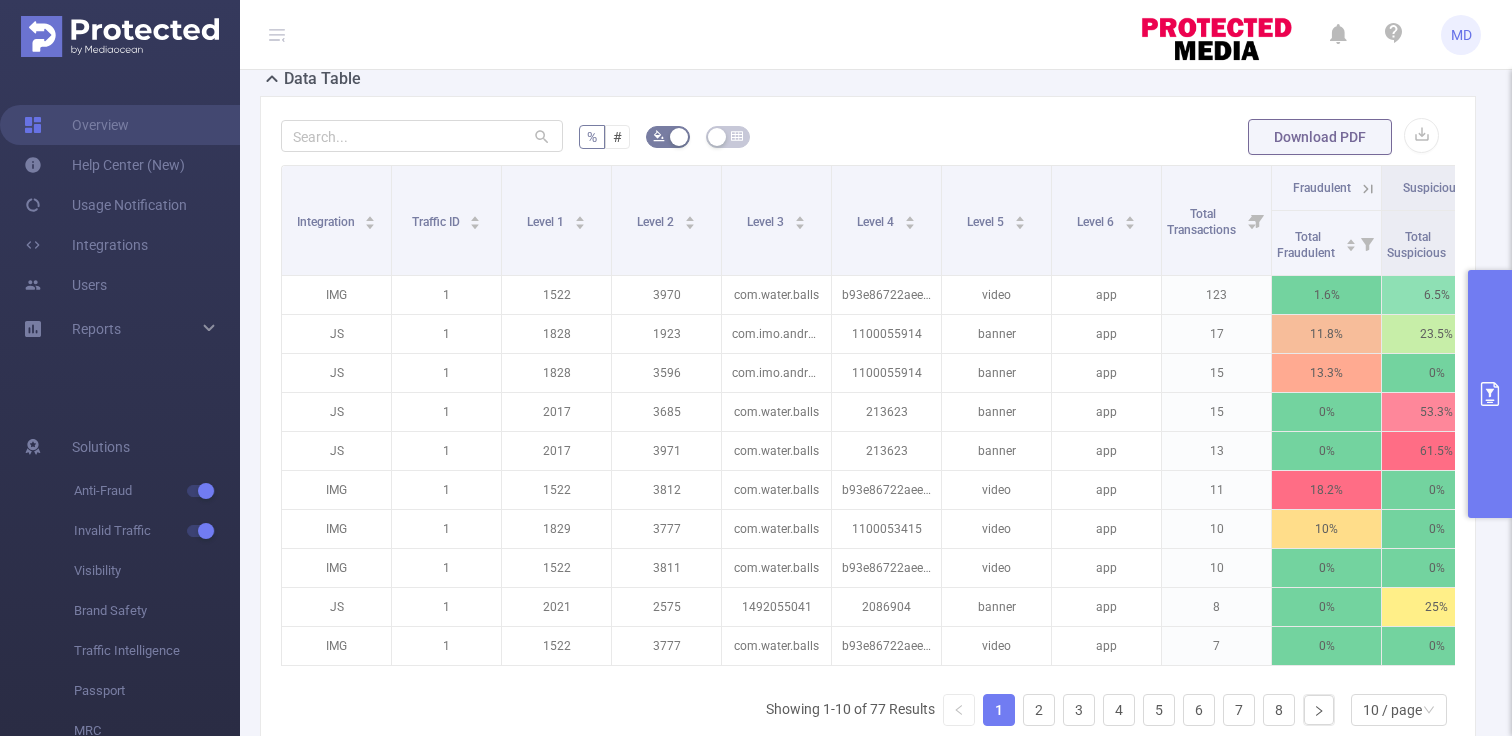 click at bounding box center (1490, 394) 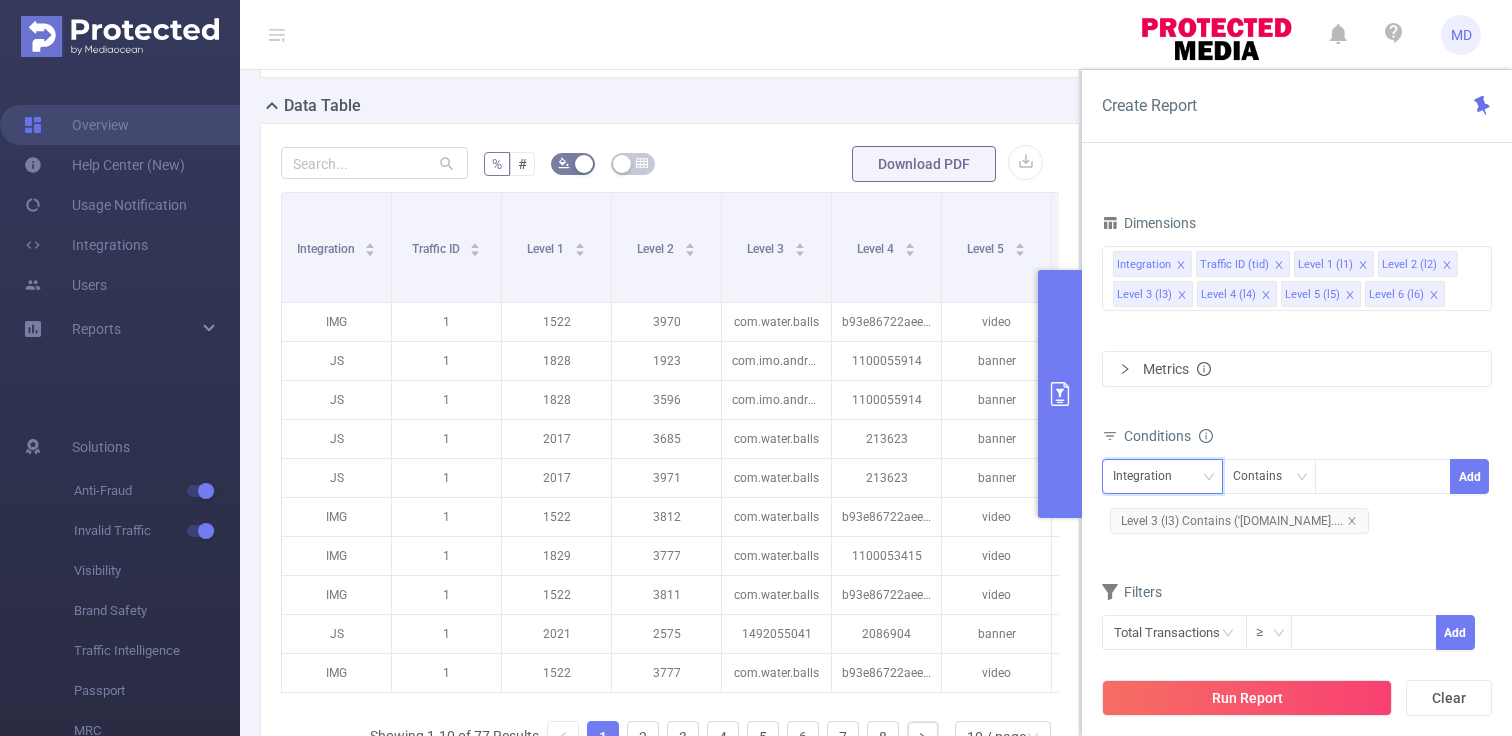 click on "Integration" at bounding box center [1149, 476] 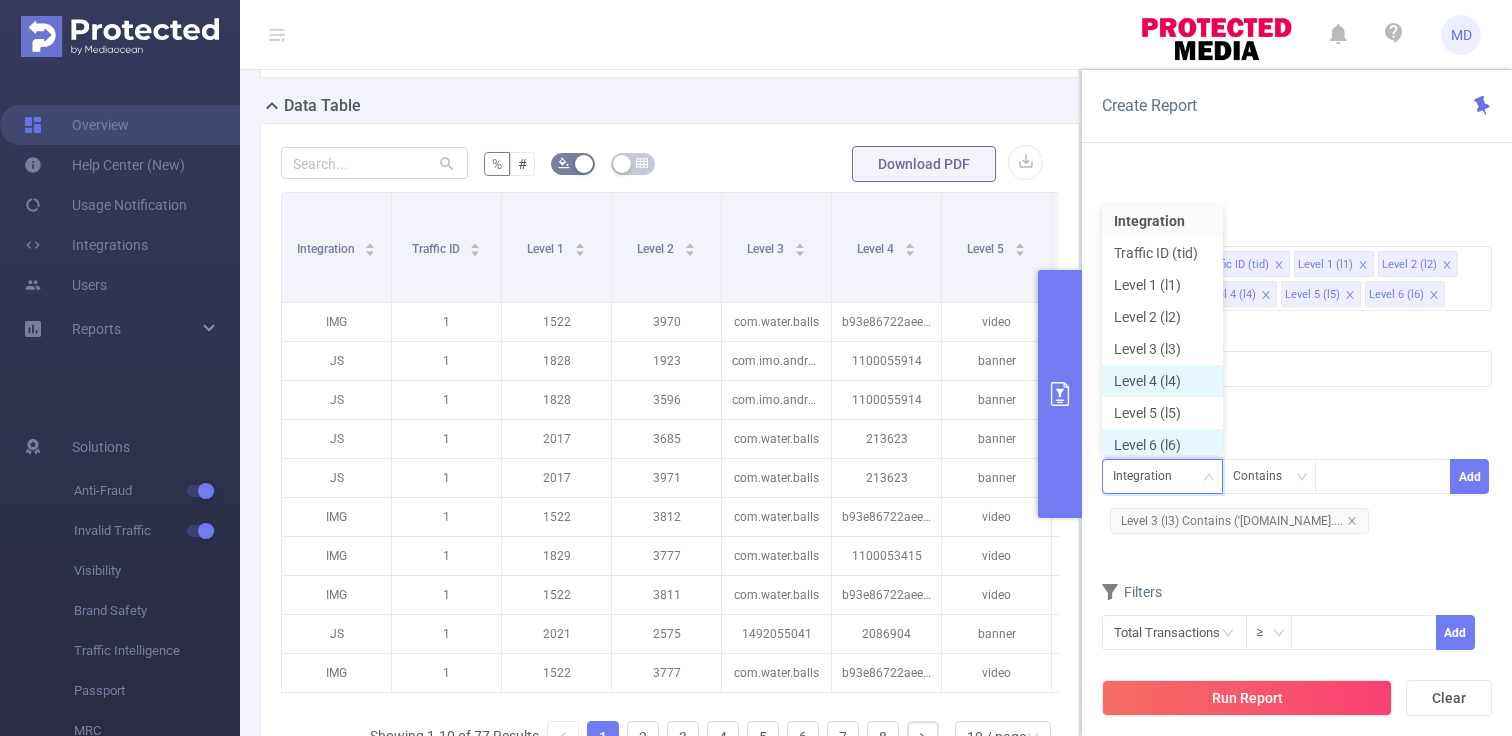 scroll, scrollTop: 10, scrollLeft: 0, axis: vertical 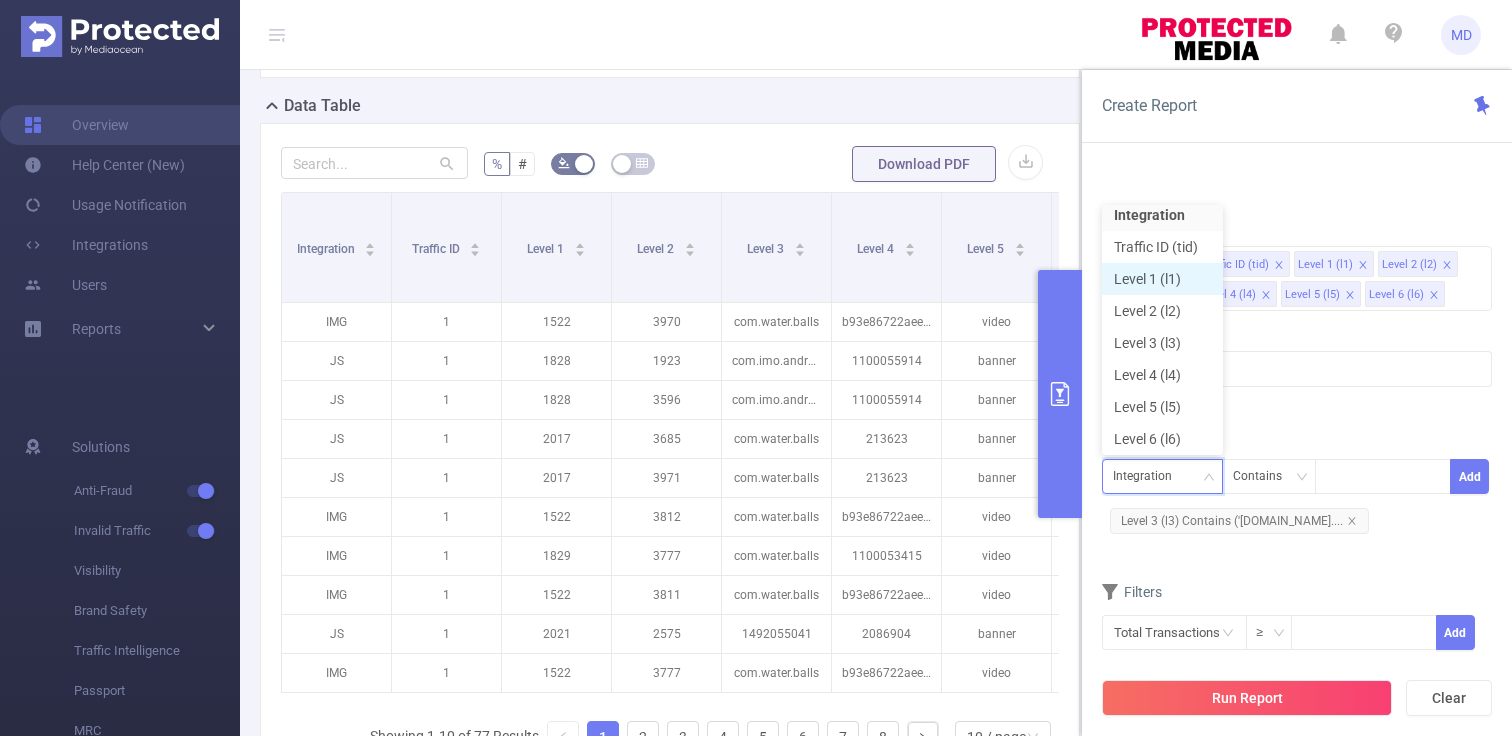 click on "Level 1 (l1)" at bounding box center (1162, 279) 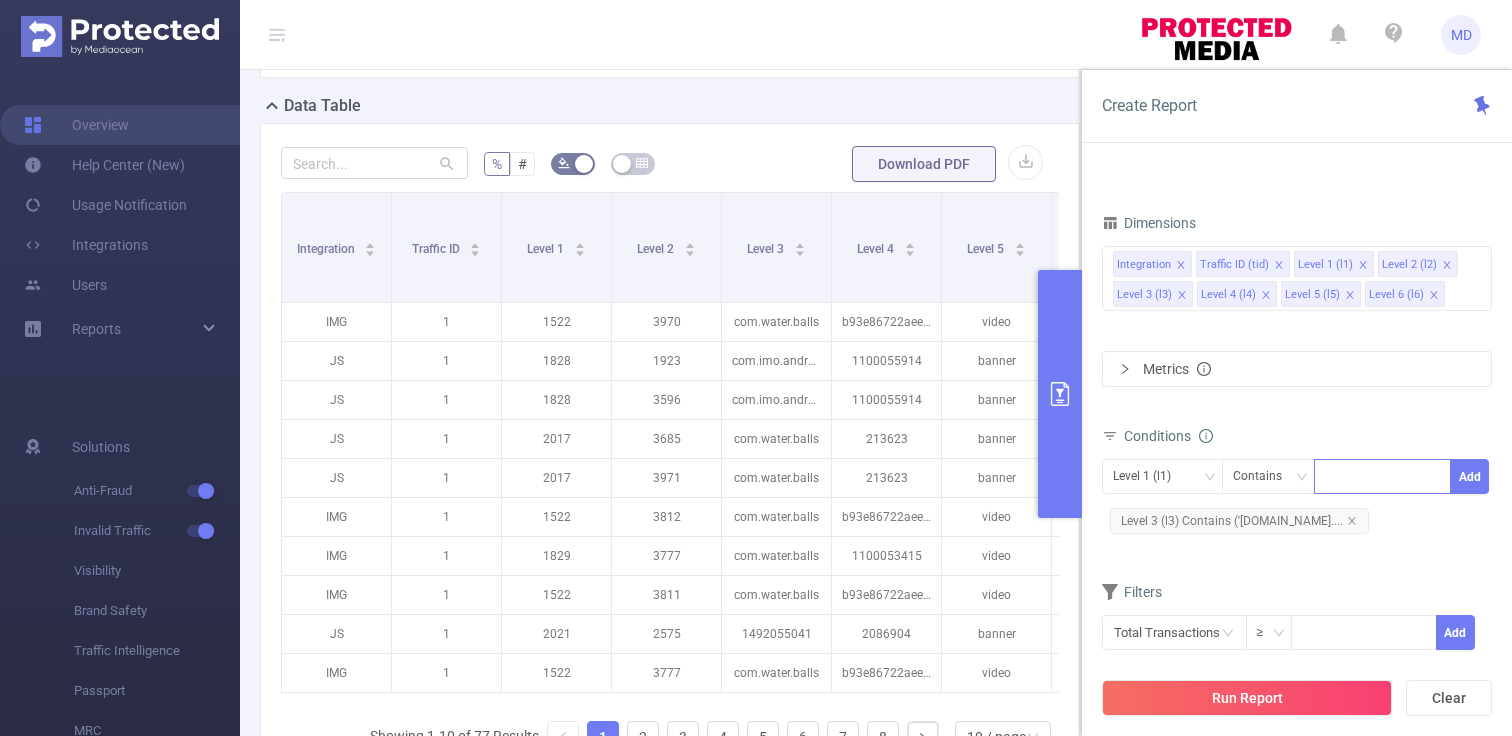 click at bounding box center [1382, 476] 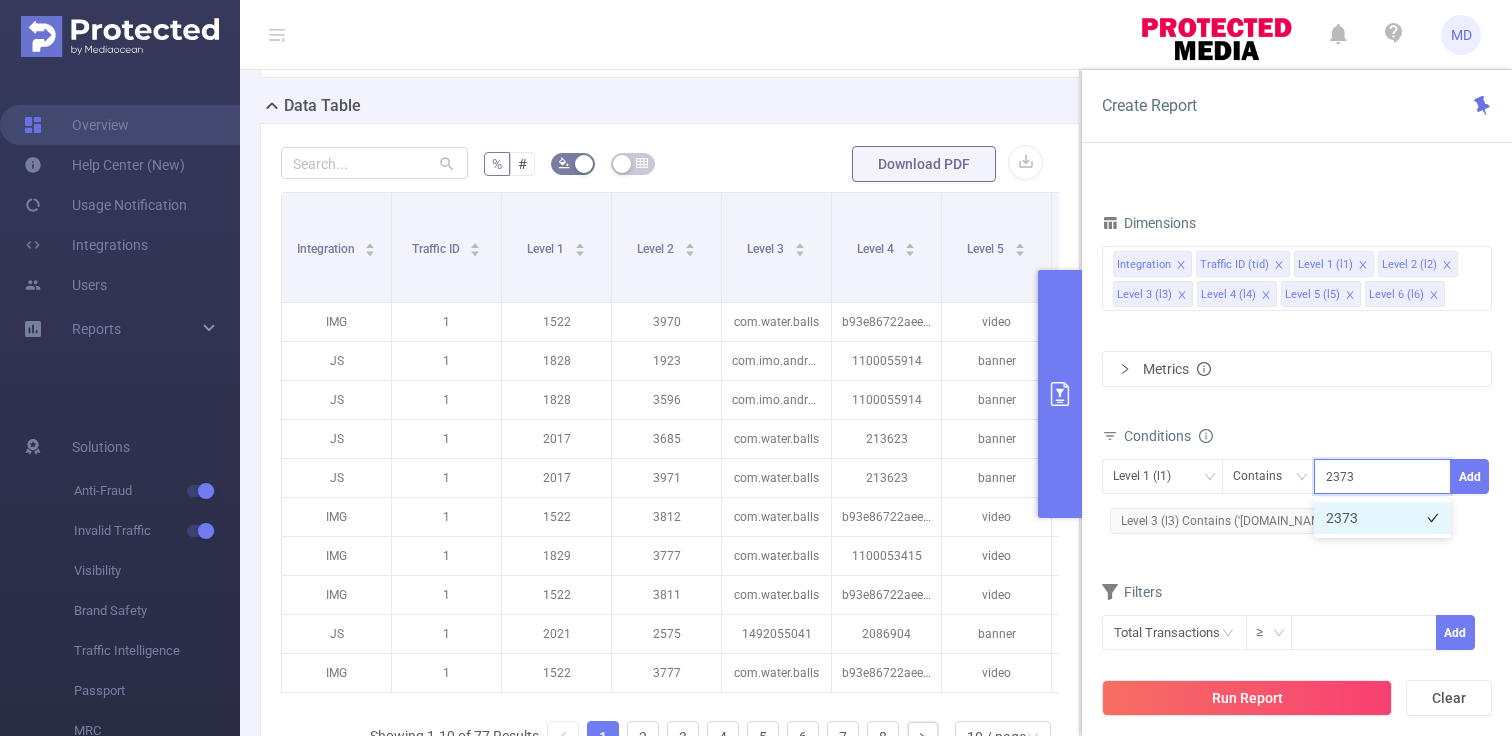 click on "2373" at bounding box center (1382, 518) 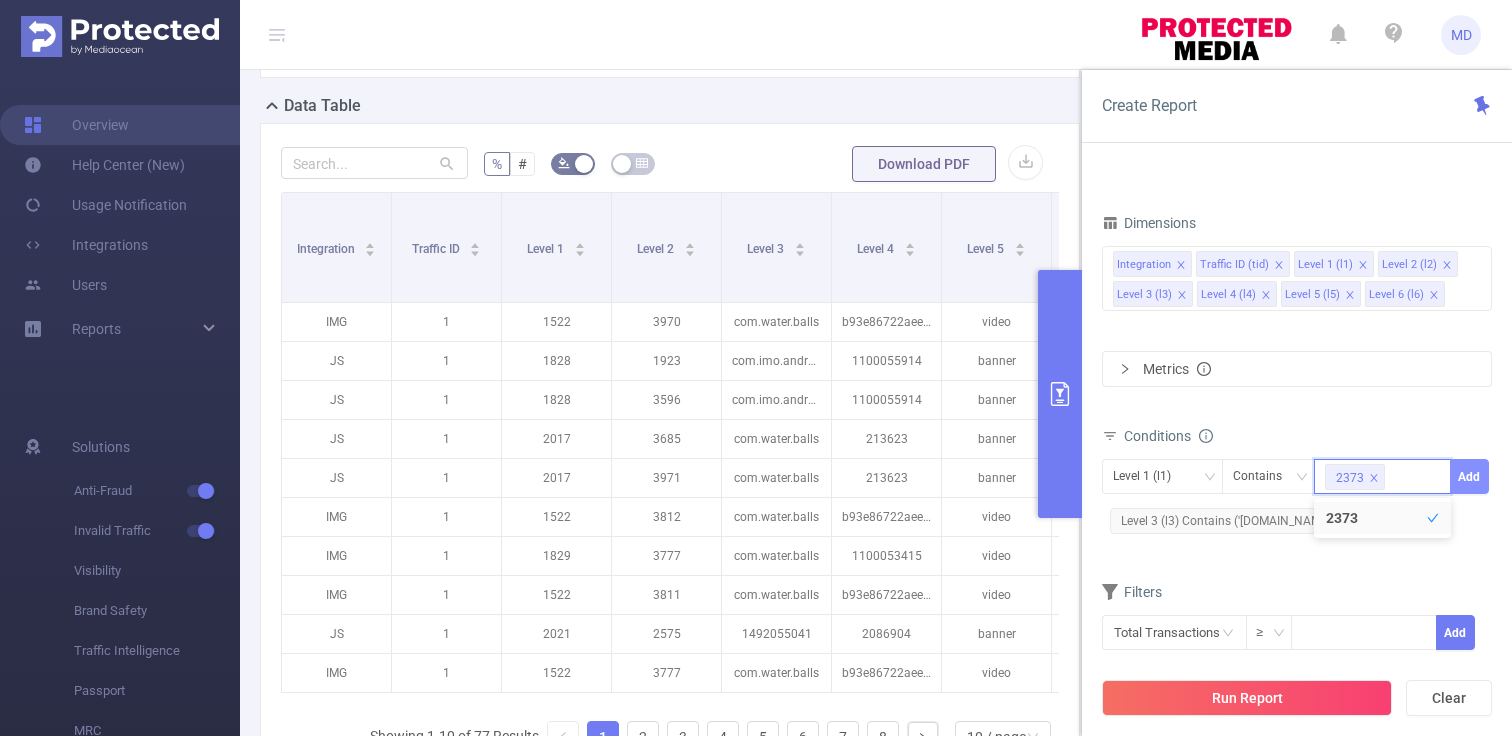 click on "Add" at bounding box center [1469, 476] 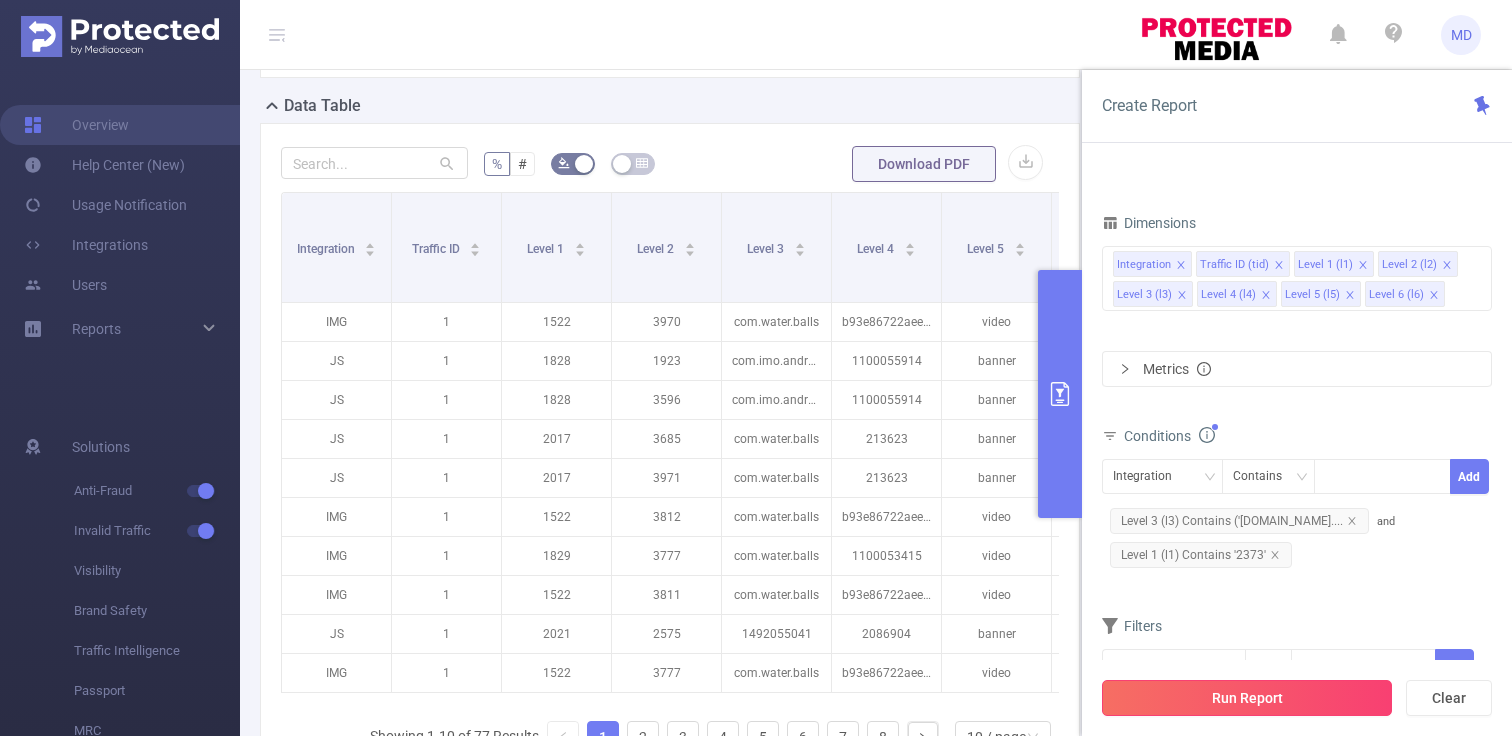 click on "Run Report" at bounding box center [1247, 698] 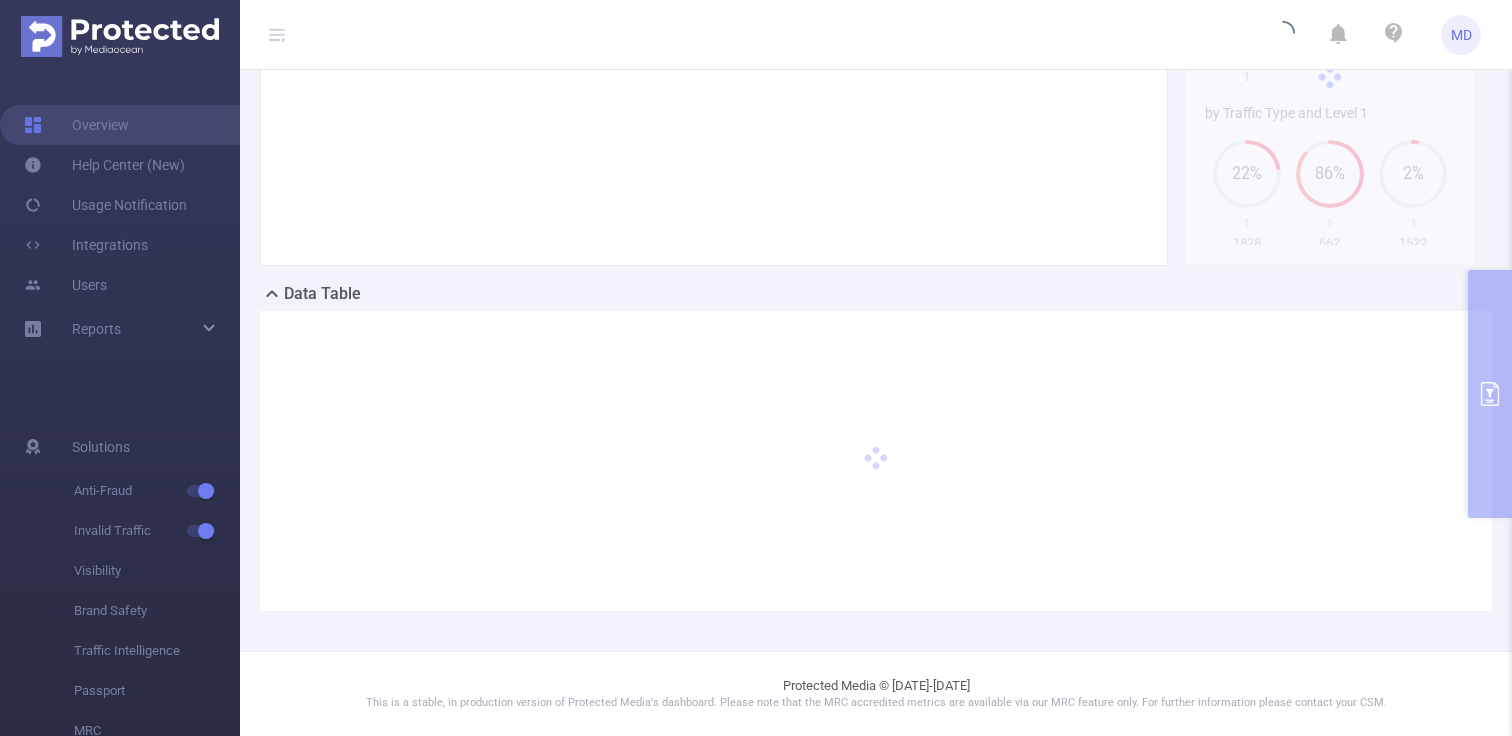 scroll, scrollTop: 271, scrollLeft: 0, axis: vertical 